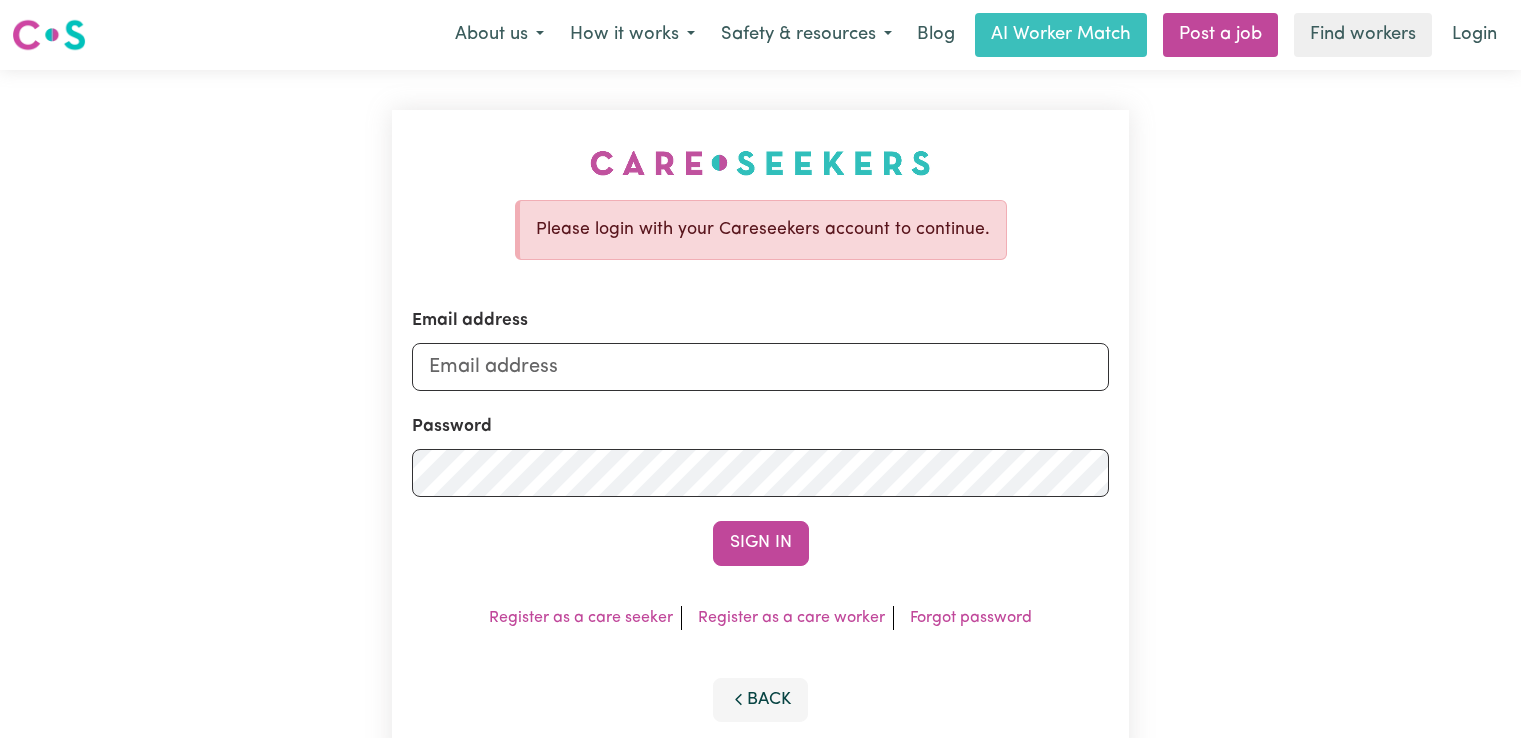scroll, scrollTop: 0, scrollLeft: 0, axis: both 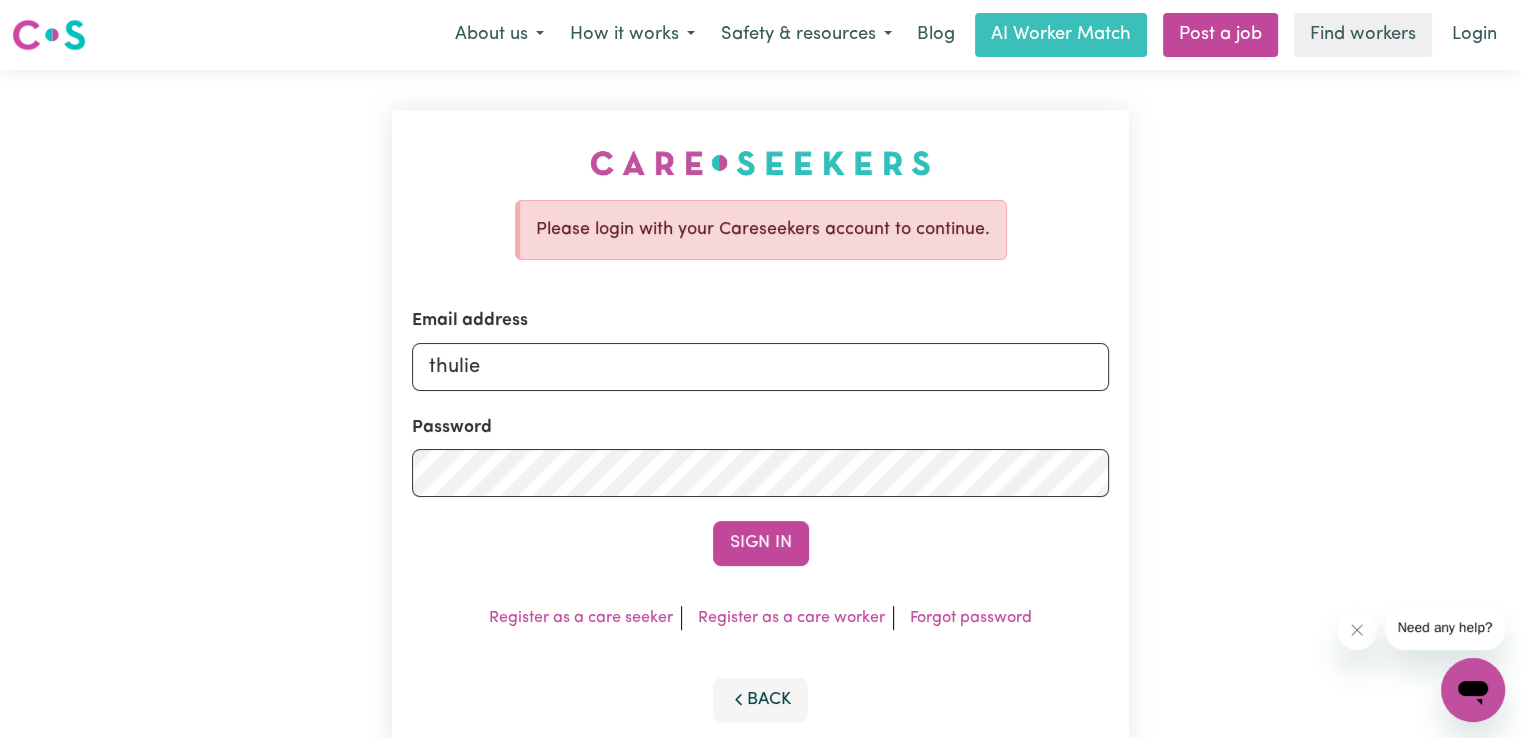 type on "[EMAIL]" 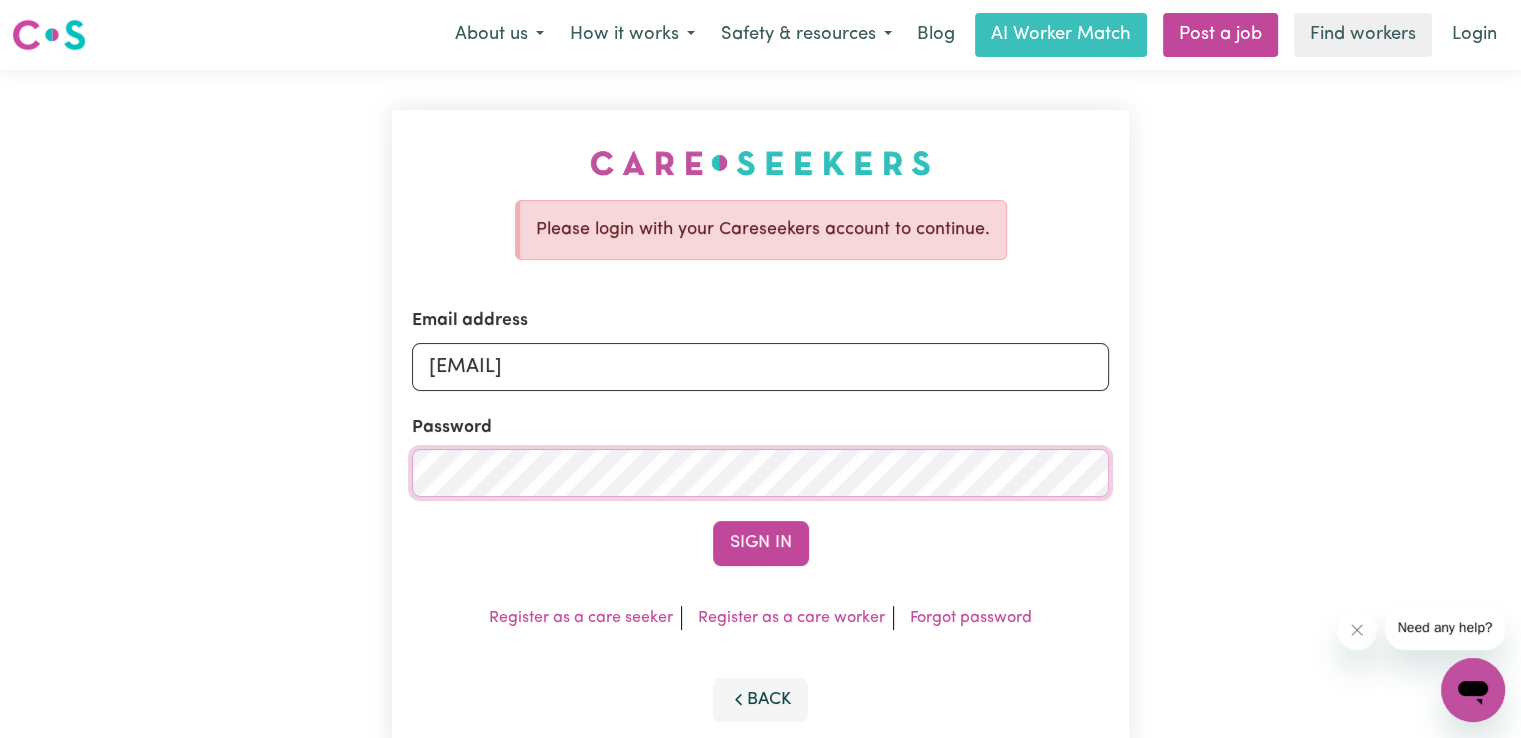 click on "Sign In" at bounding box center [761, 543] 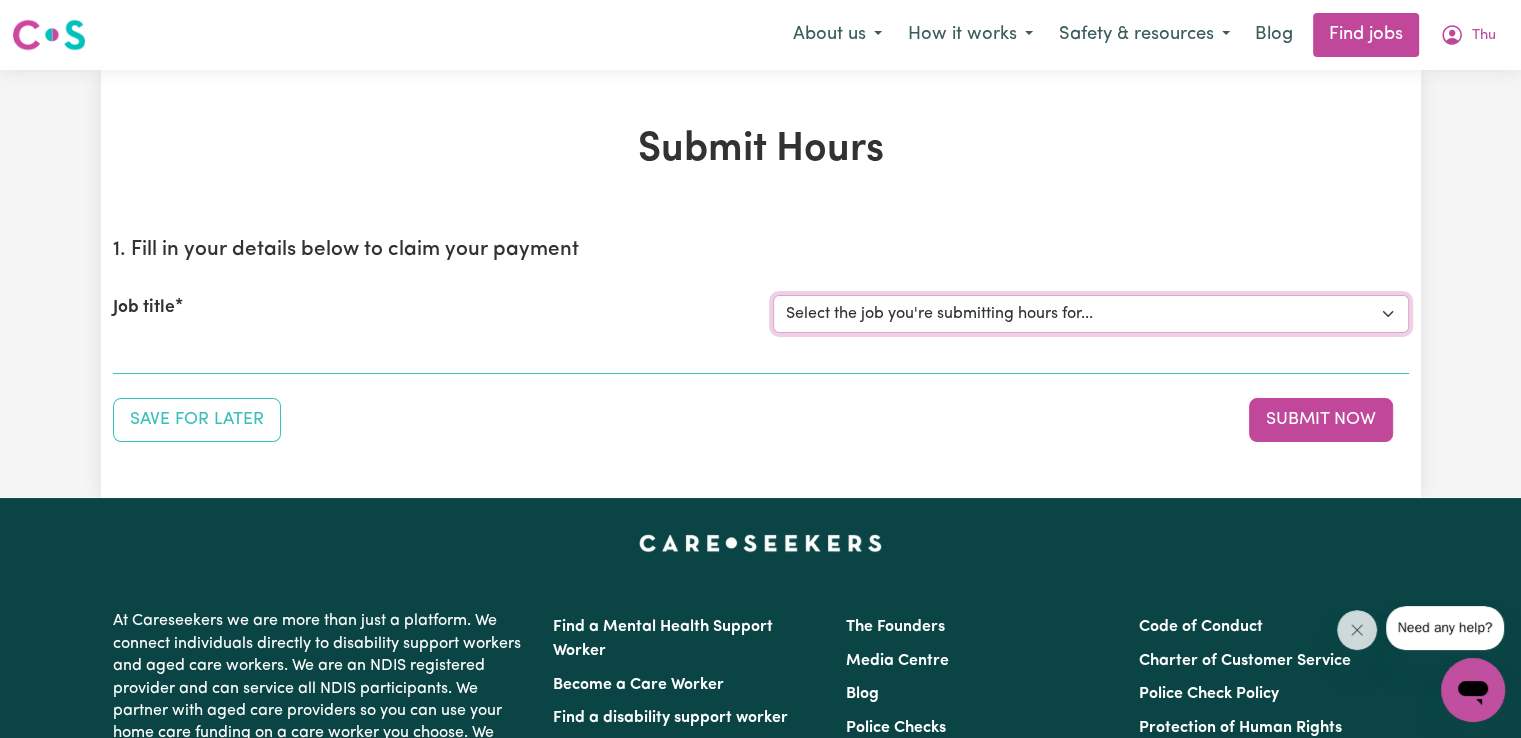 click on "Select the job you're submitting hours for... [CHELSEA (HAN) VU - NDIS Number: [NUMBER]] Vietnamese Support workers with experience in Behaviour Support Plans" at bounding box center (1091, 314) 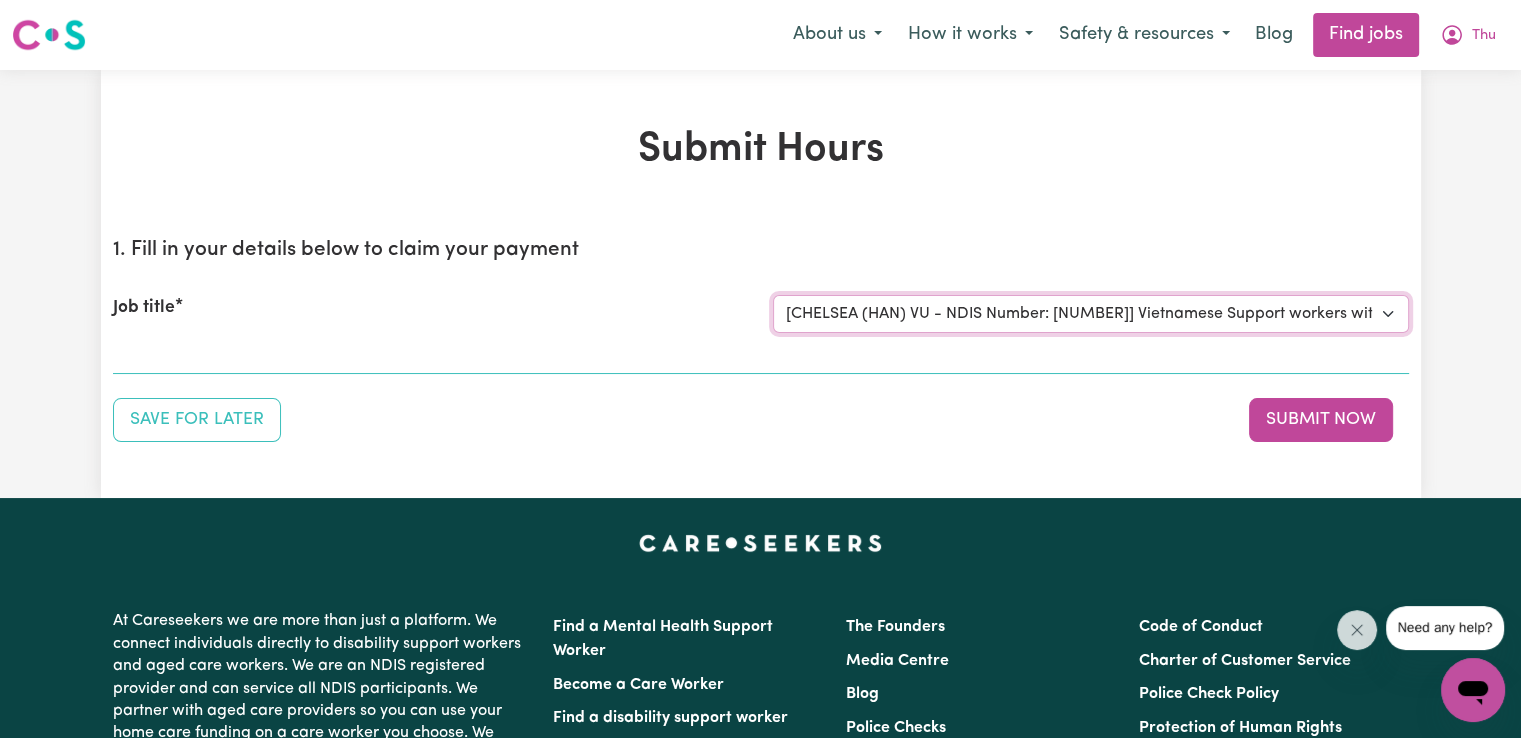 click on "Select the job you're submitting hours for... [CHELSEA (HAN) VU - NDIS Number: [NUMBER]] Vietnamese Support workers with experience in Behaviour Support Plans" at bounding box center [1091, 314] 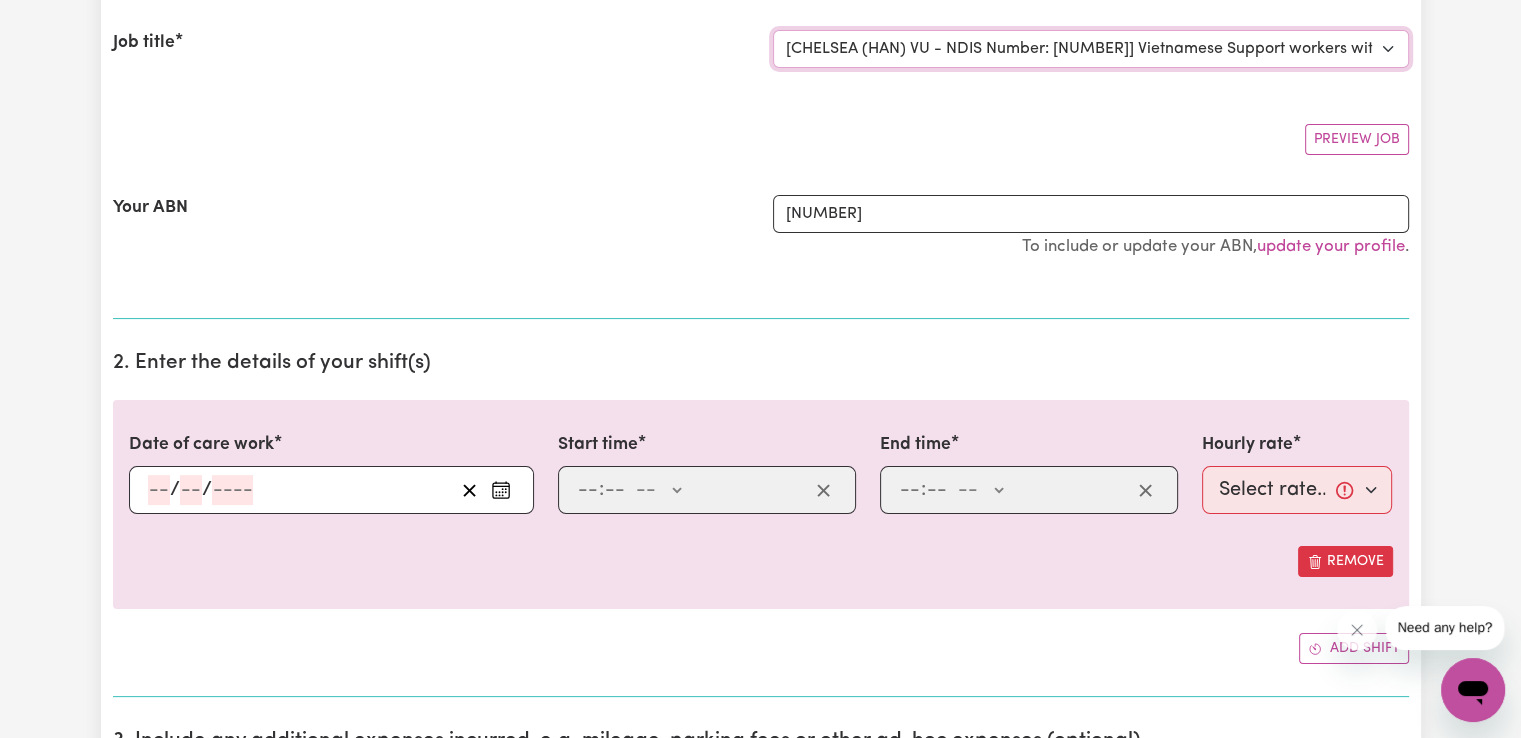 scroll, scrollTop: 266, scrollLeft: 0, axis: vertical 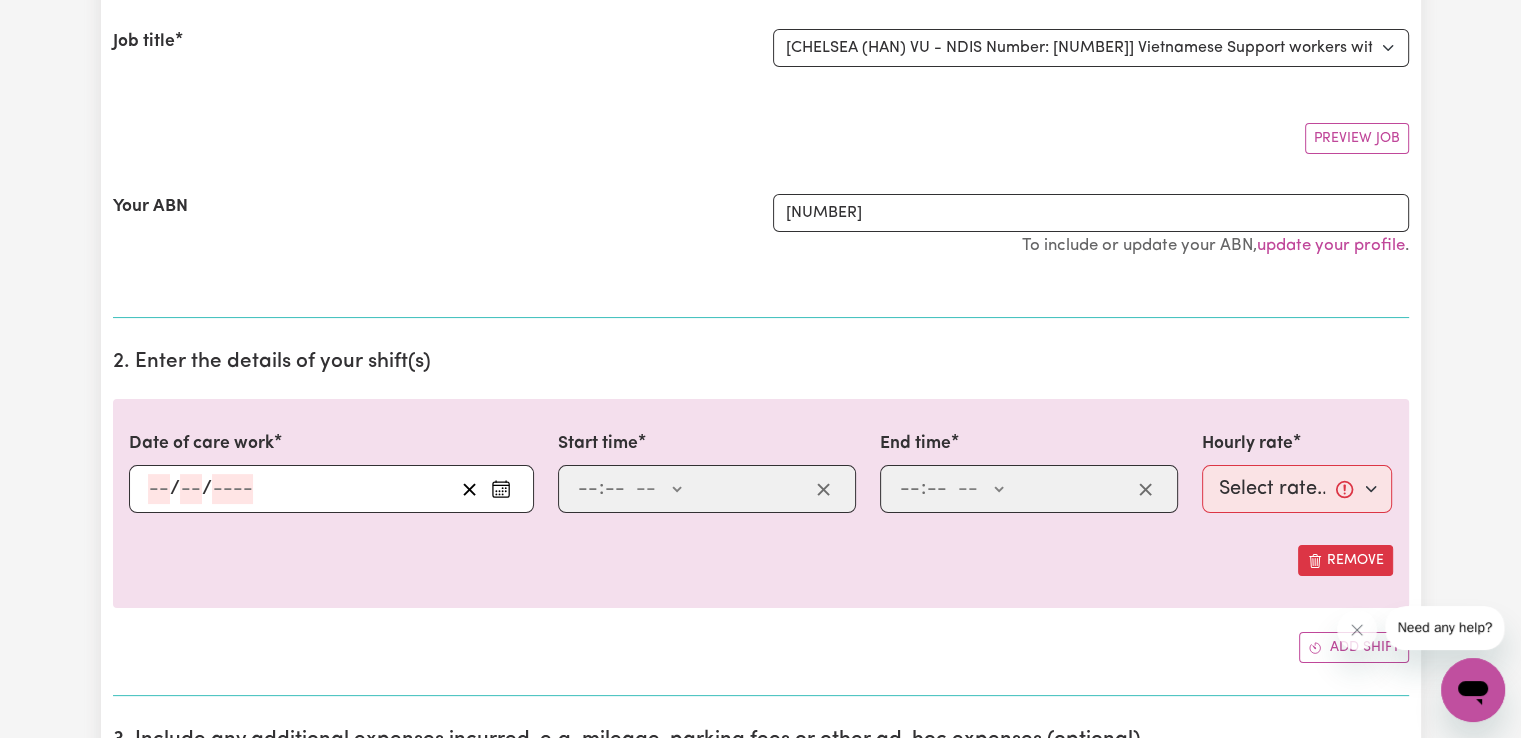click 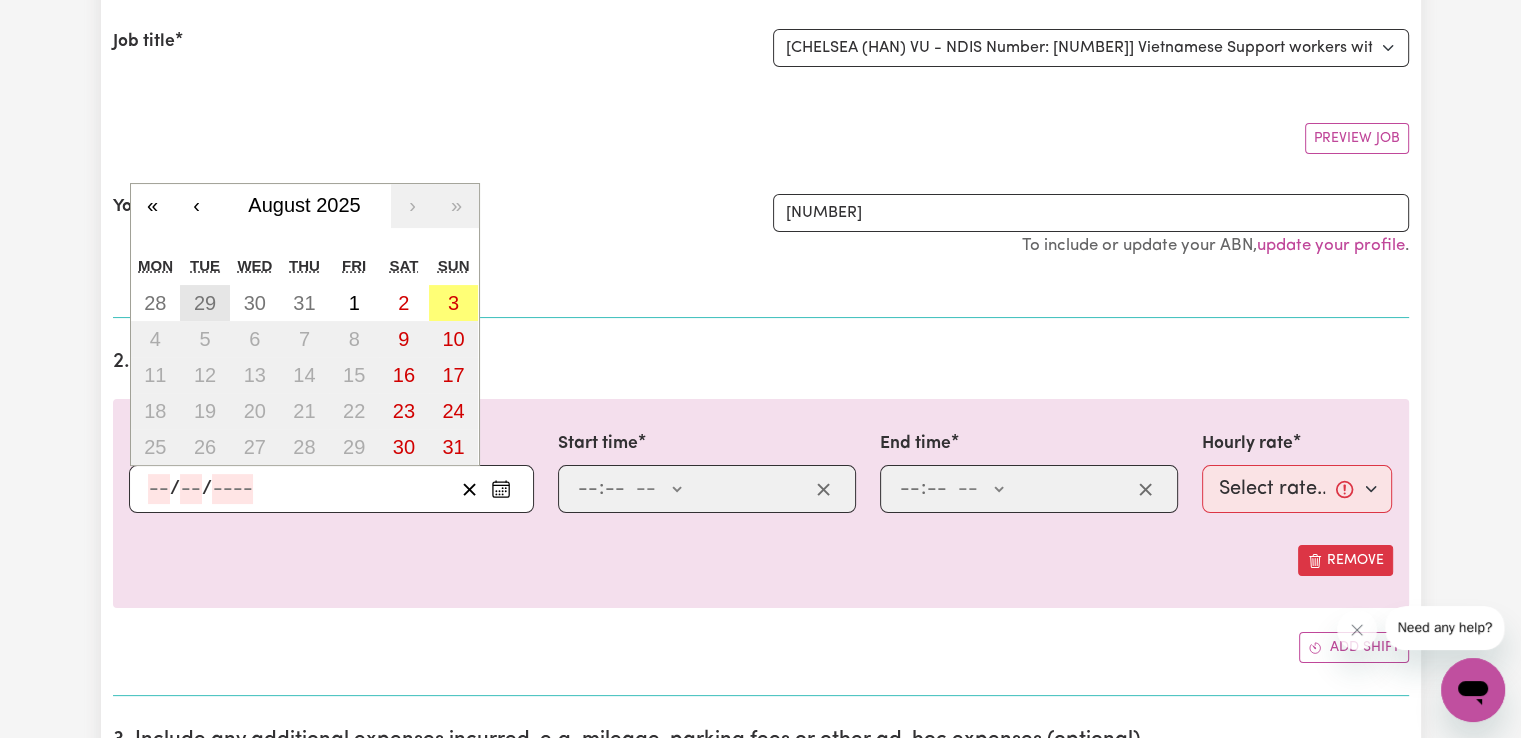 click on "29" at bounding box center [205, 303] 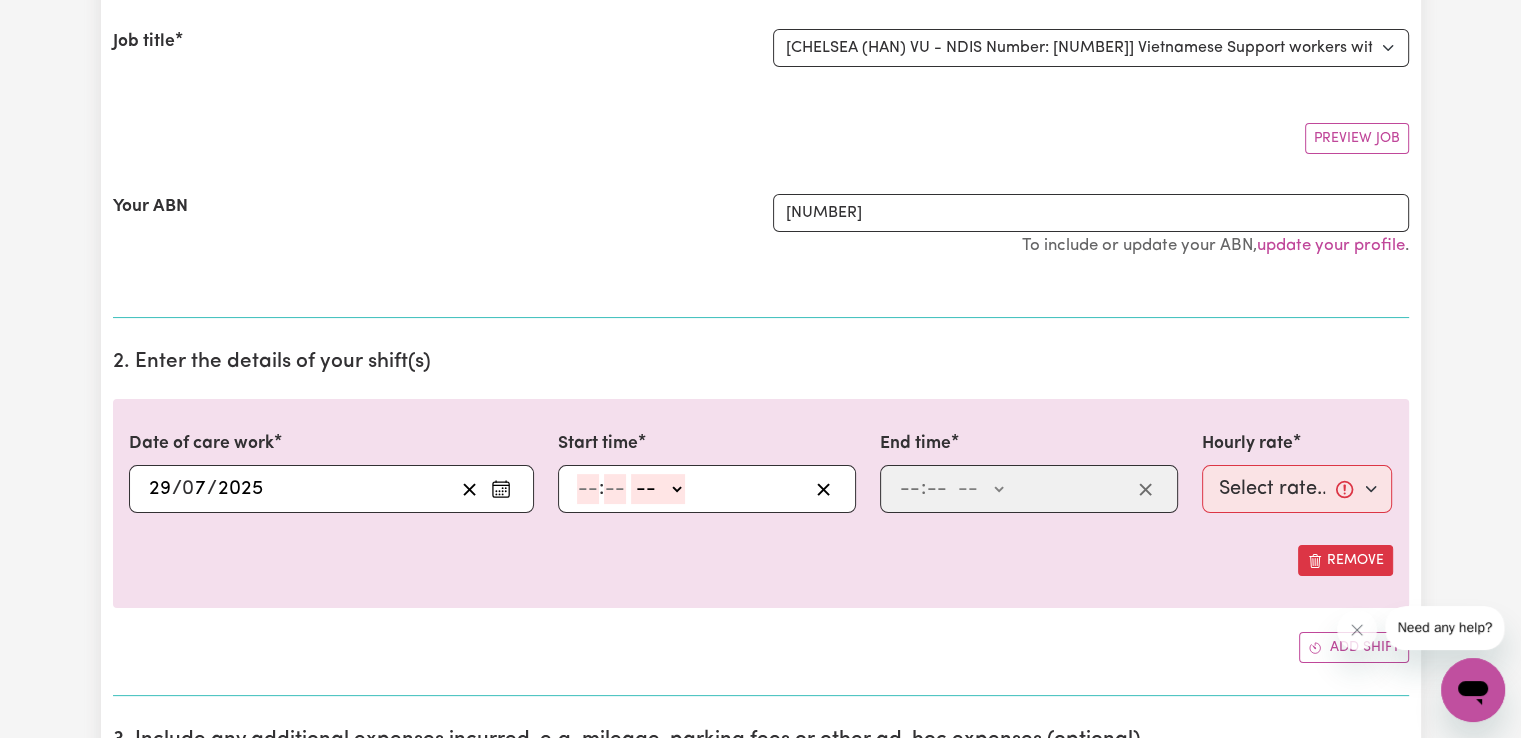 click 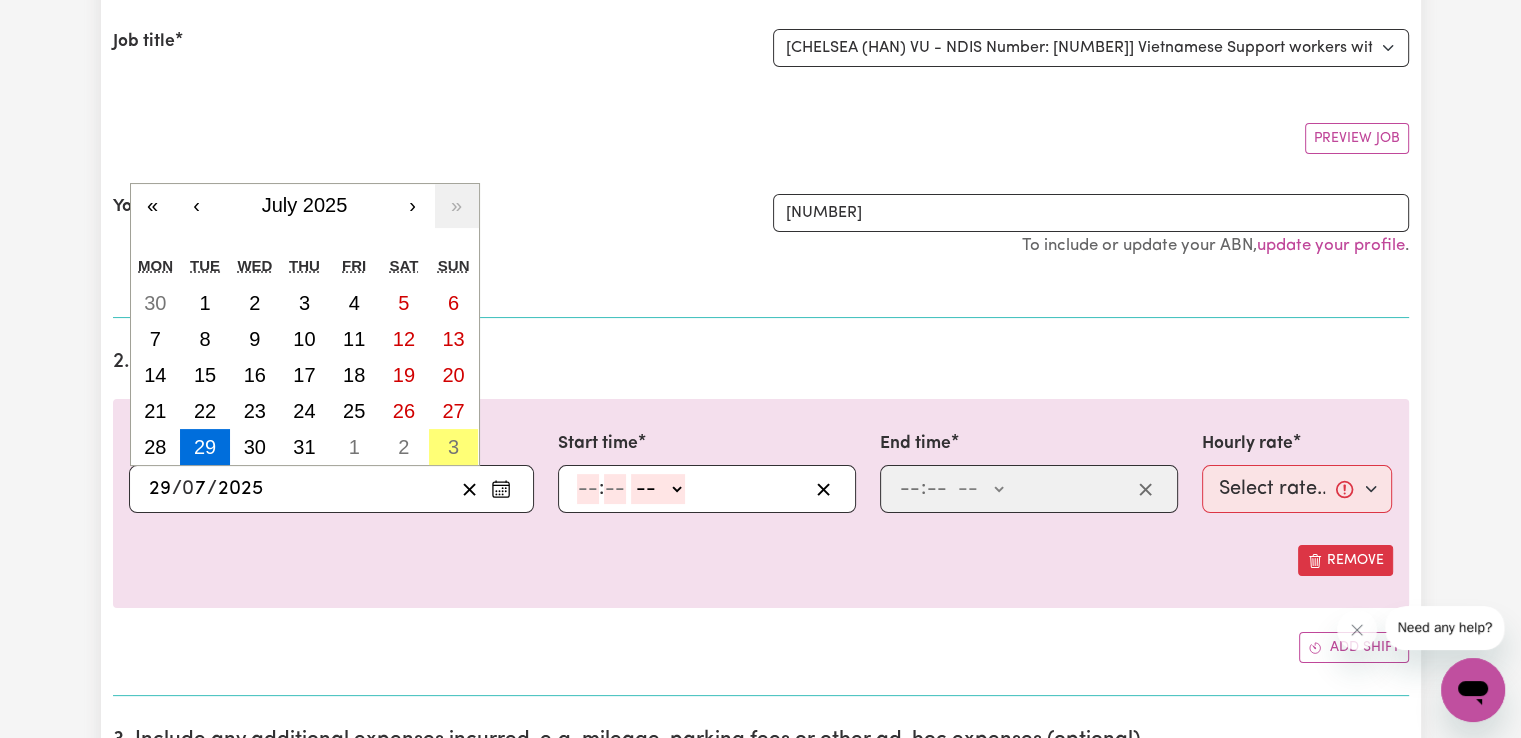 click 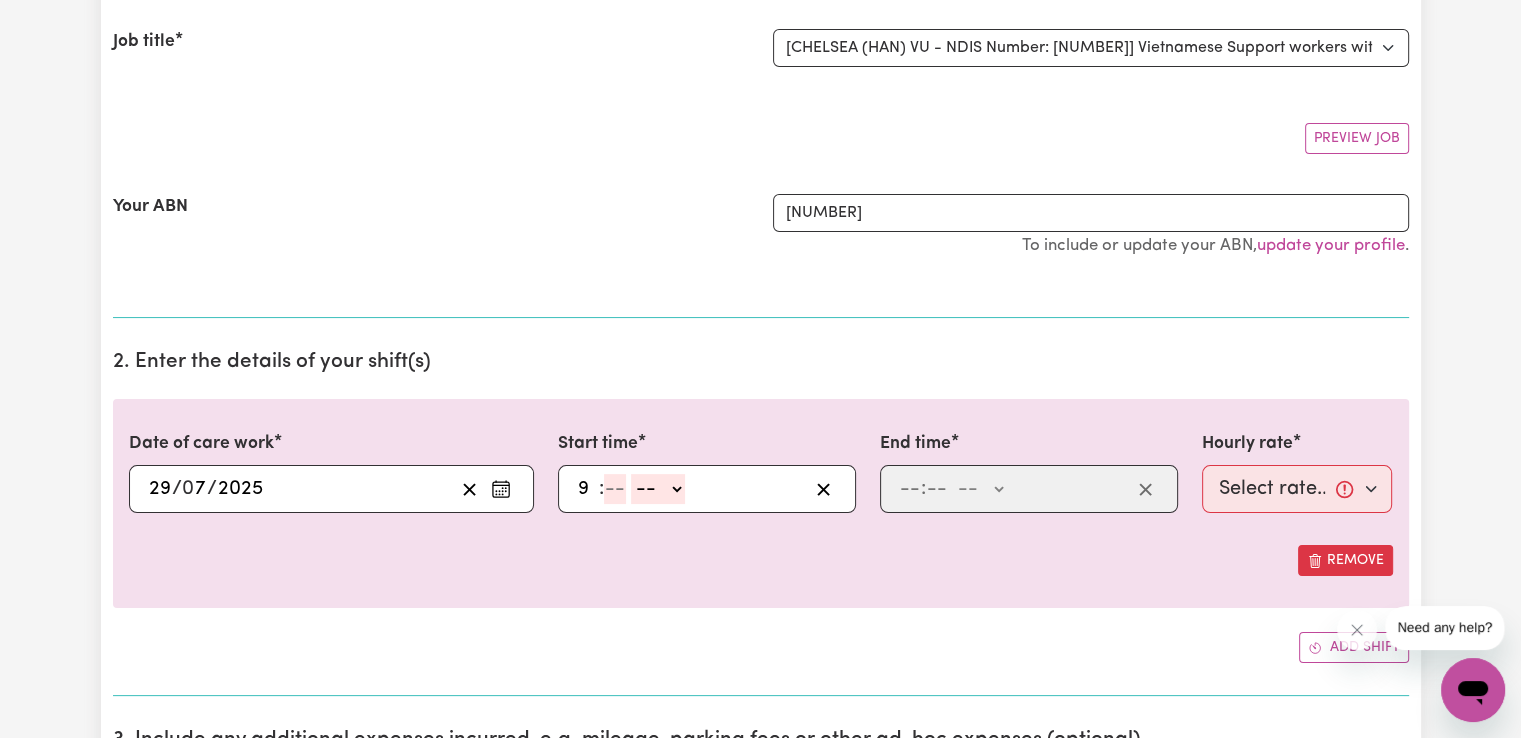 type on "9" 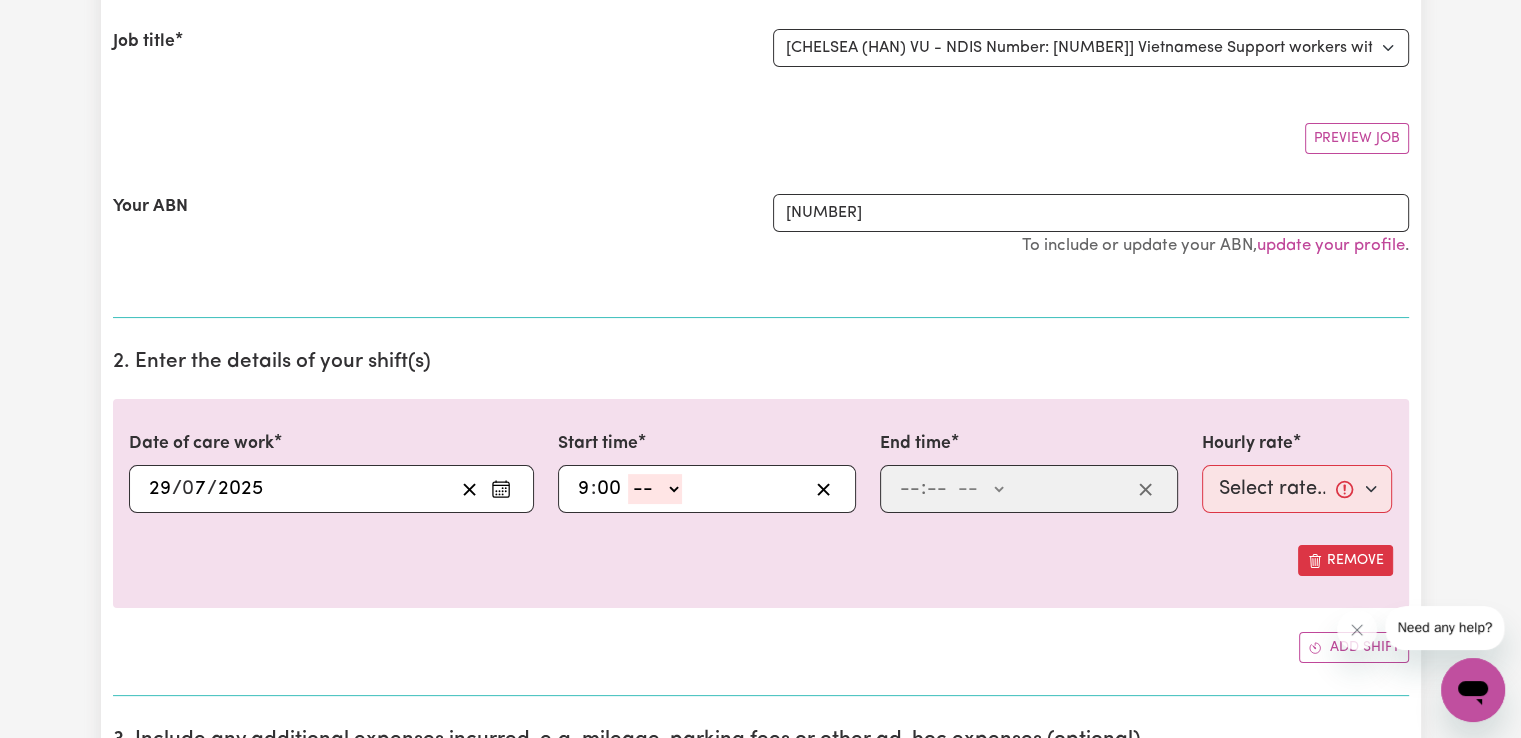 type on "00" 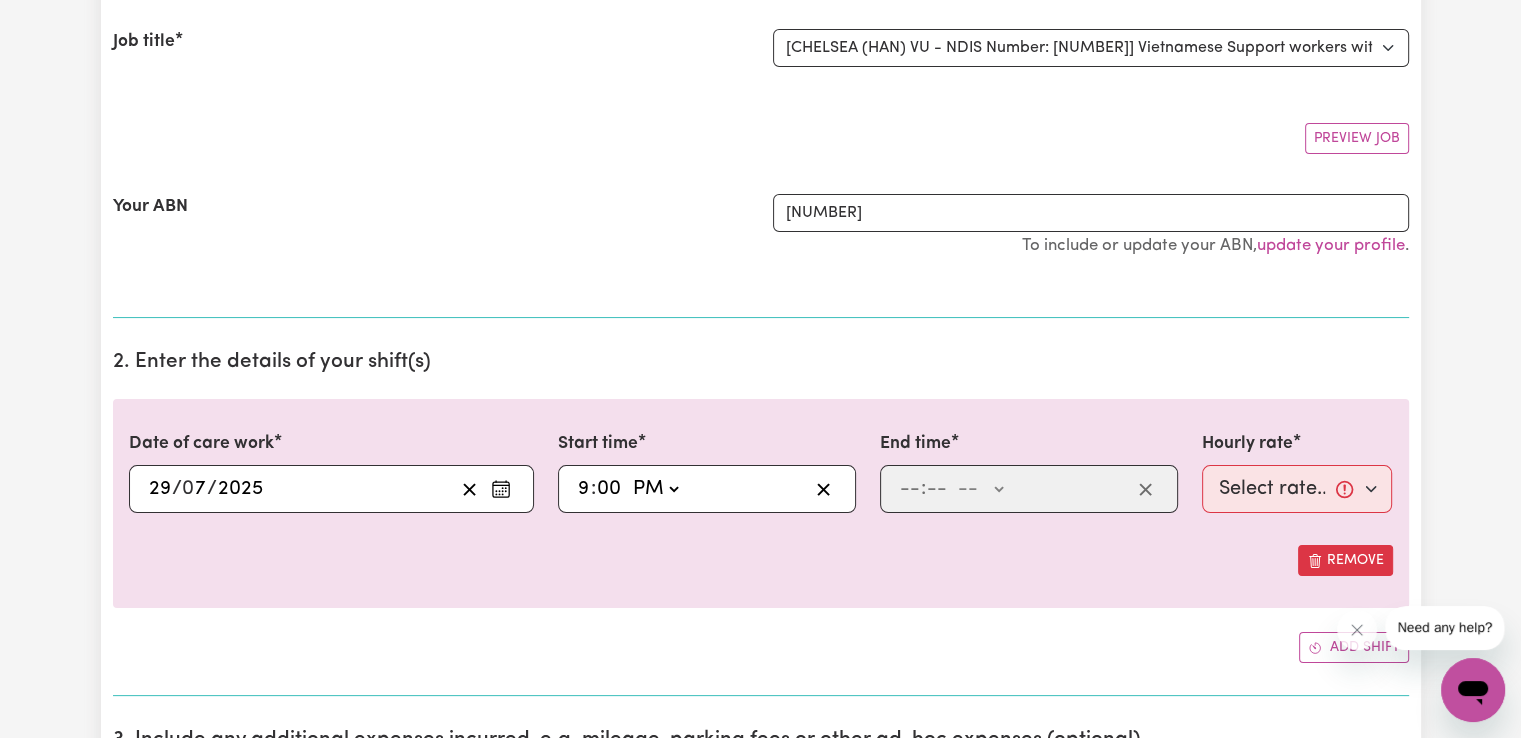 click on "-- AM PM" 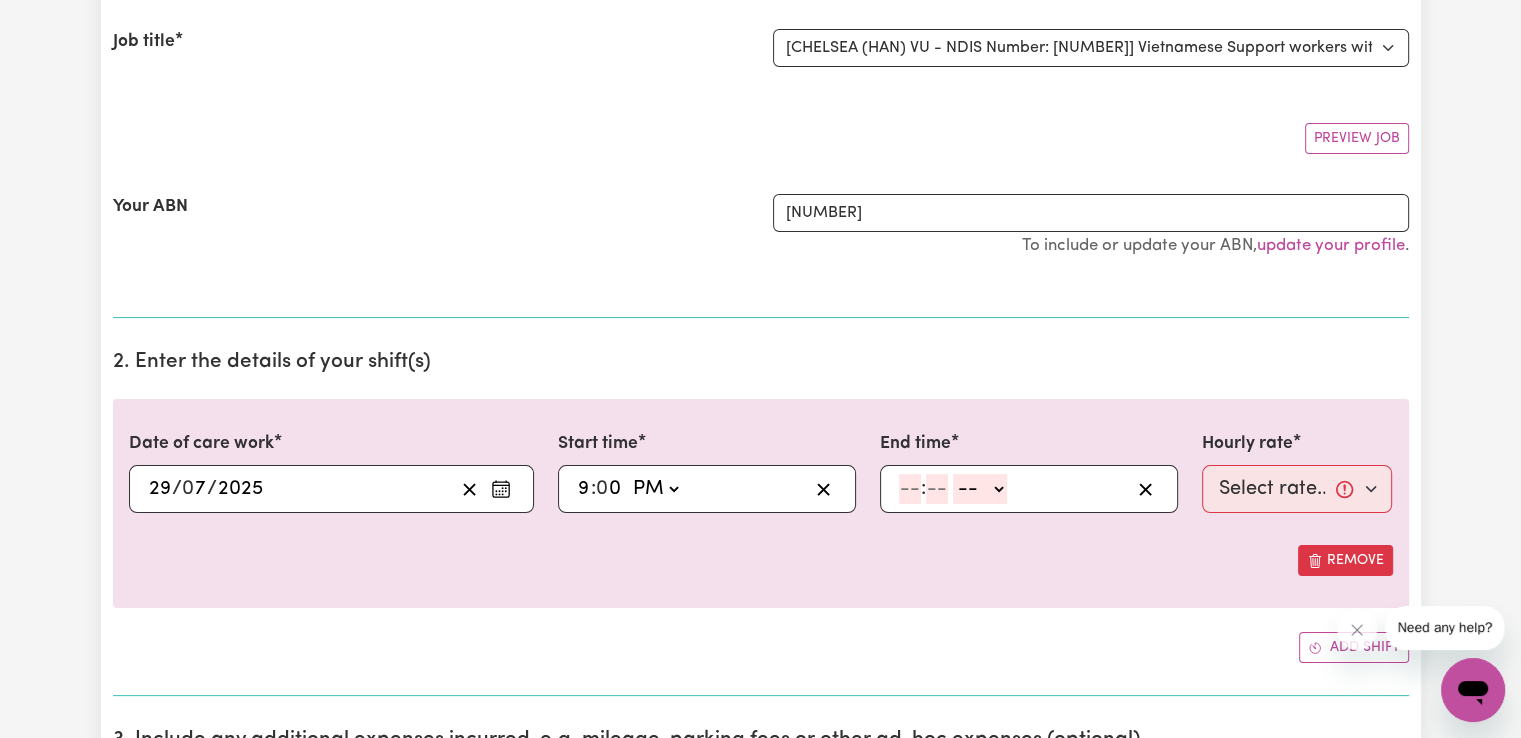 click 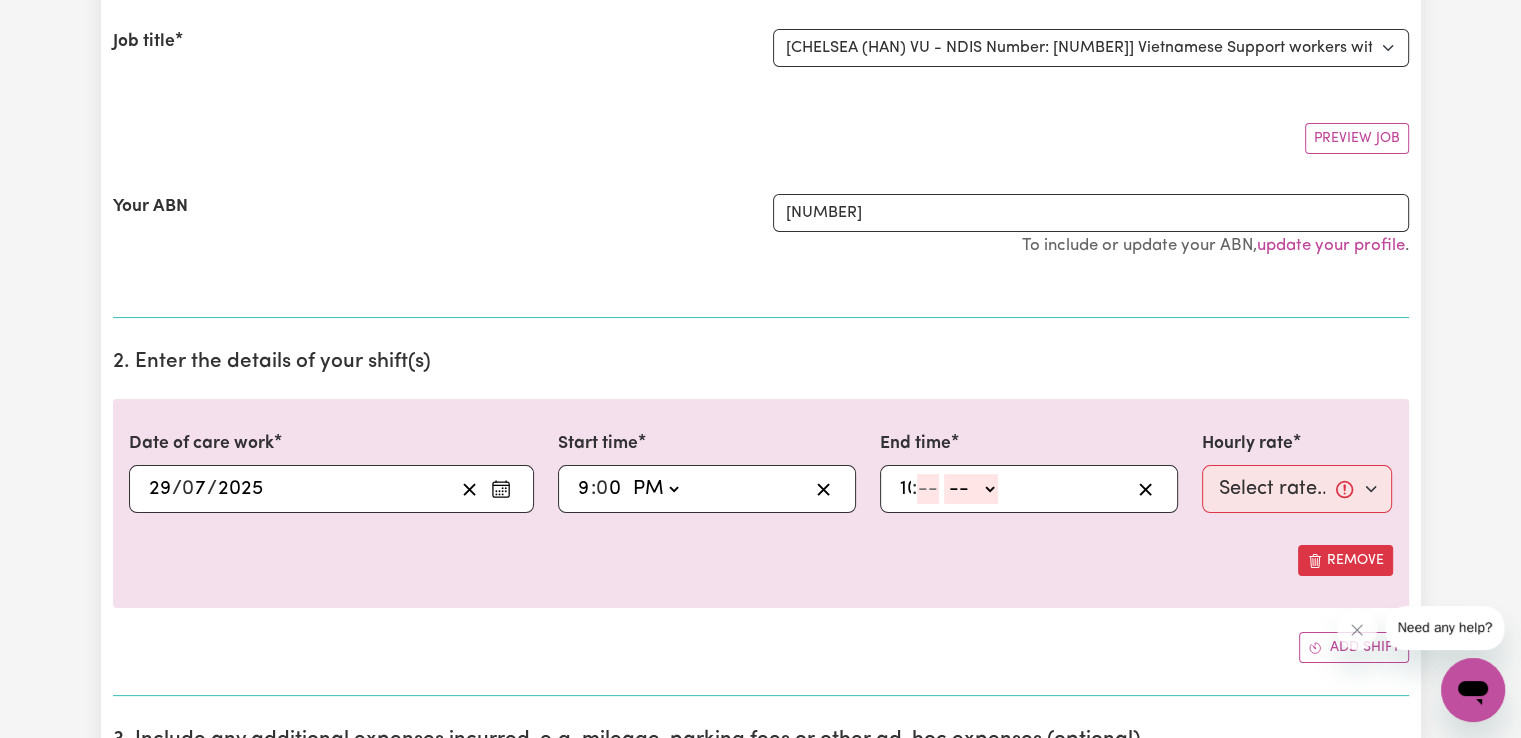 type on "10" 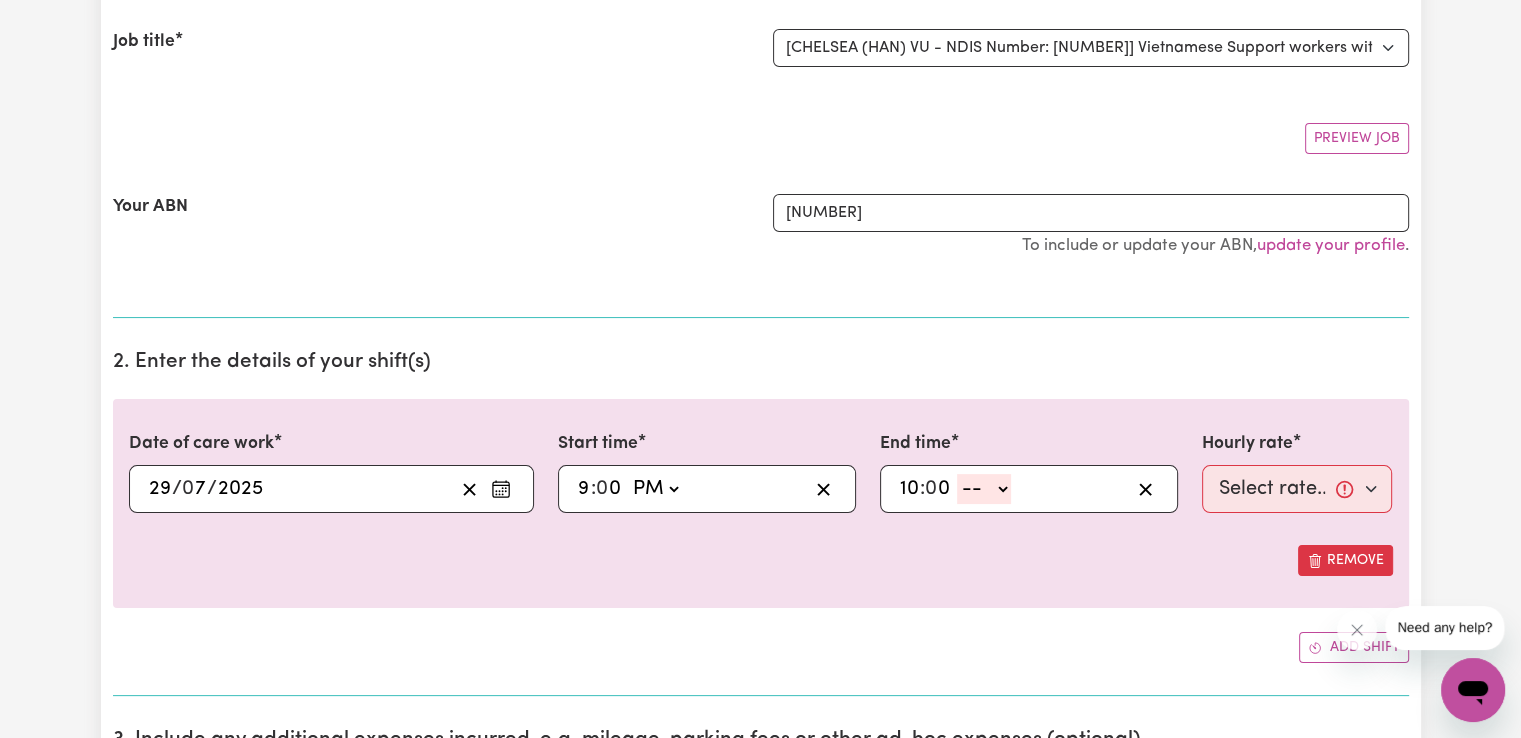 type on "0" 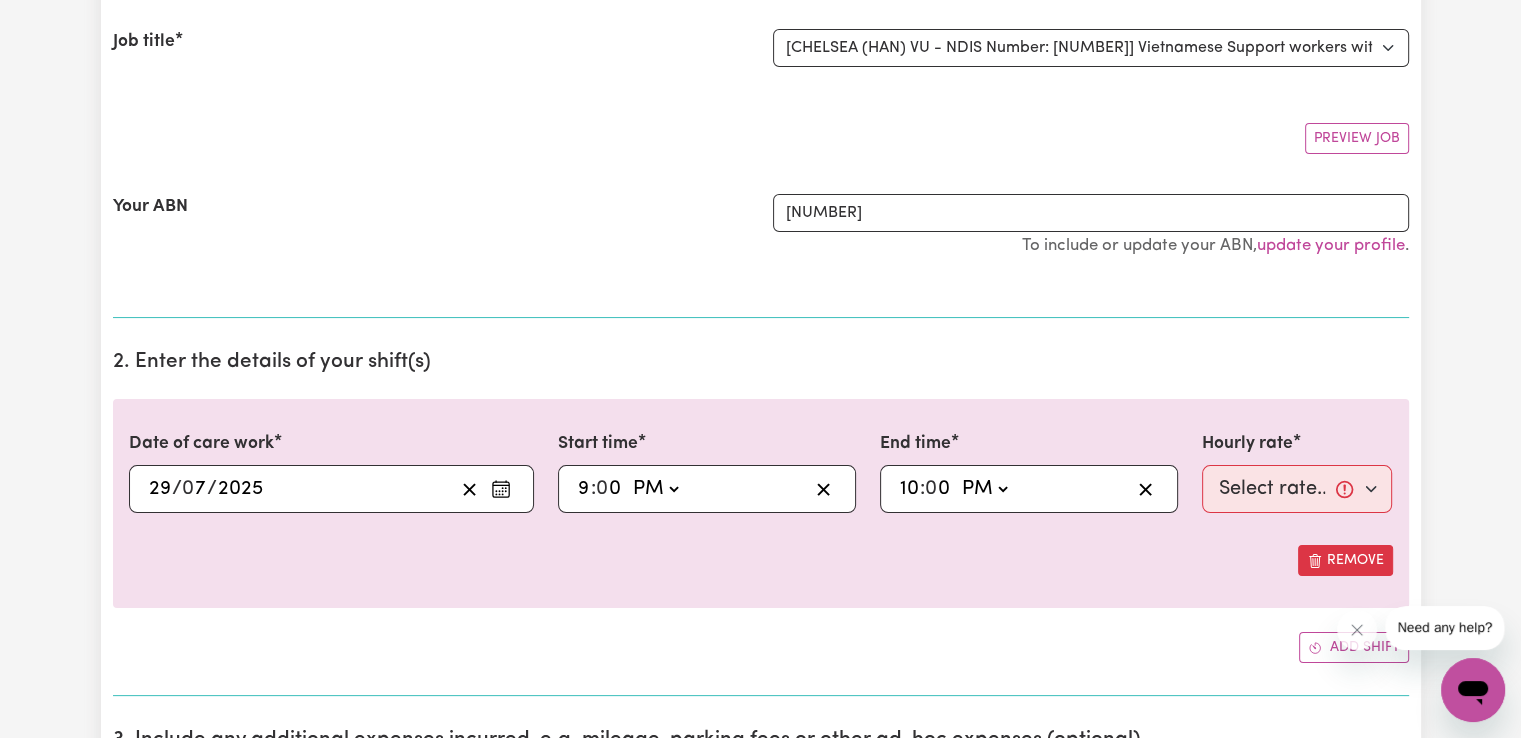 click on "-- AM PM" 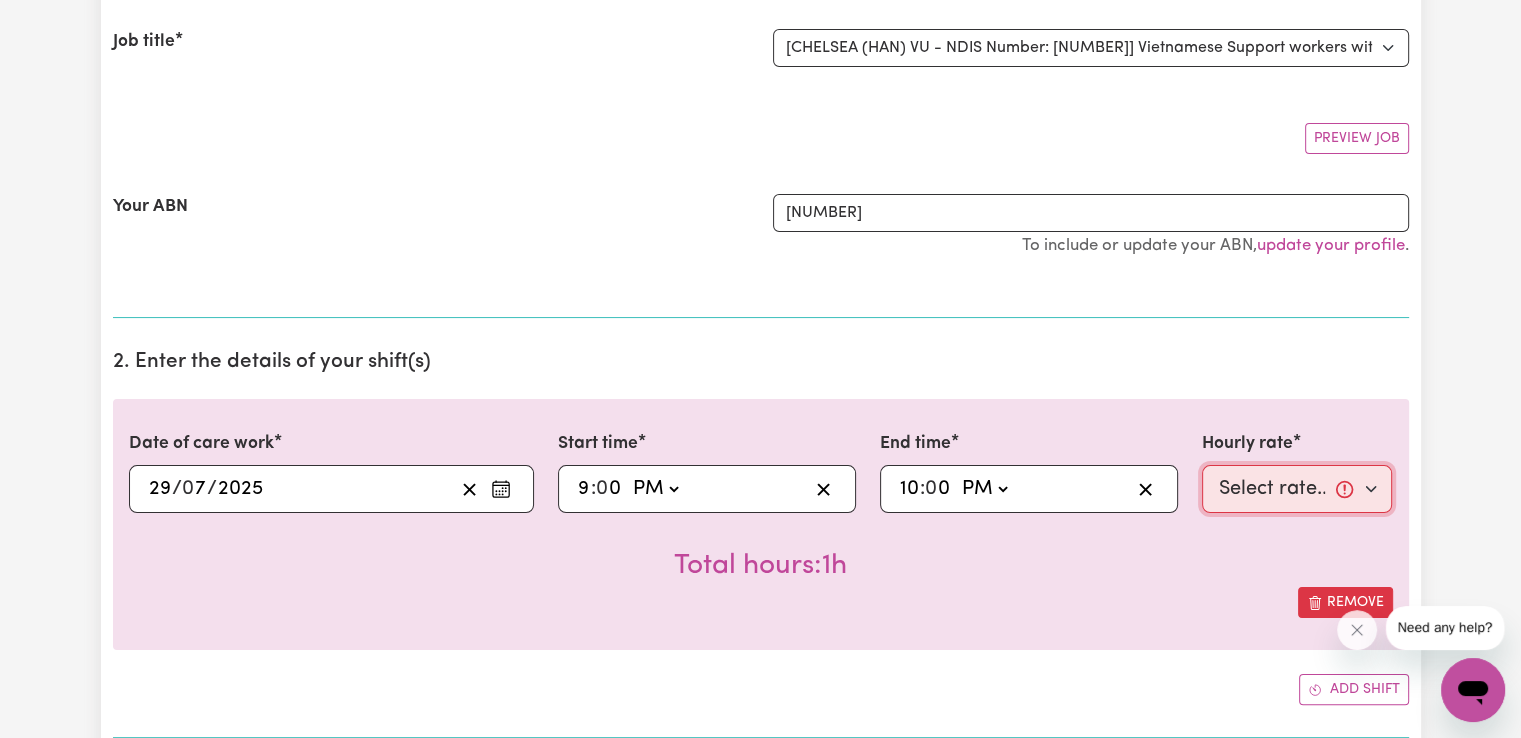 click on "Select rate... $50.05 (Weekday) $72.90 (Saturday) $90.04 (Sunday) $90.04 (Public Holiday) $52.13 (Evening Care) $29.43 (Overnight)" at bounding box center [1297, 489] 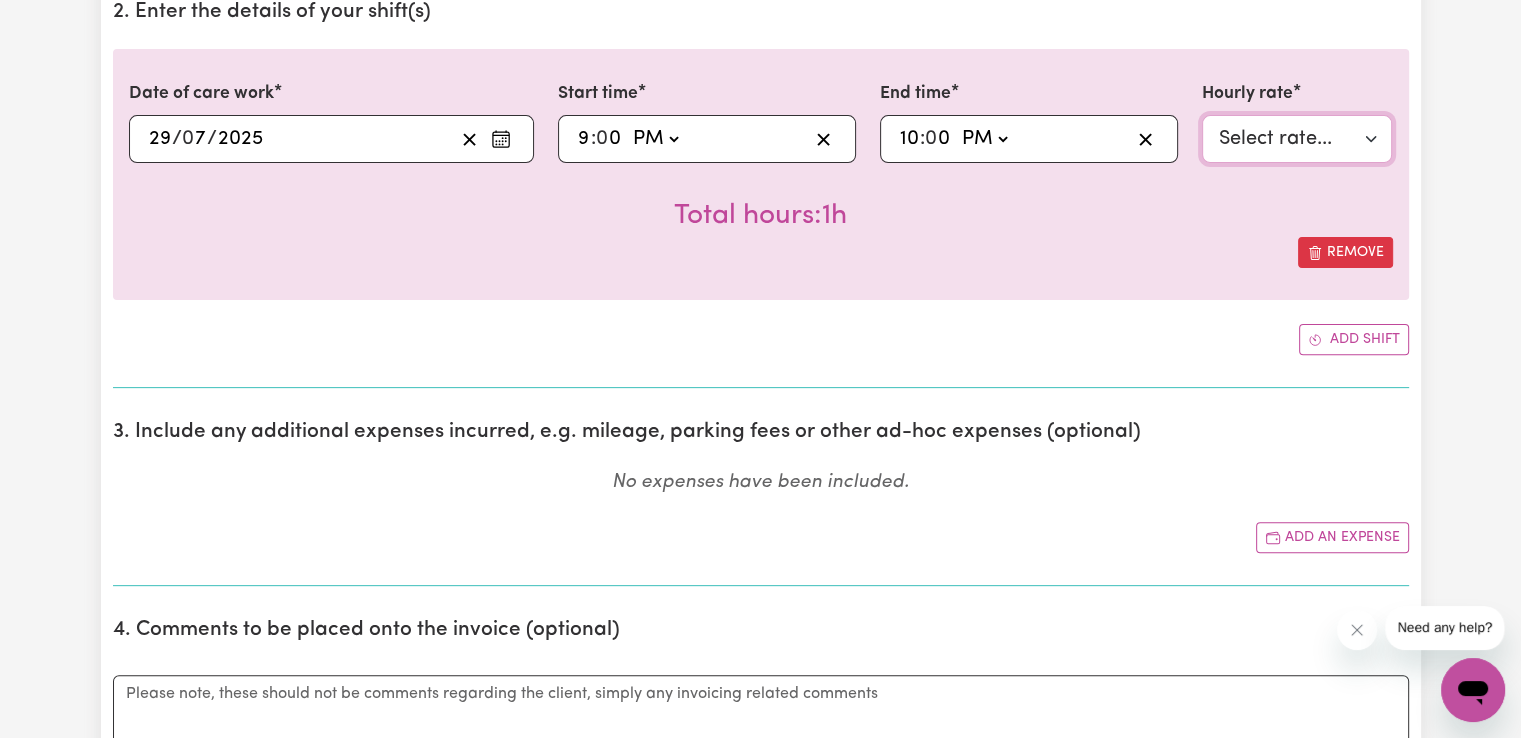 scroll, scrollTop: 633, scrollLeft: 0, axis: vertical 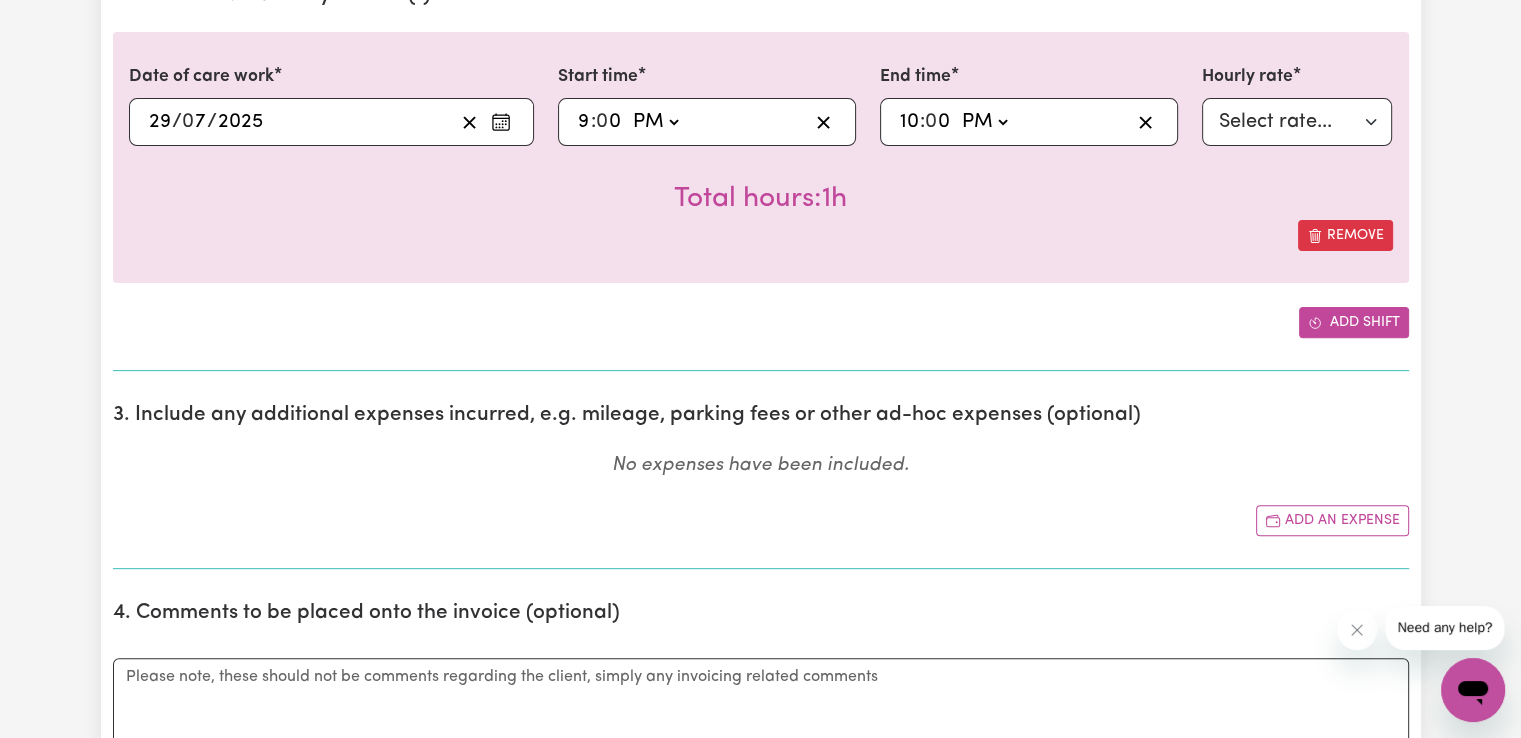 click on "Add shift" at bounding box center [1354, 322] 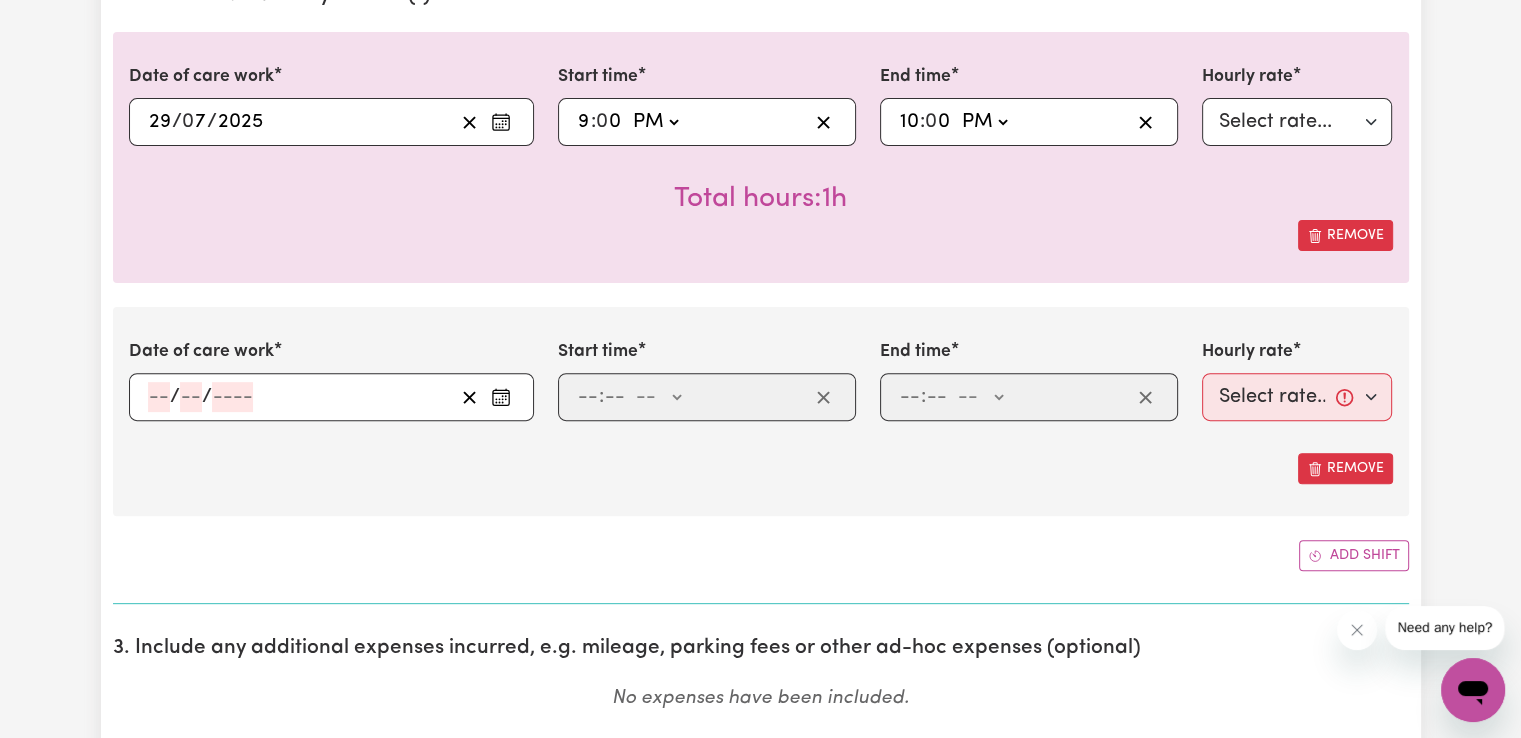 click 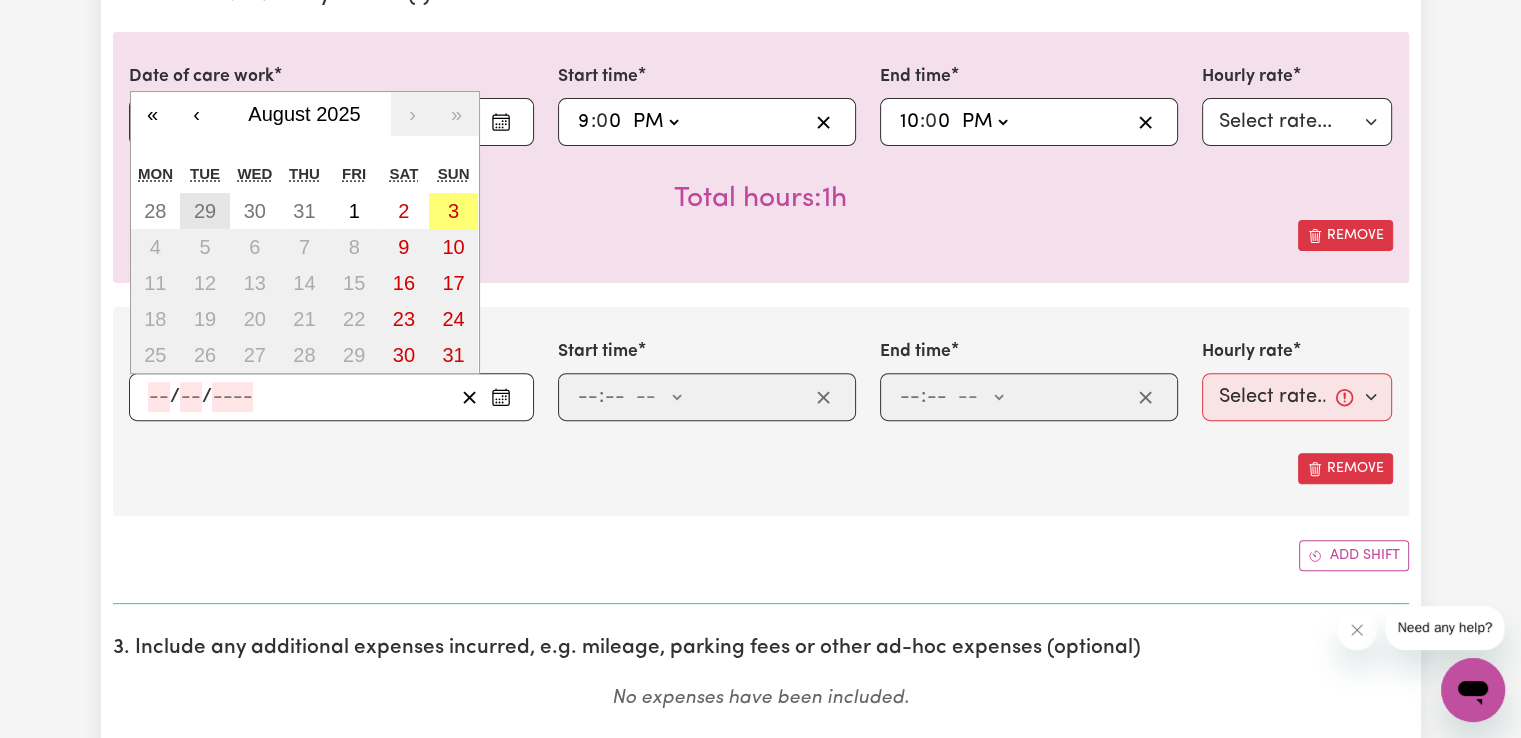 click on "29" at bounding box center [205, 211] 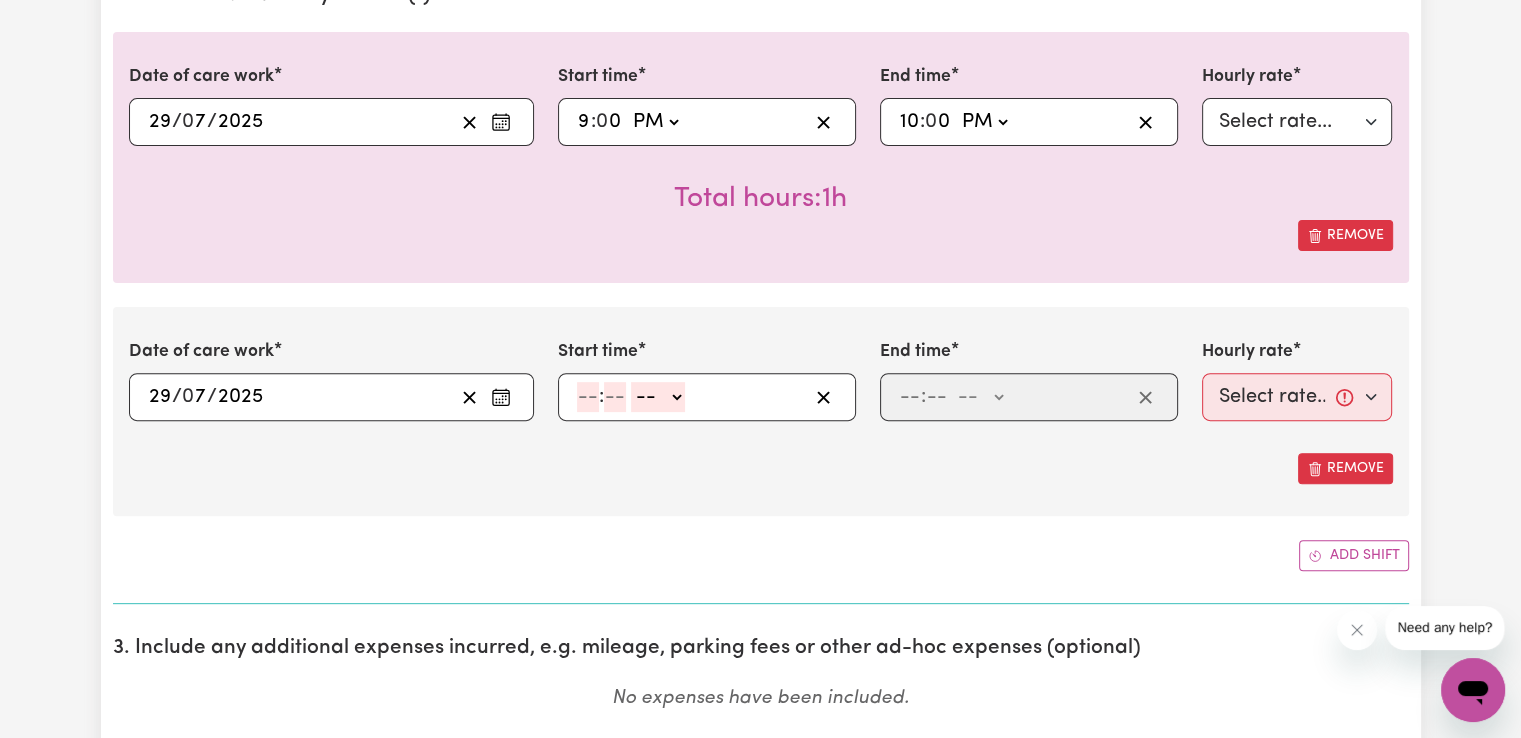 click 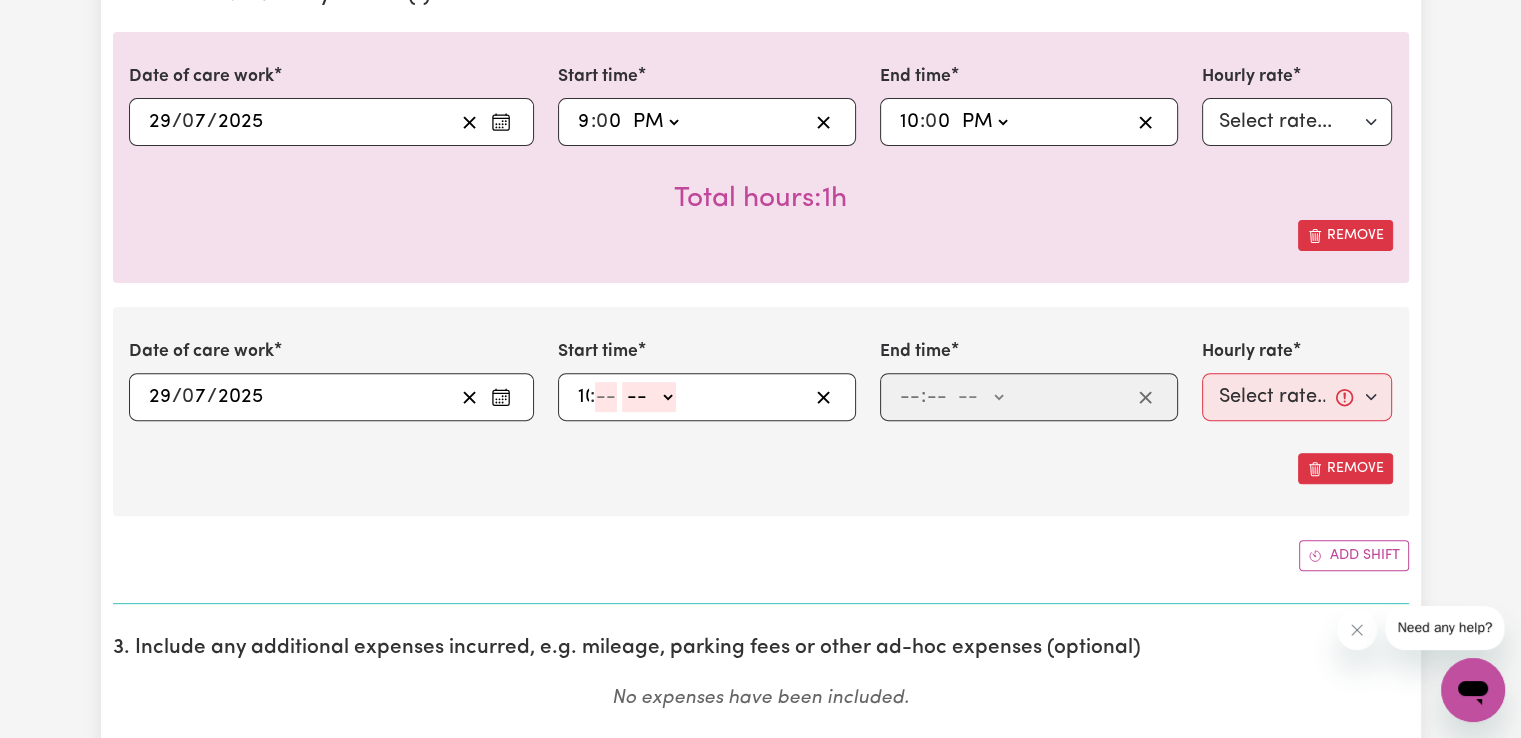 type on "10" 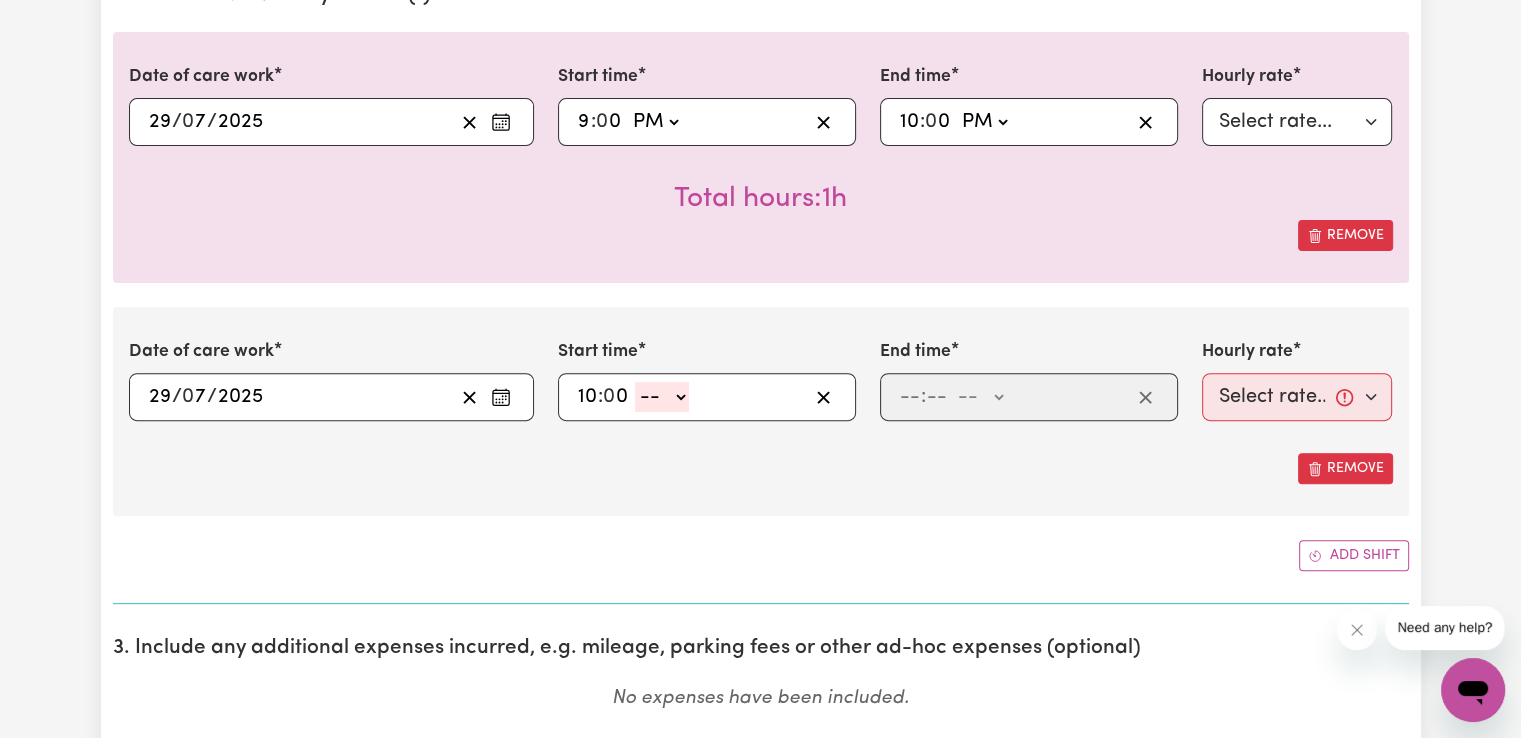 type on "0" 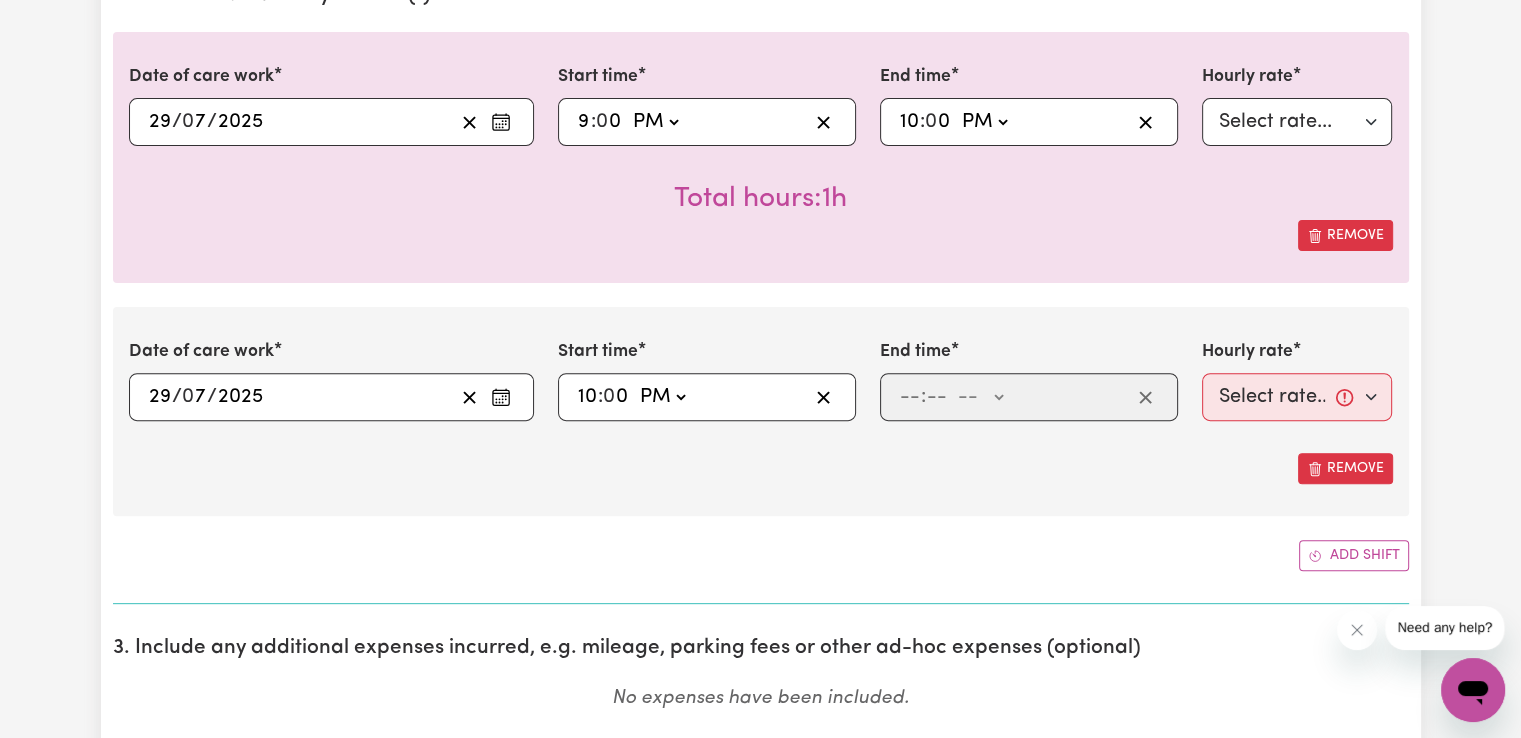 click on "-- AM PM" 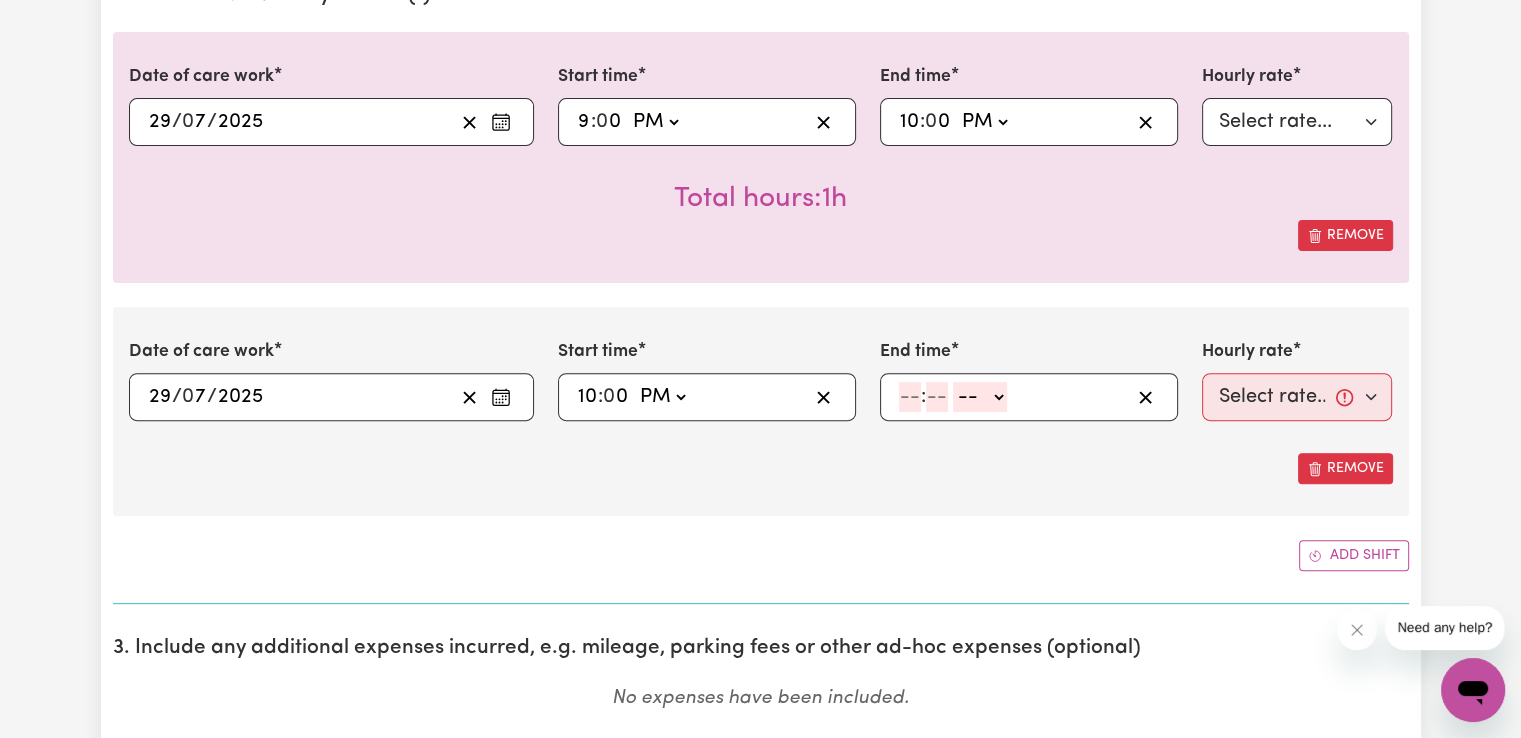 click 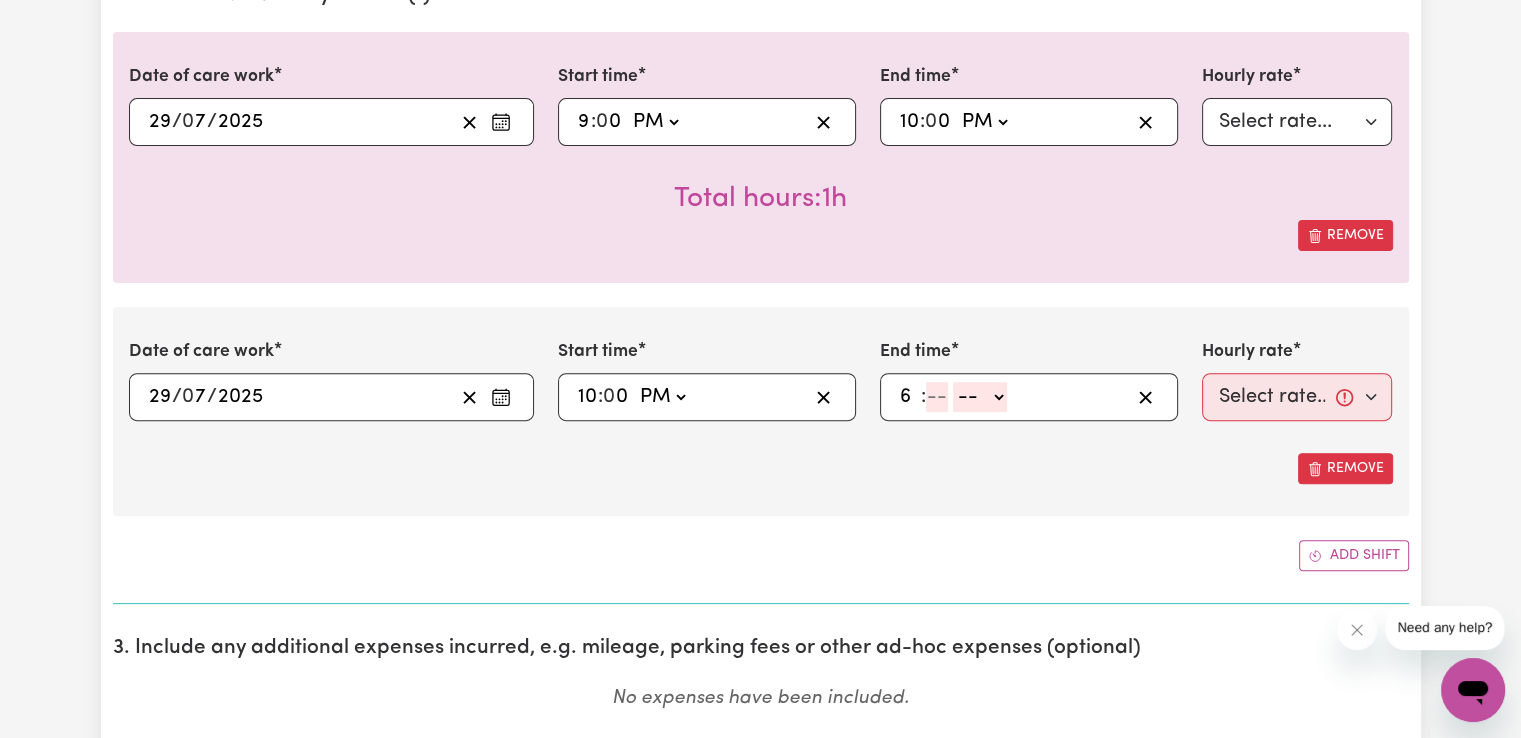 type on "6" 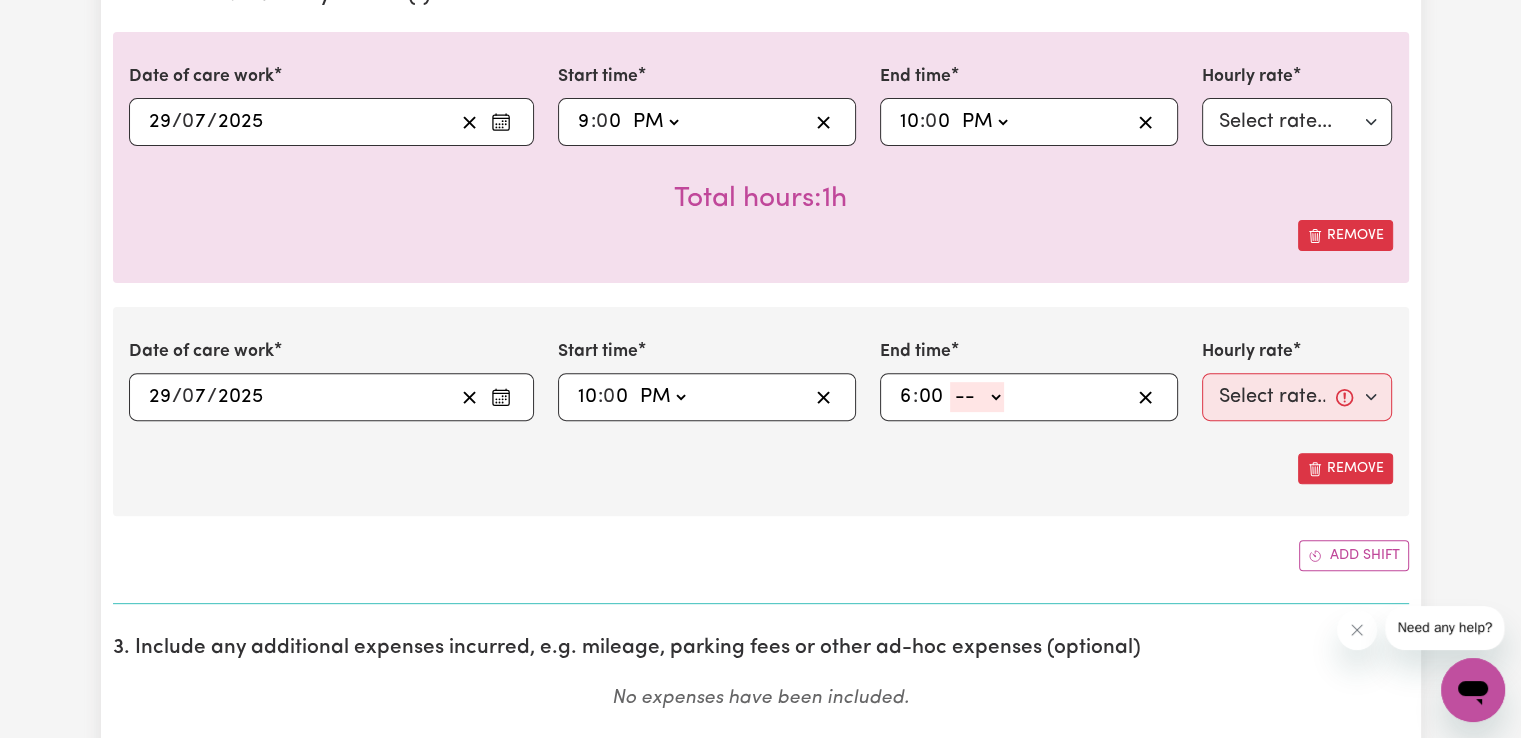 type on "00" 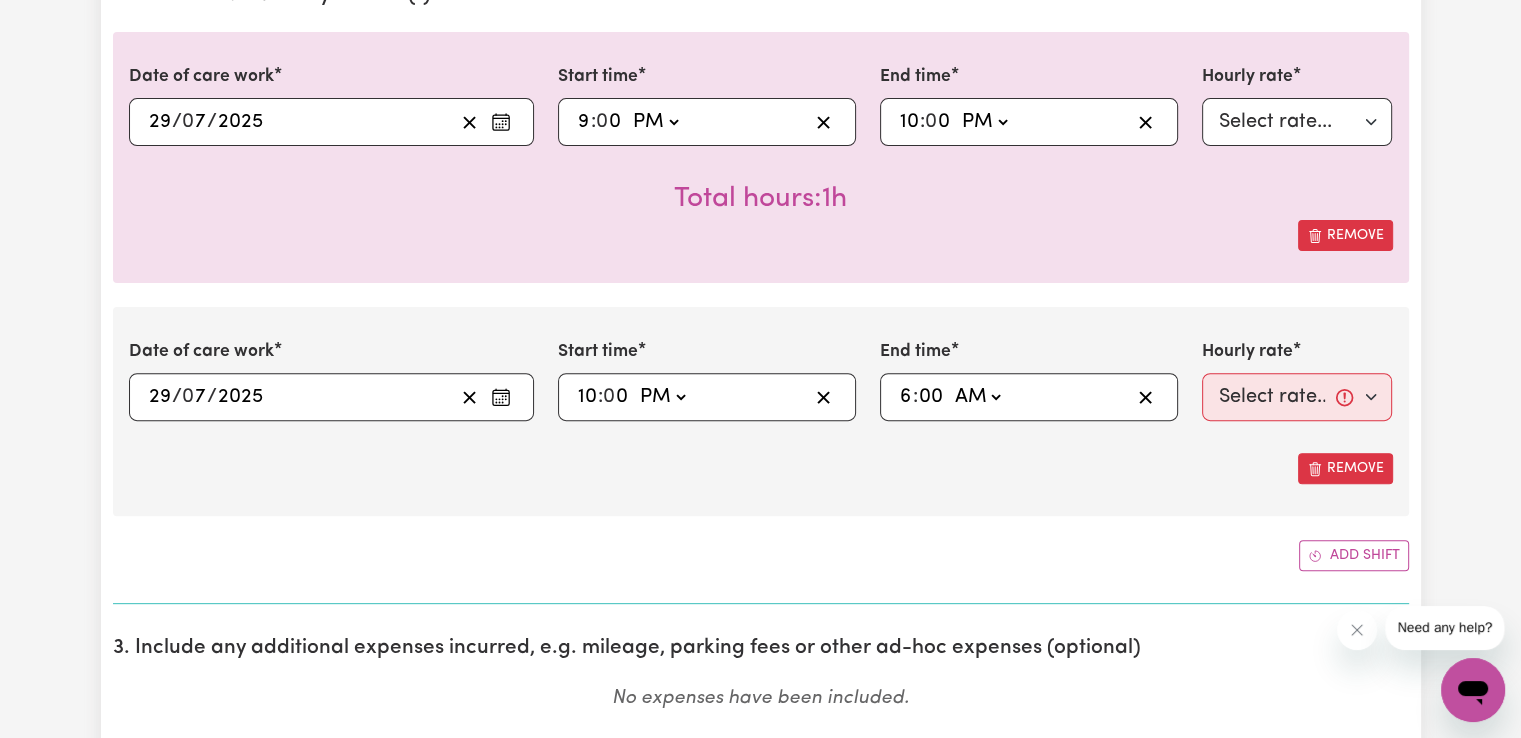click on "-- AM PM" 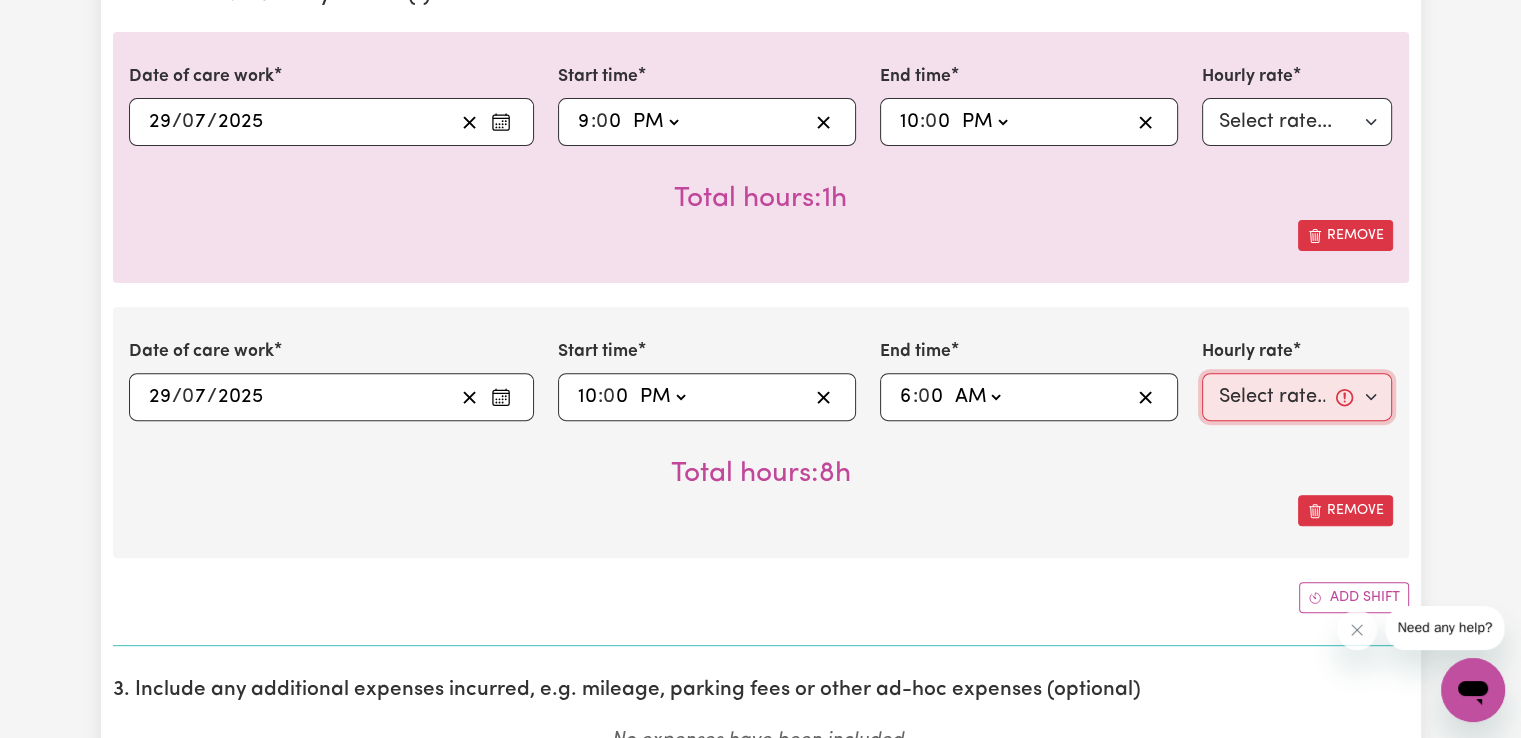 click on "Select rate... $50.05 (Weekday) $72.90 (Saturday) $90.04 (Sunday) $90.04 (Public Holiday) $52.13 (Evening Care) $29.43 (Overnight)" at bounding box center [1297, 397] 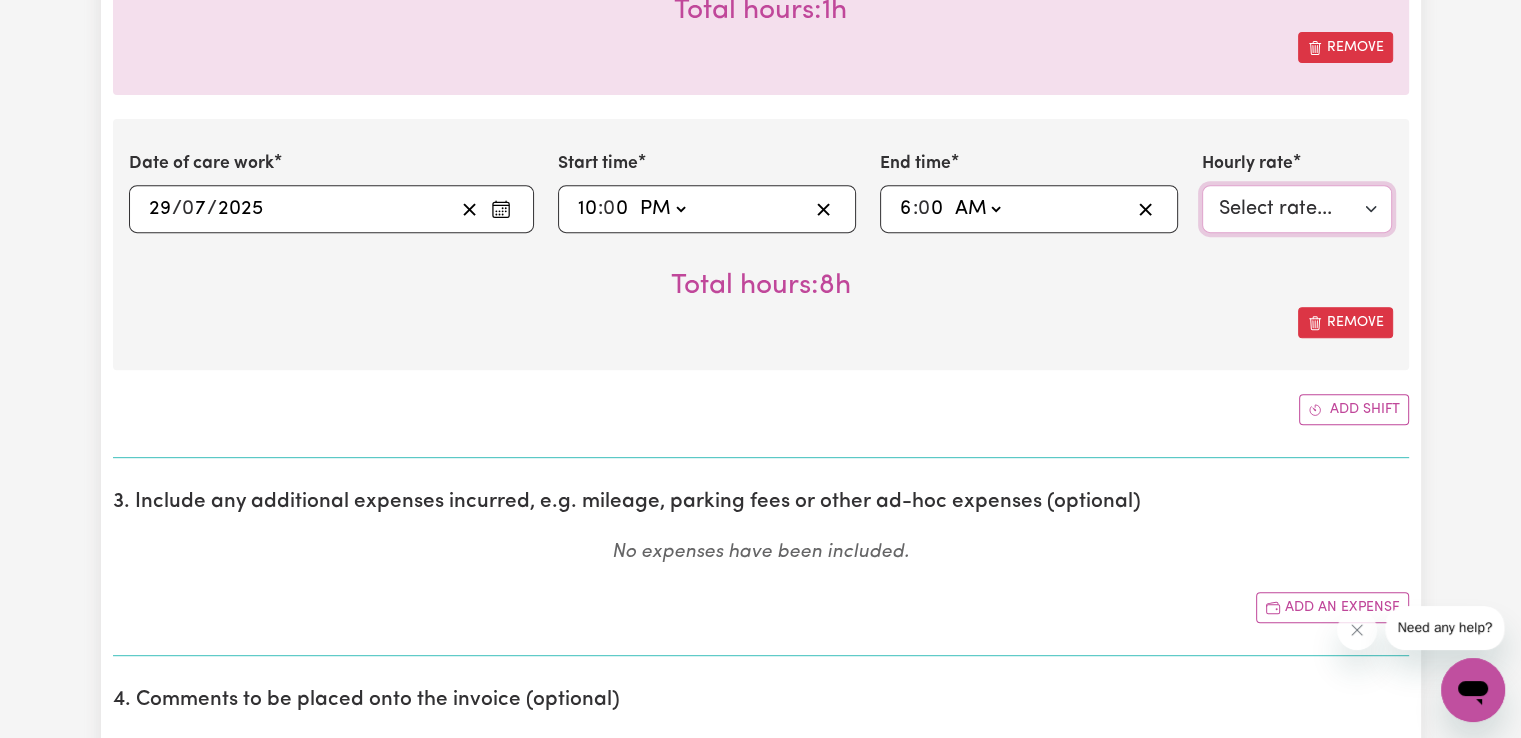 scroll, scrollTop: 833, scrollLeft: 0, axis: vertical 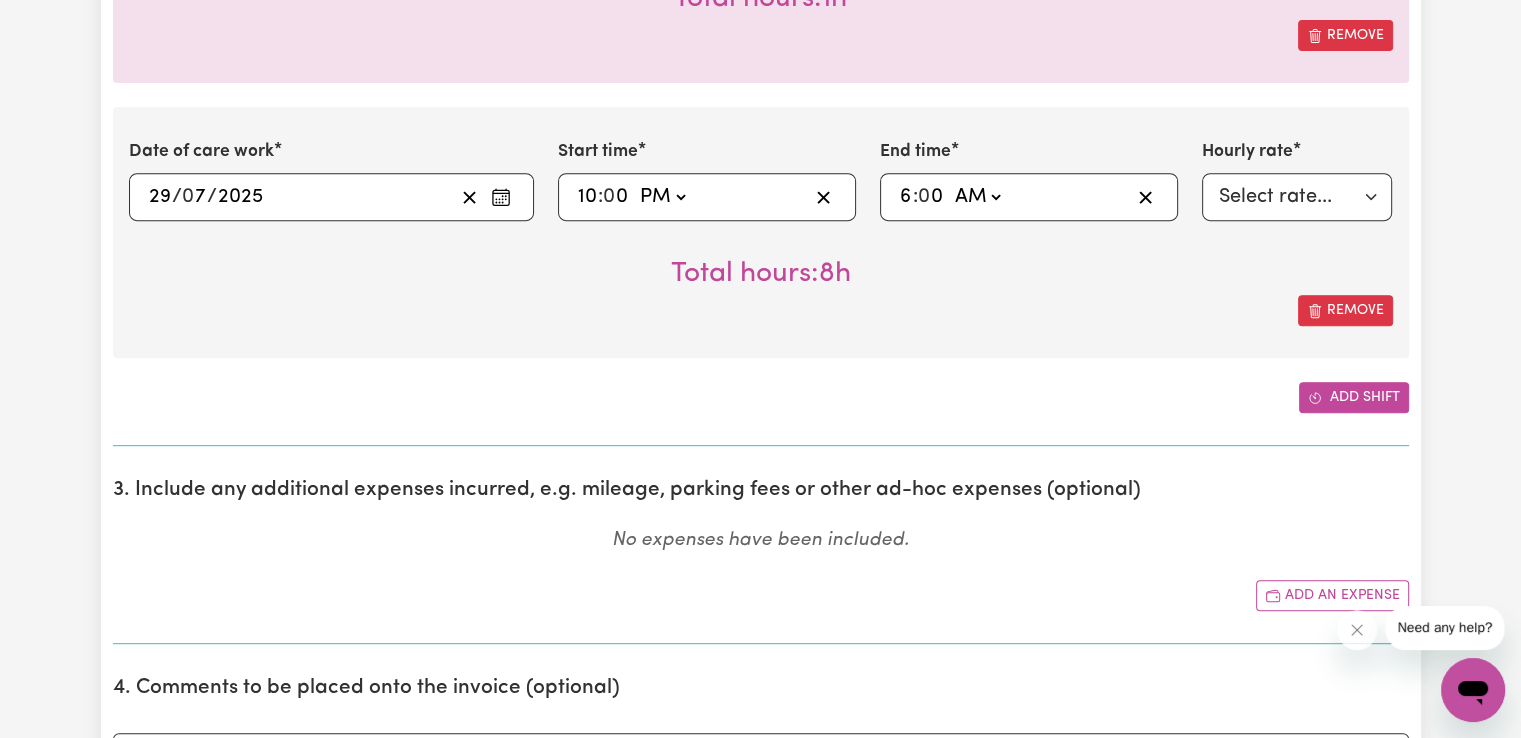 click at bounding box center (1315, 397) 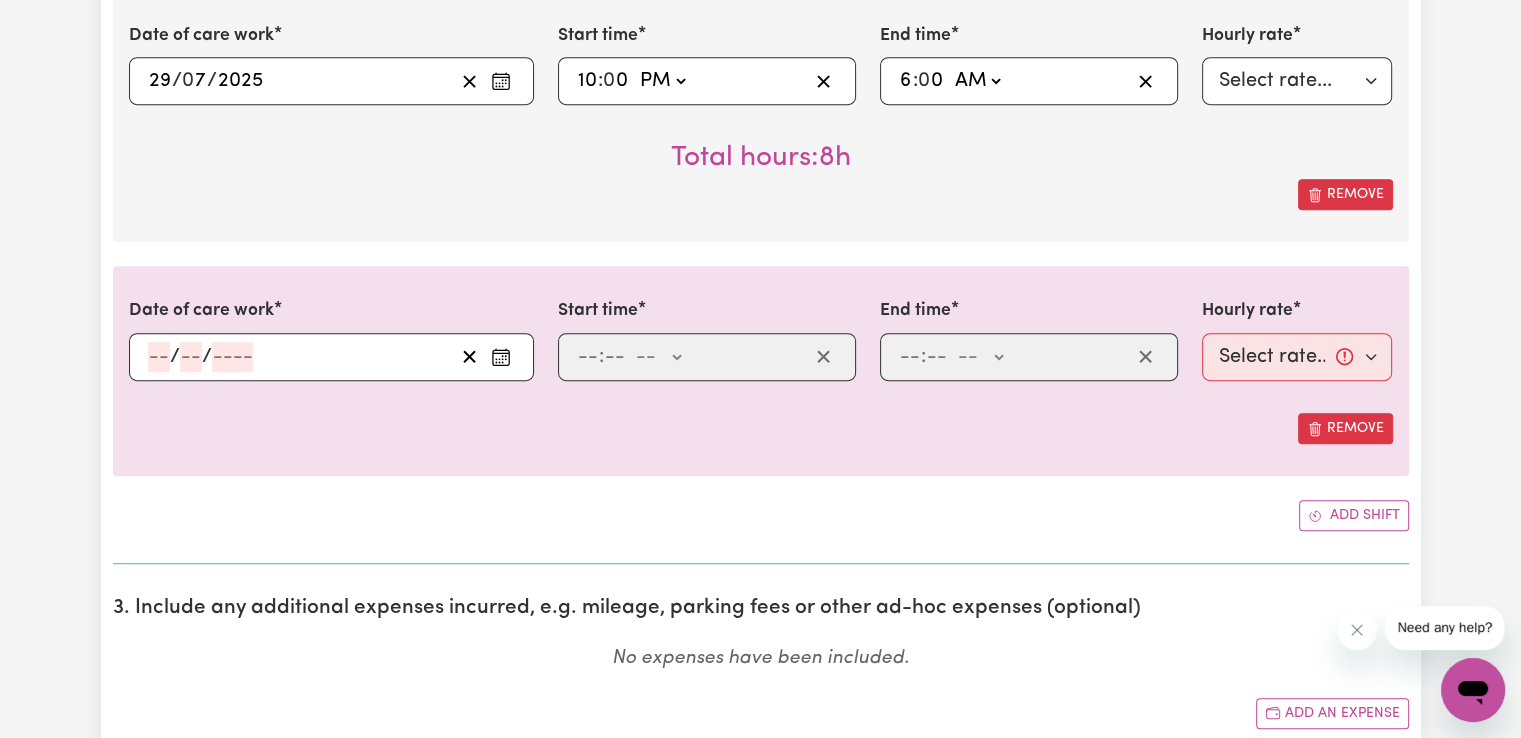 scroll, scrollTop: 966, scrollLeft: 0, axis: vertical 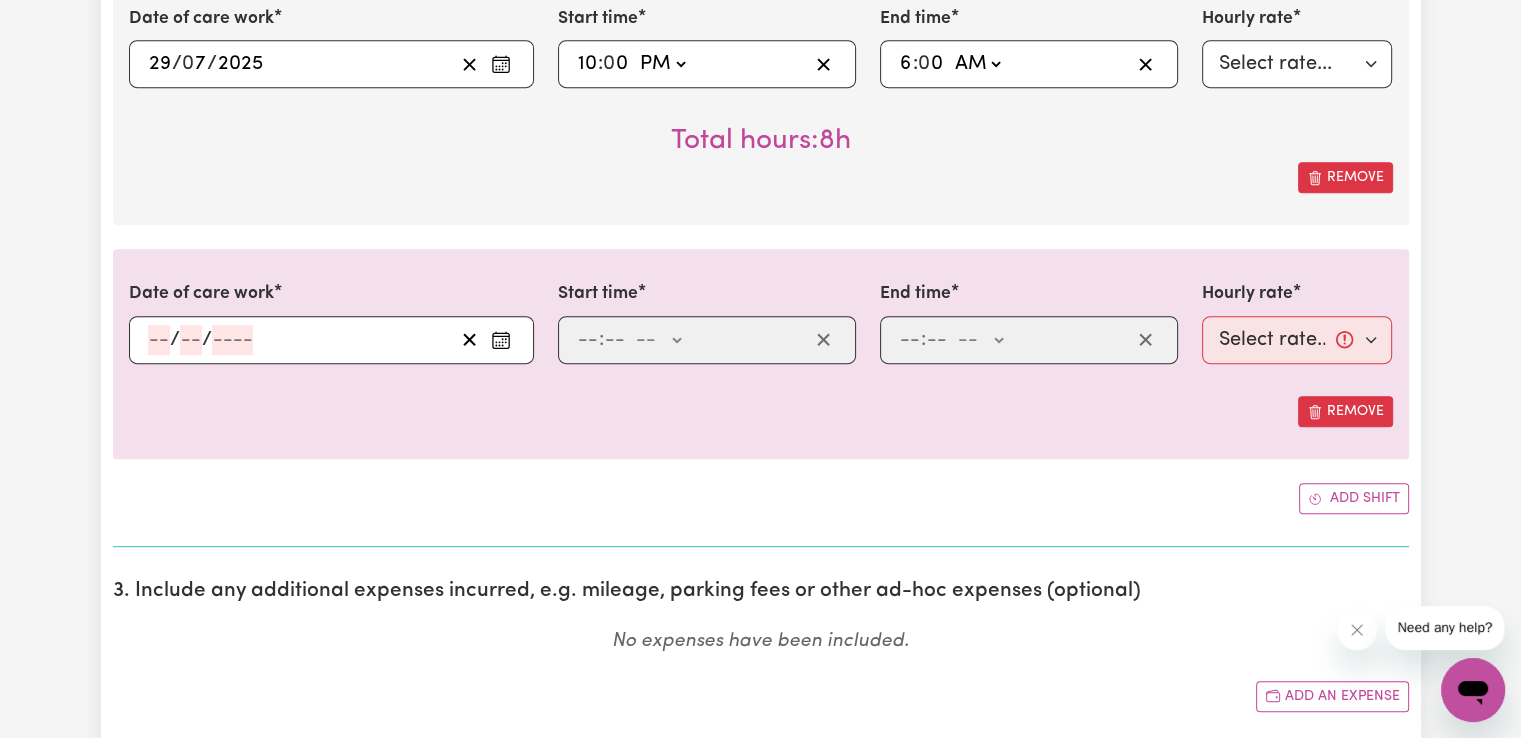 click 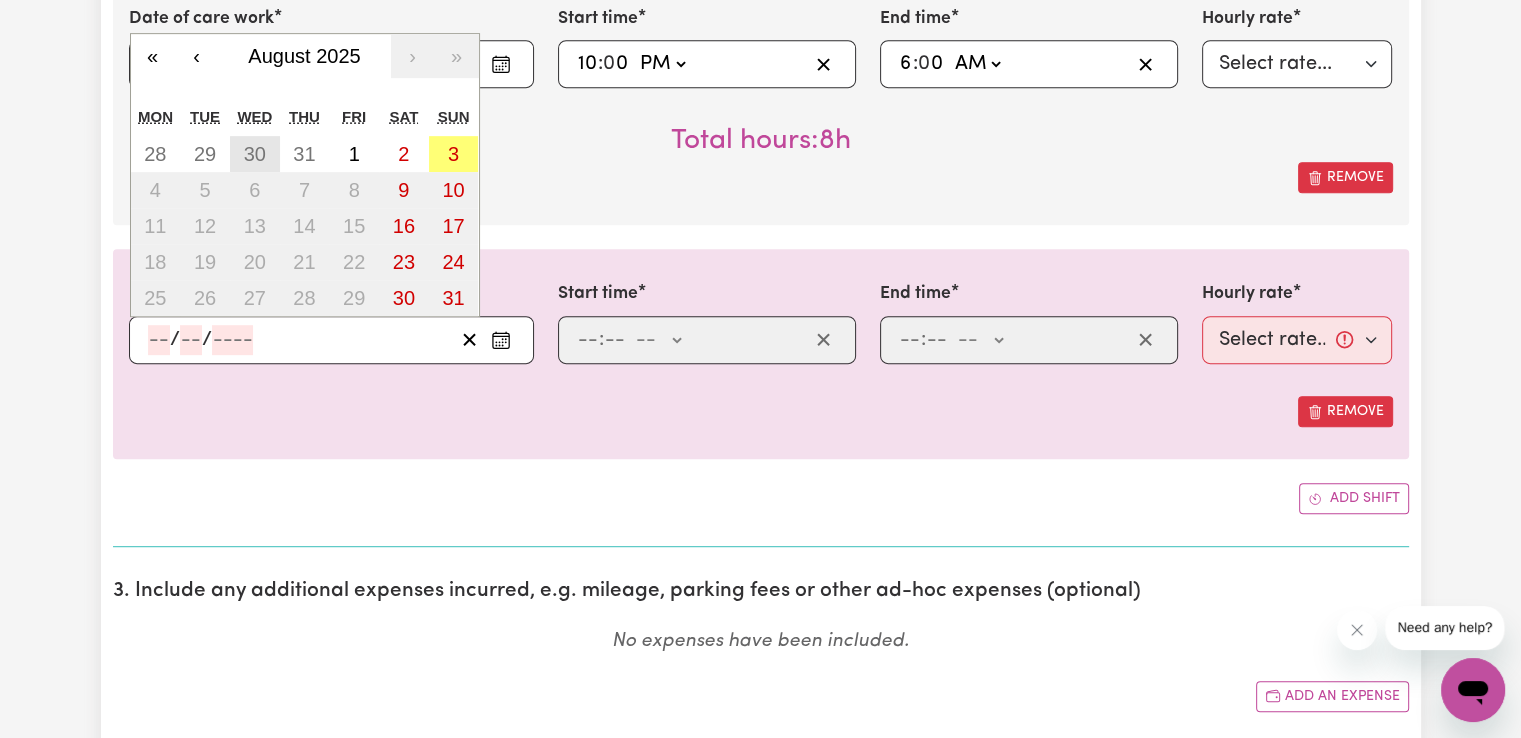 click on "30" at bounding box center [255, 154] 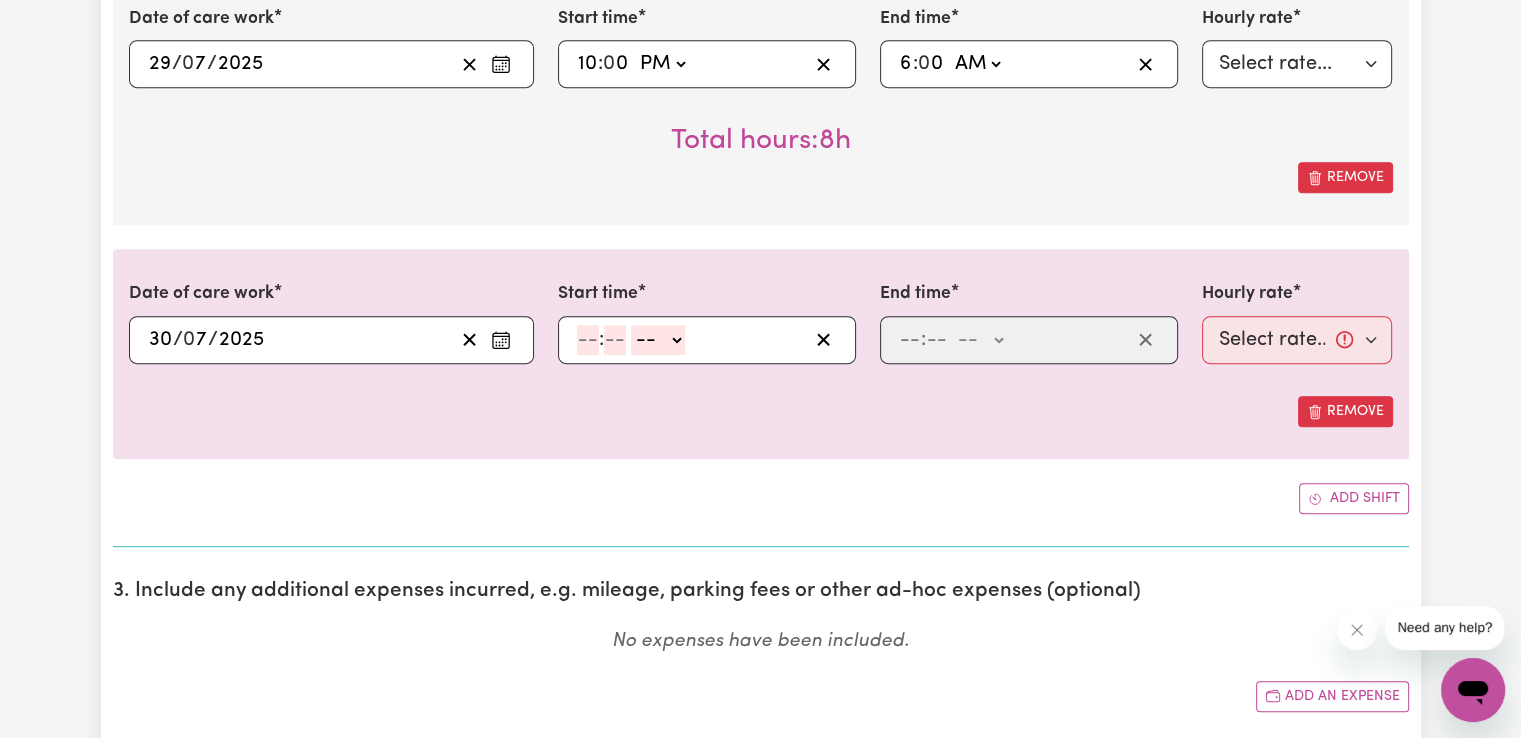 click 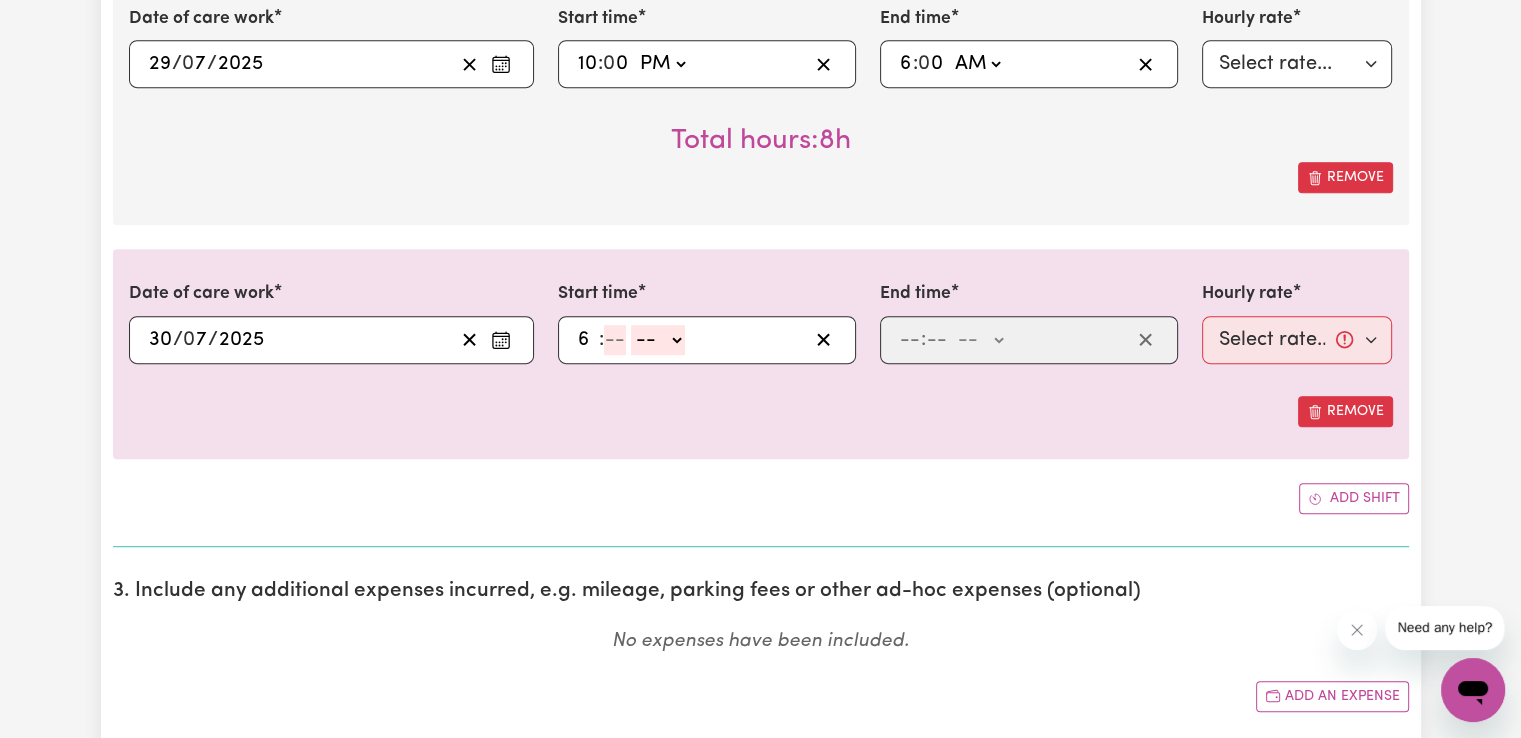 type on "6" 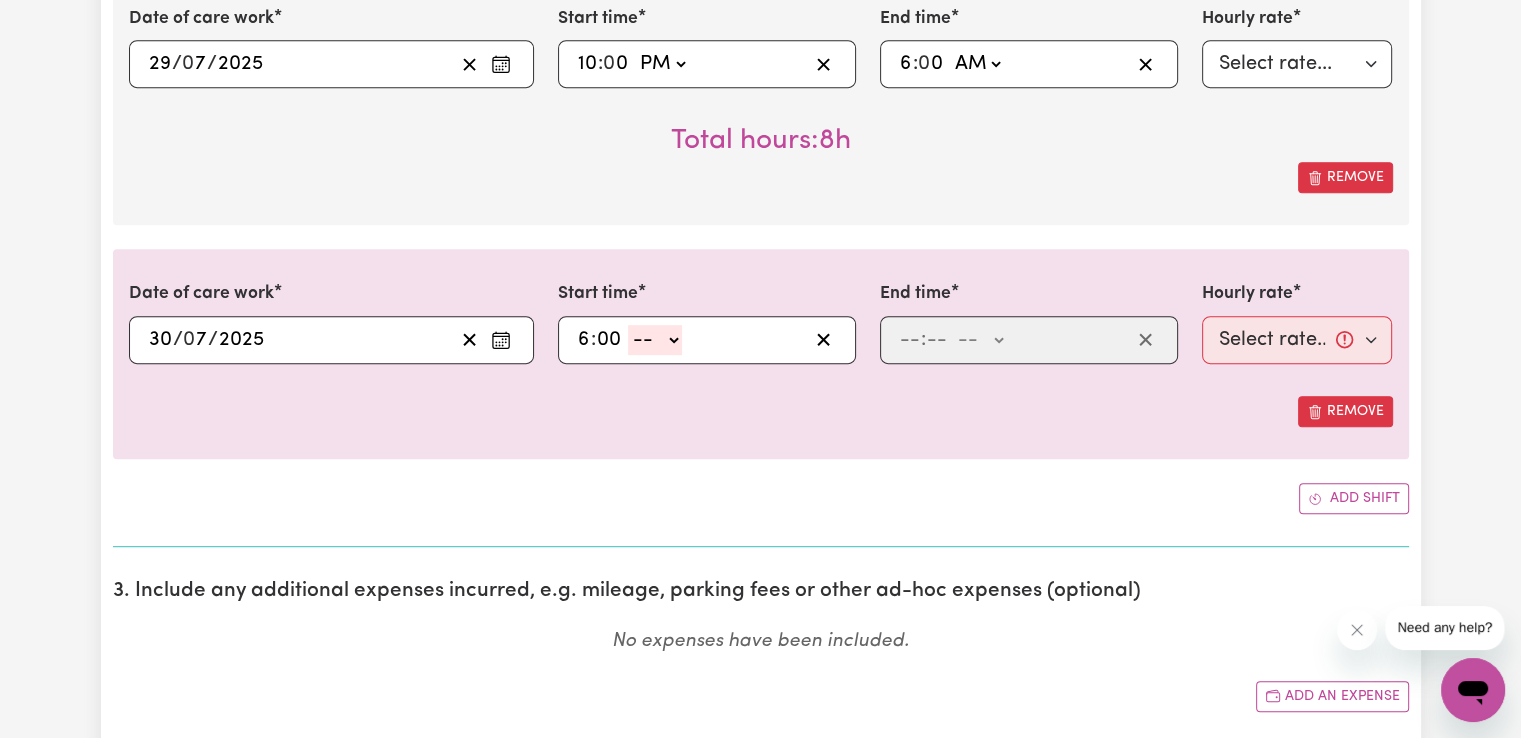 type on "00" 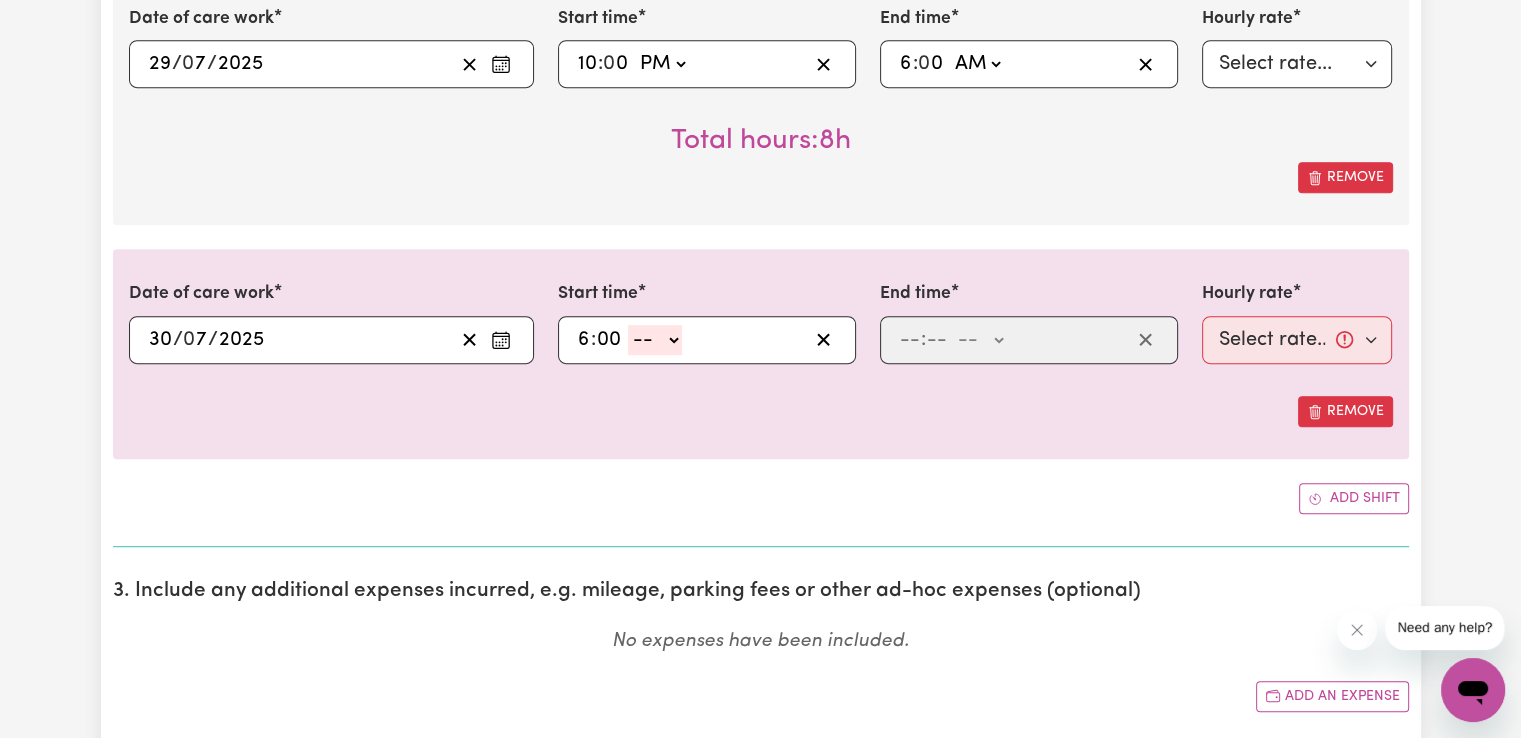 click on "-- AM PM" 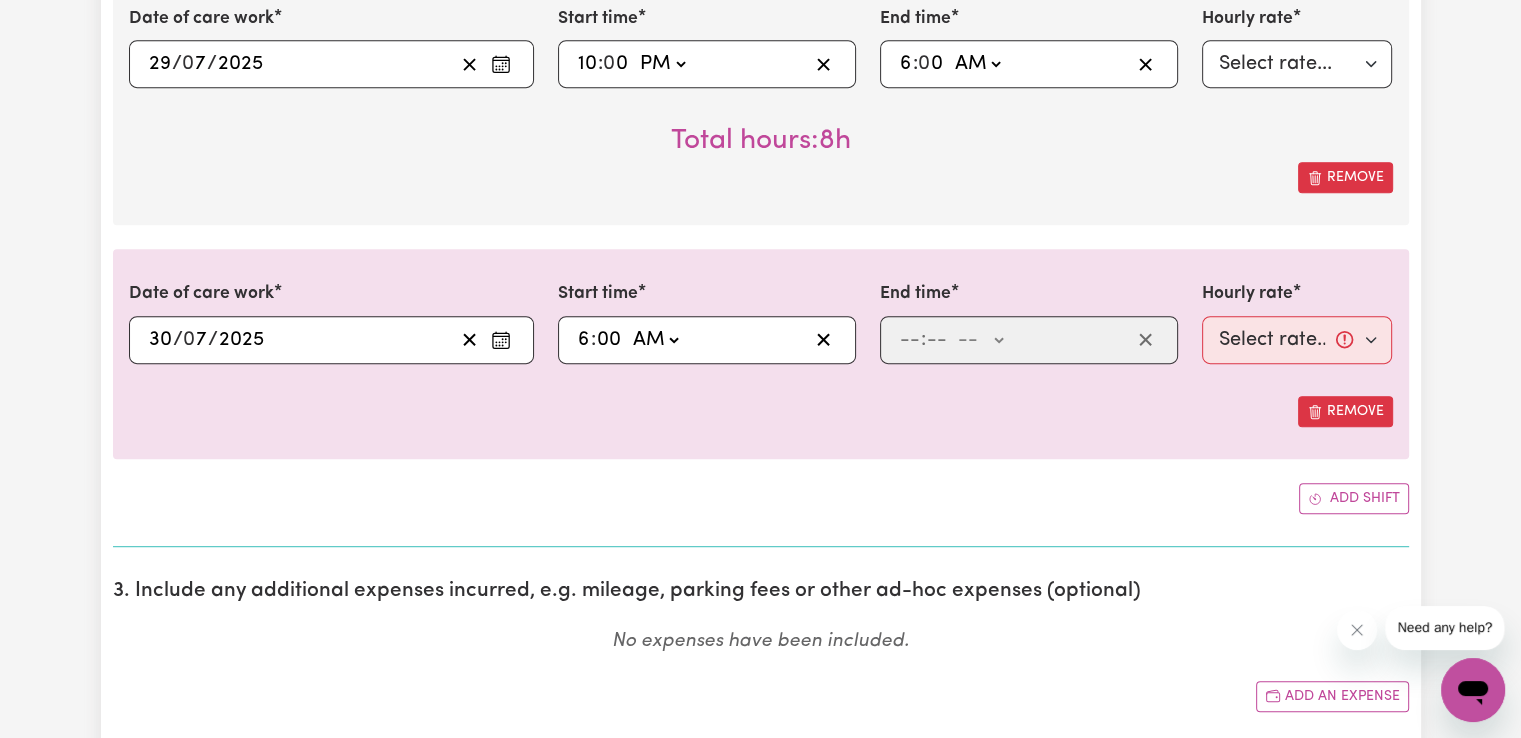 click on "-- AM PM" 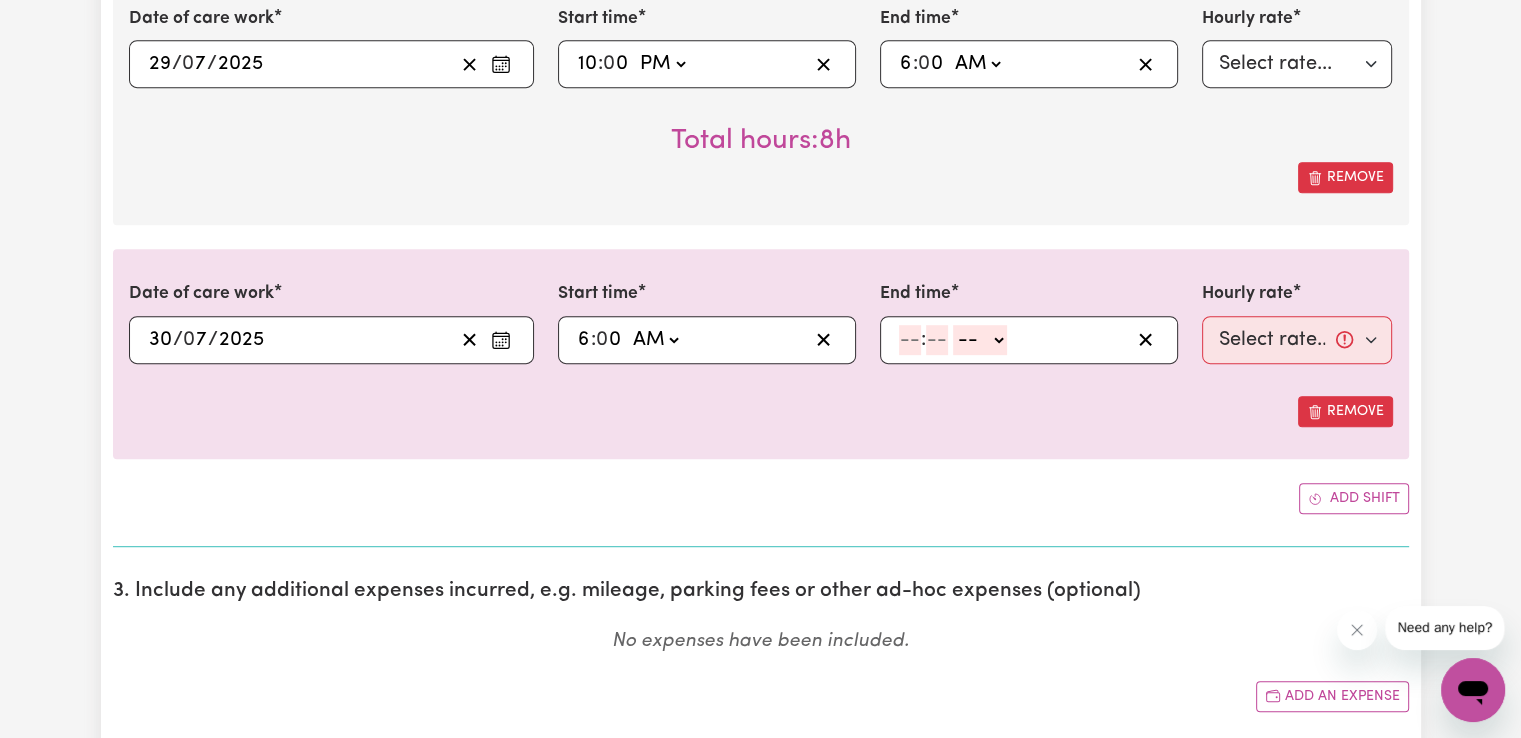 click 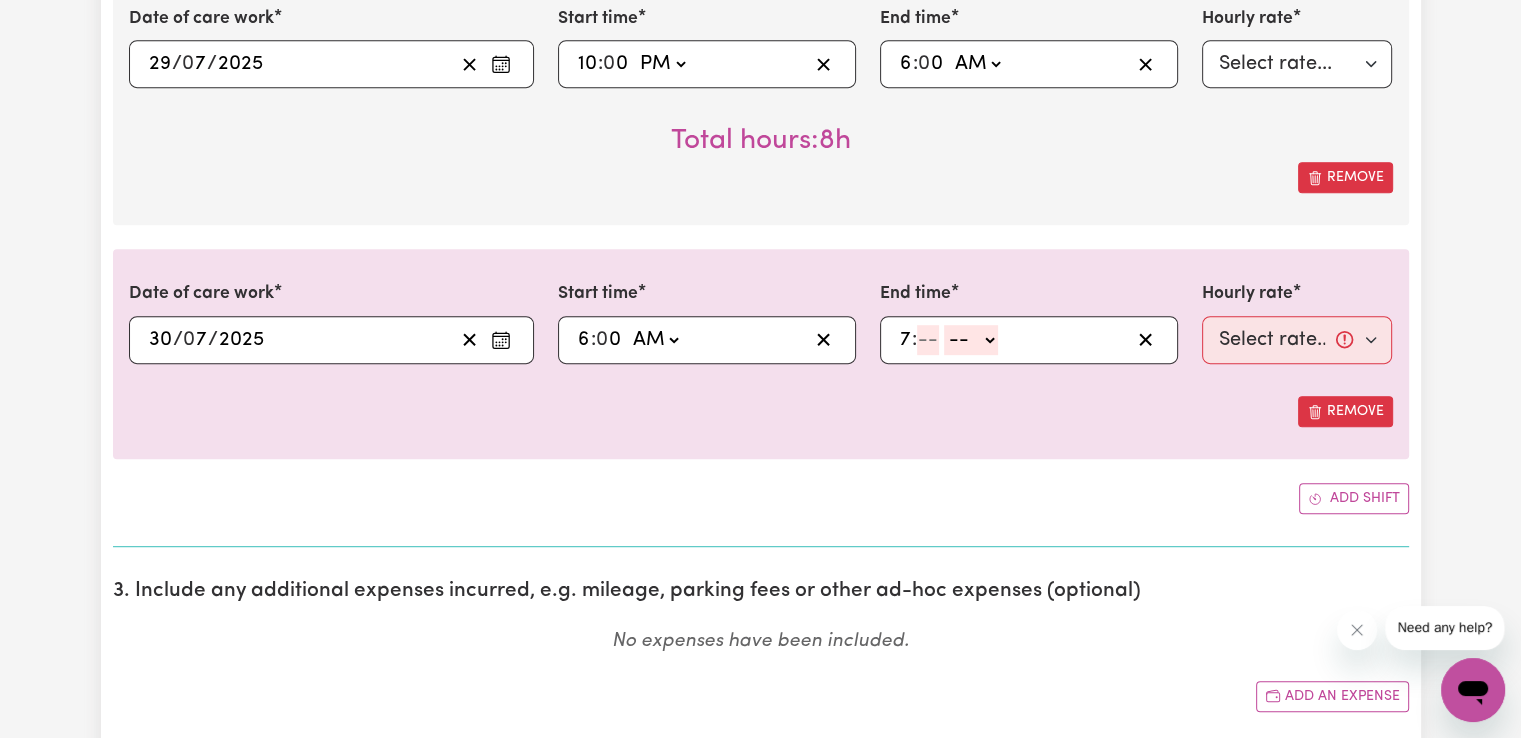 type on "7" 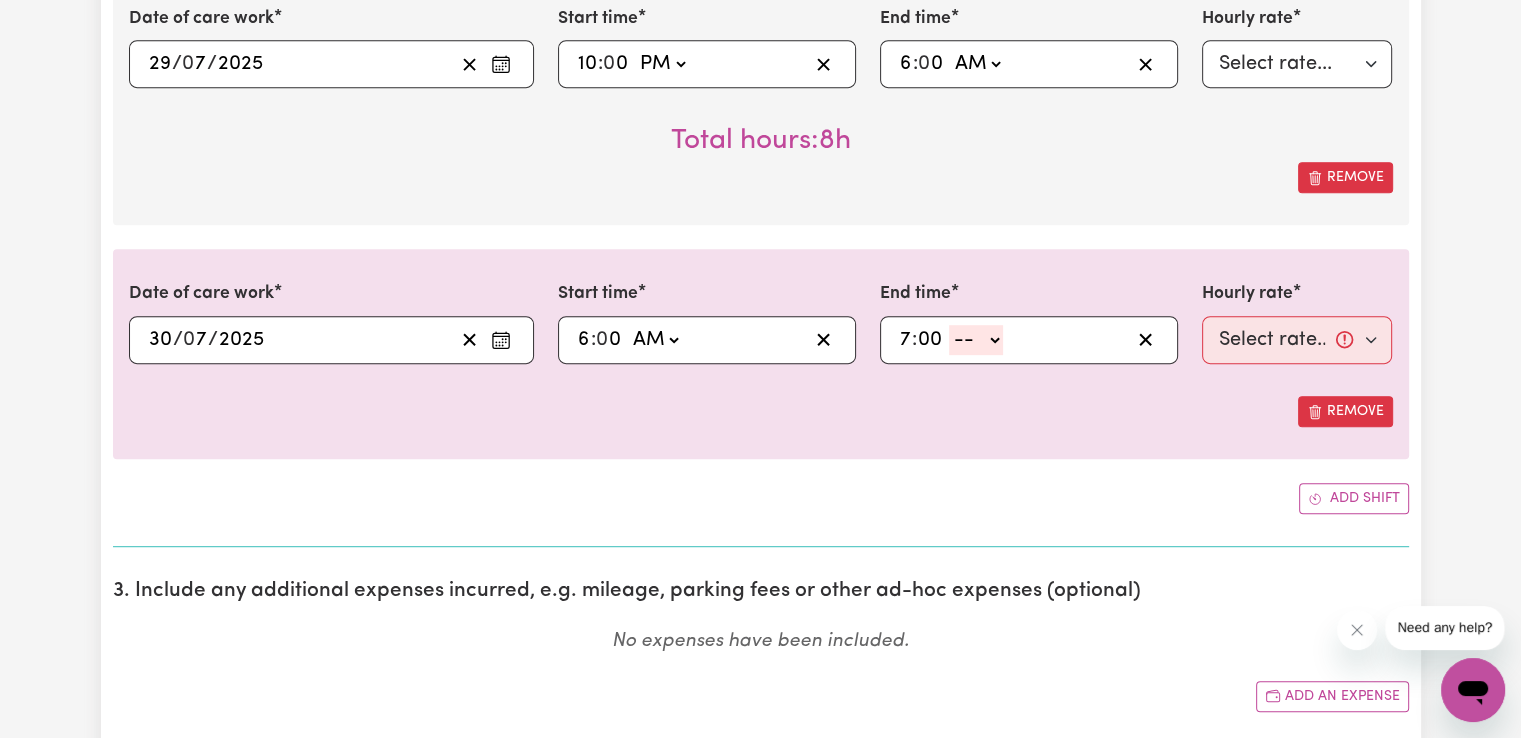 type on "00" 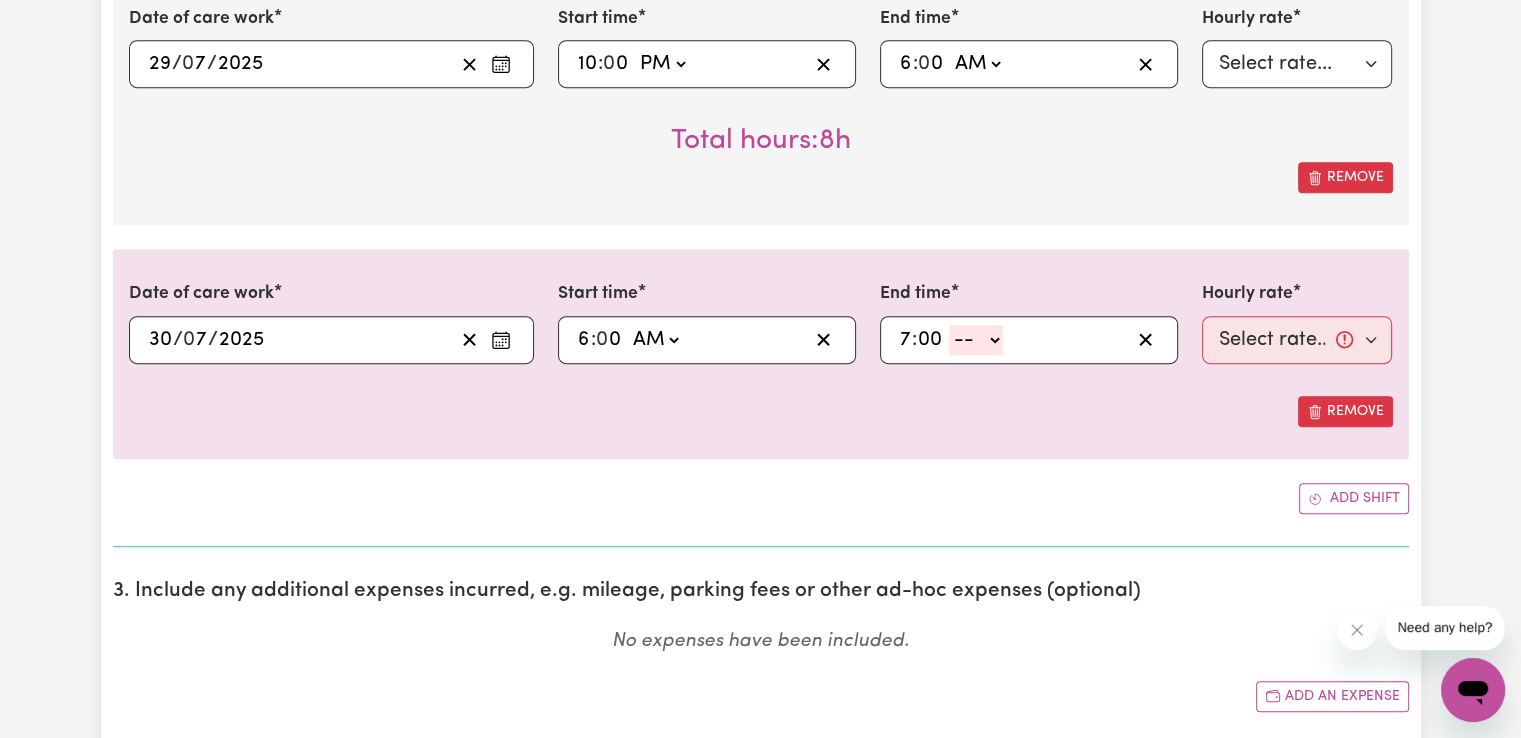 click on "-- AM PM" 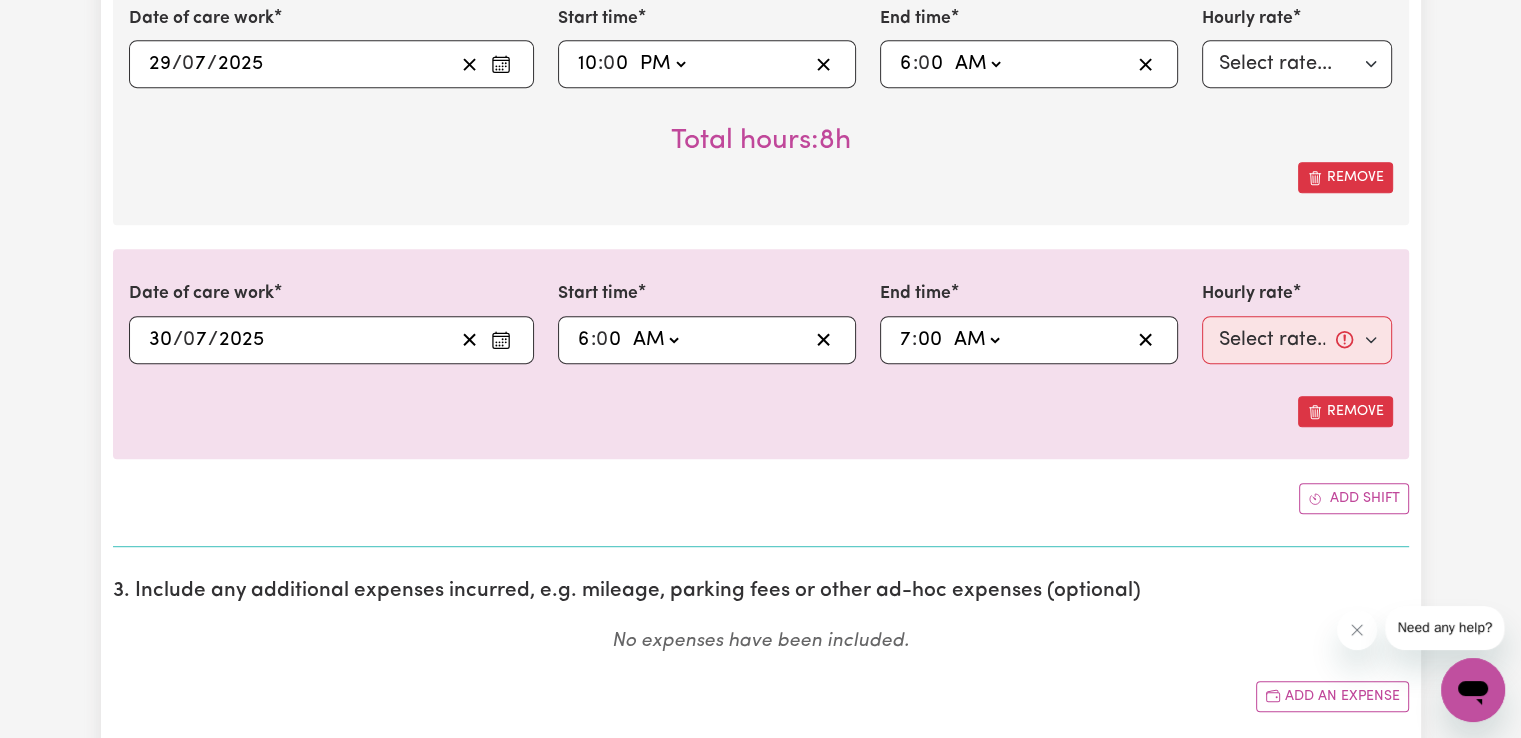 click on "-- AM PM" 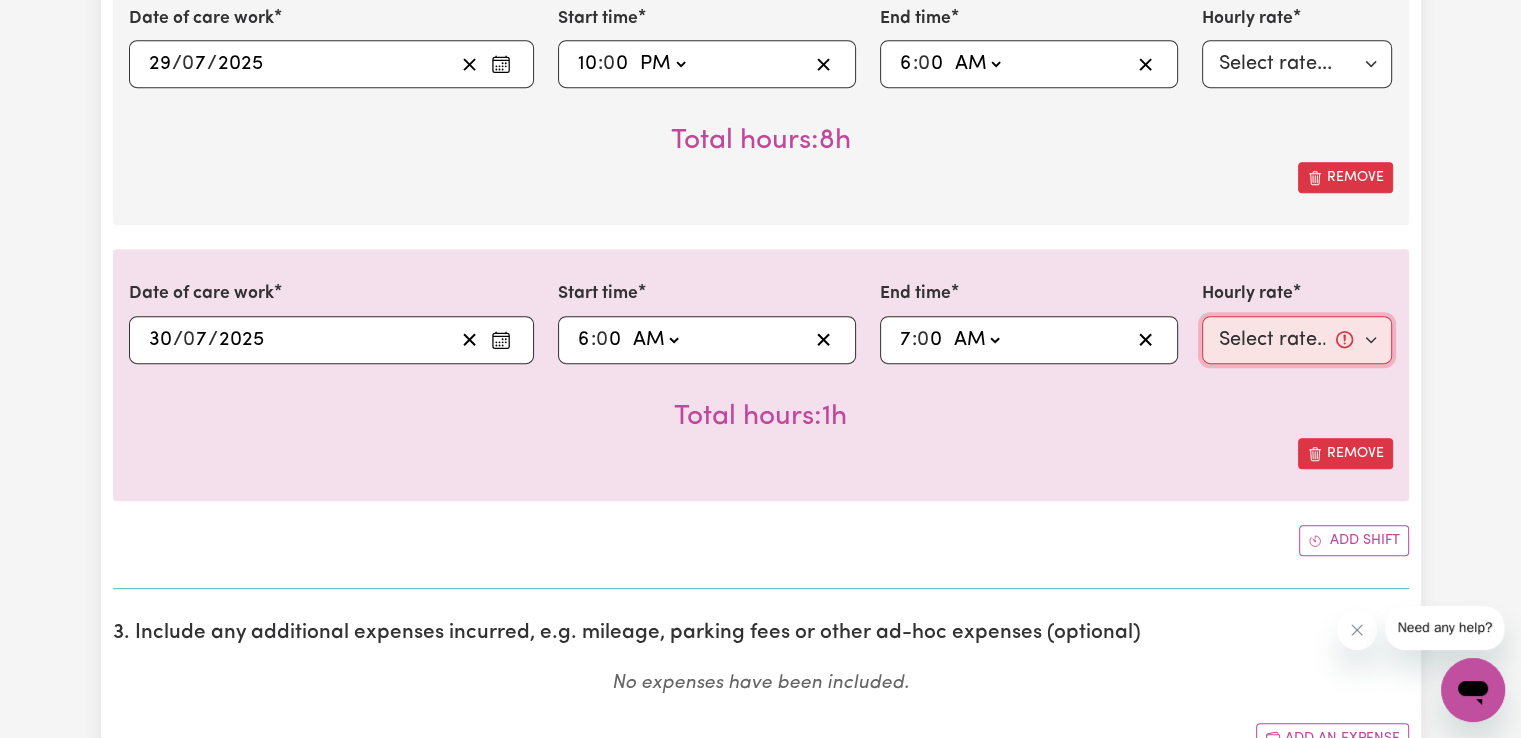 click on "Select rate... $50.05 (Weekday) $72.90 (Saturday) $90.04 (Sunday) $90.04 (Public Holiday) $52.13 (Evening Care) $29.43 (Overnight)" at bounding box center (1297, 340) 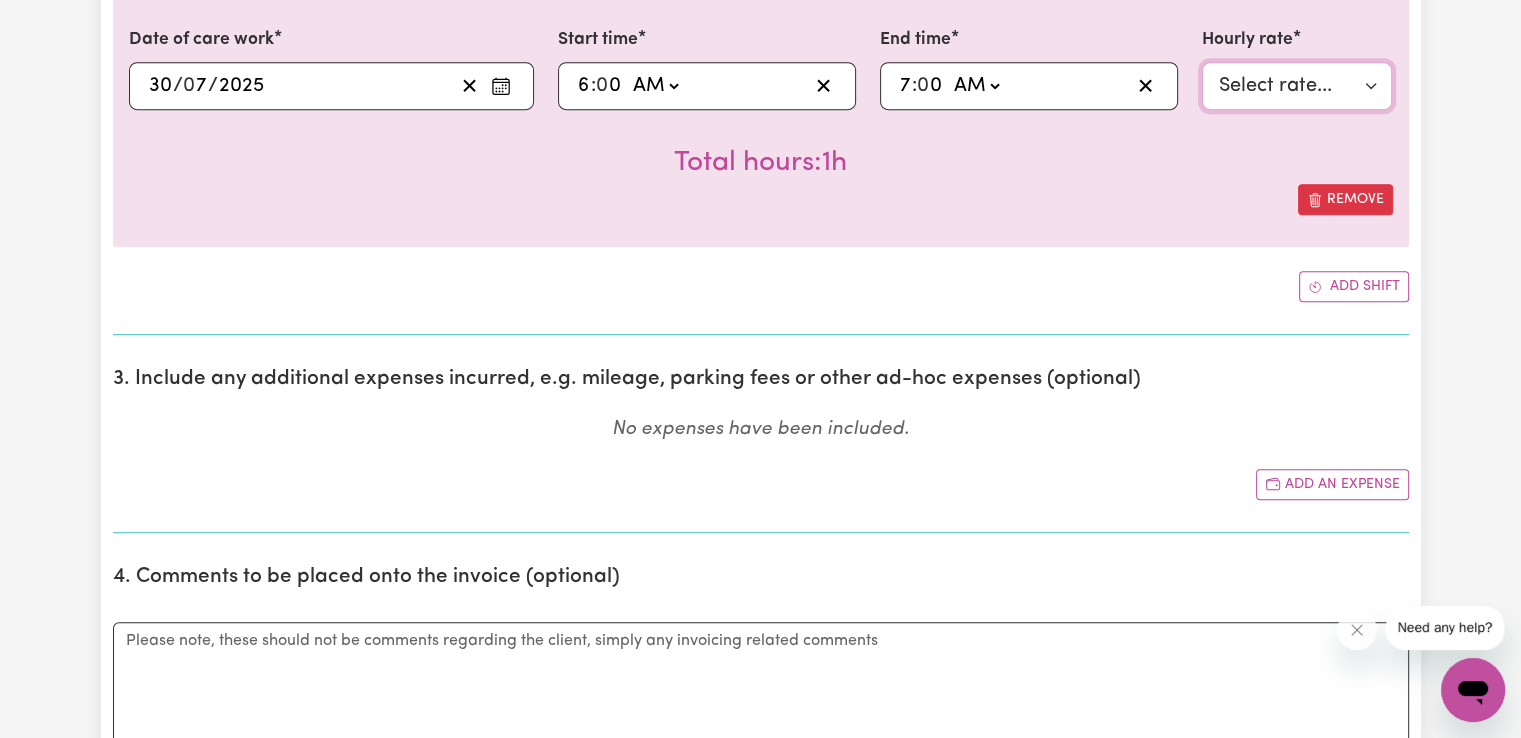 scroll, scrollTop: 1034, scrollLeft: 0, axis: vertical 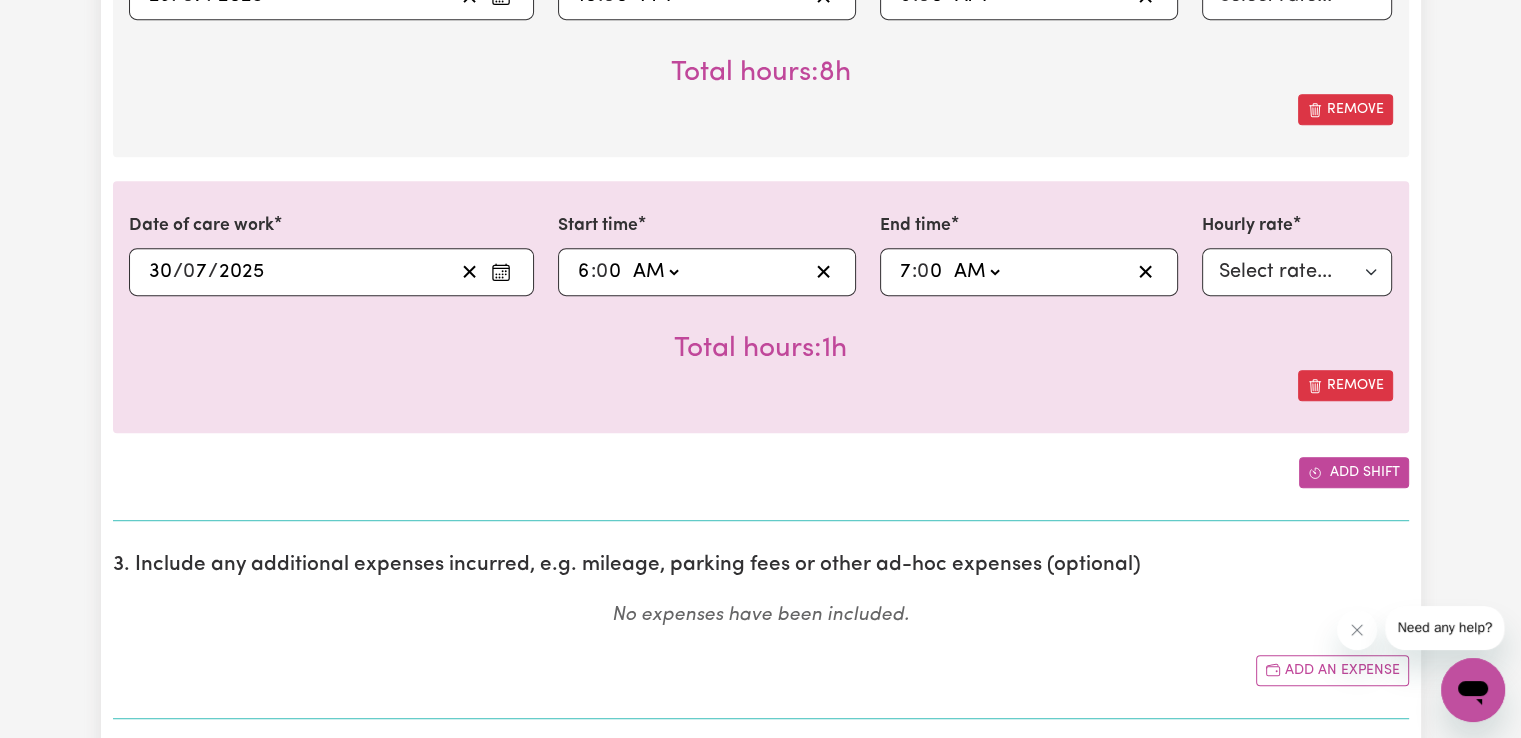 click on "Add shift" at bounding box center [1354, 472] 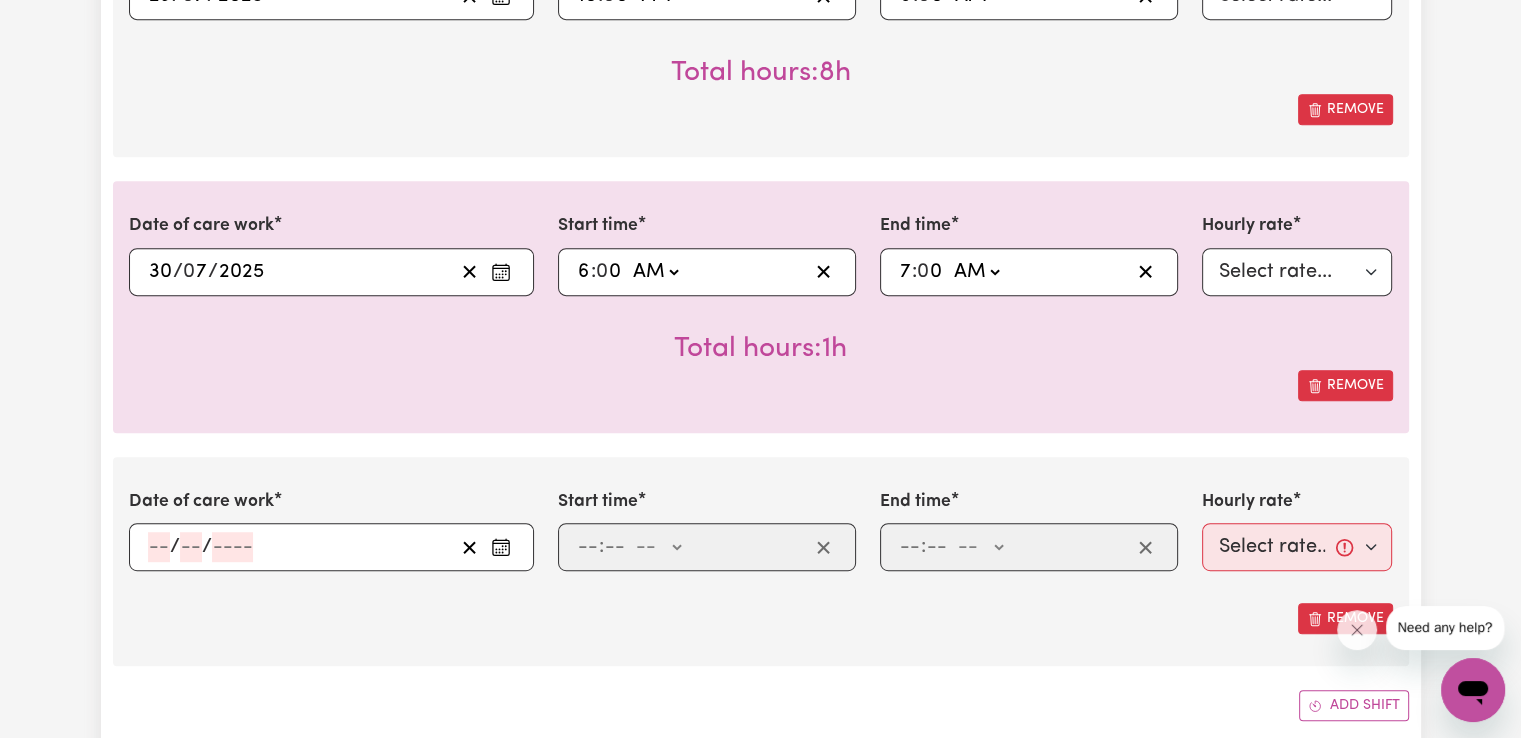 click 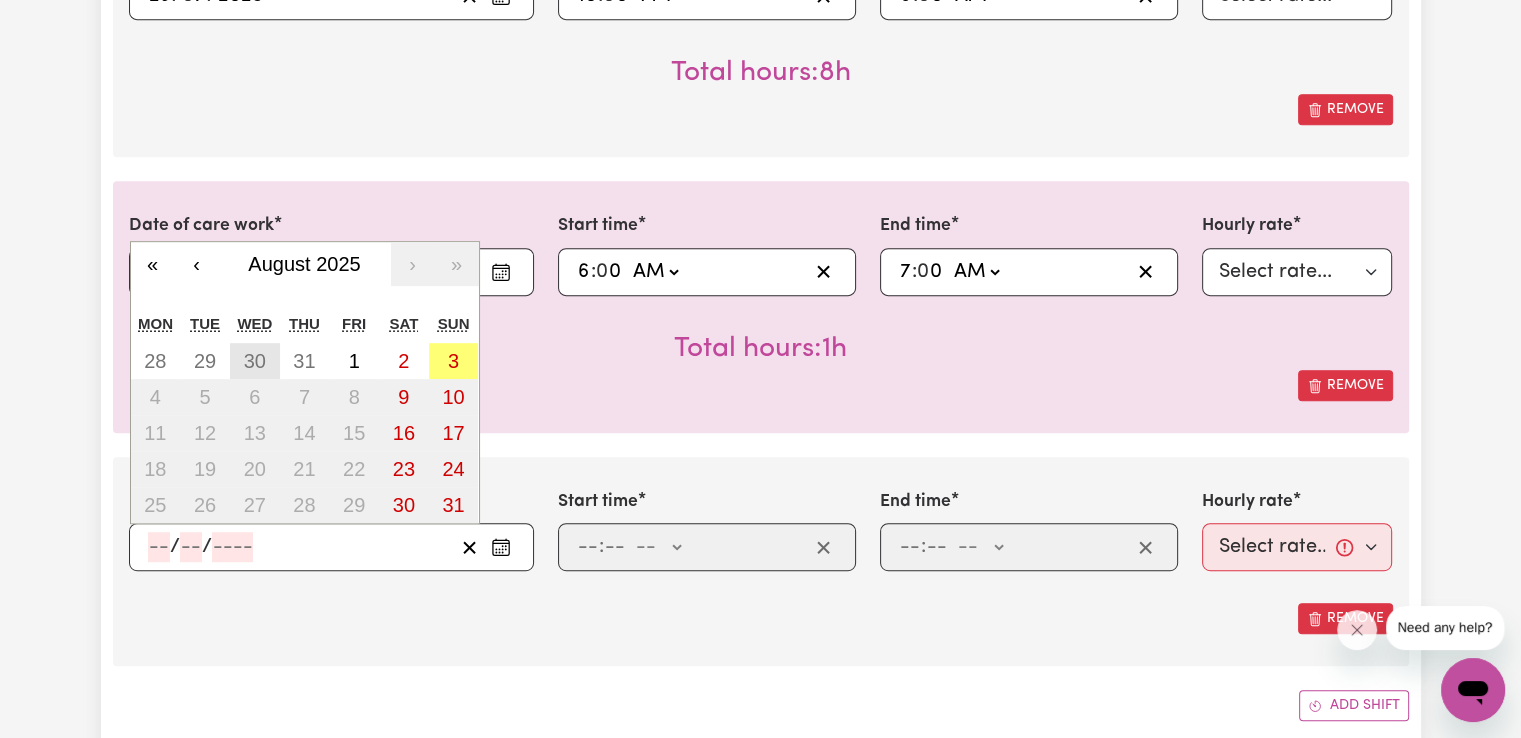 click on "30" at bounding box center [255, 361] 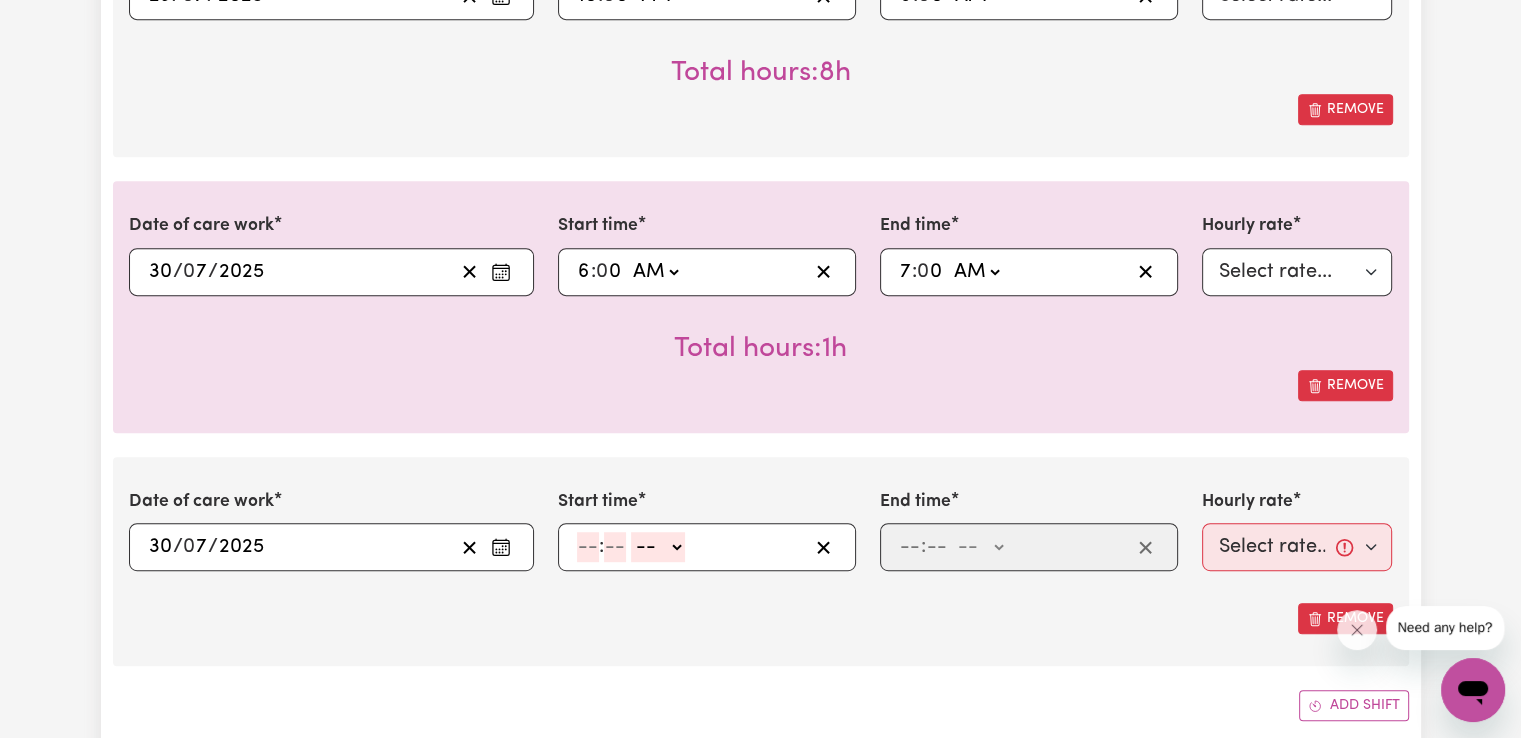 click 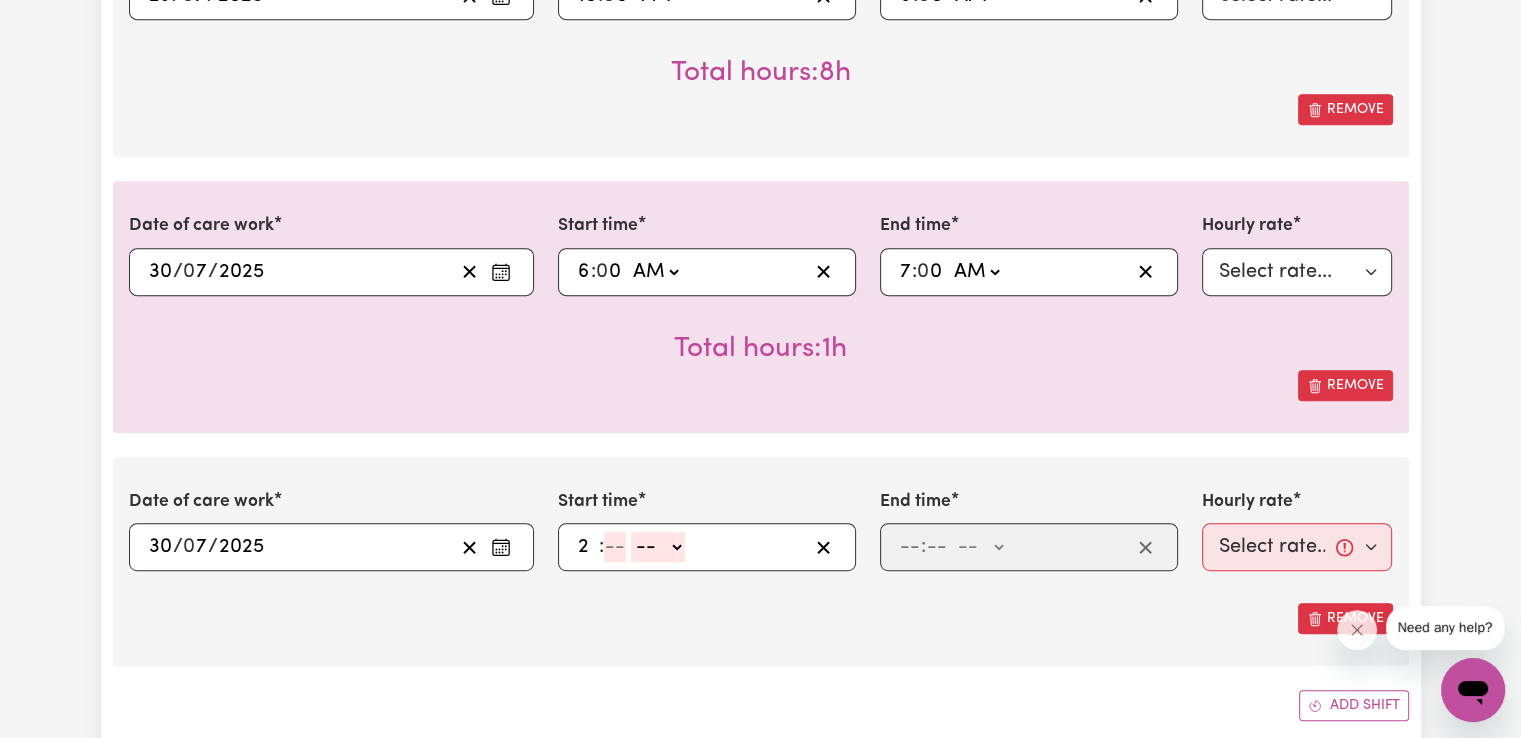 type on "2" 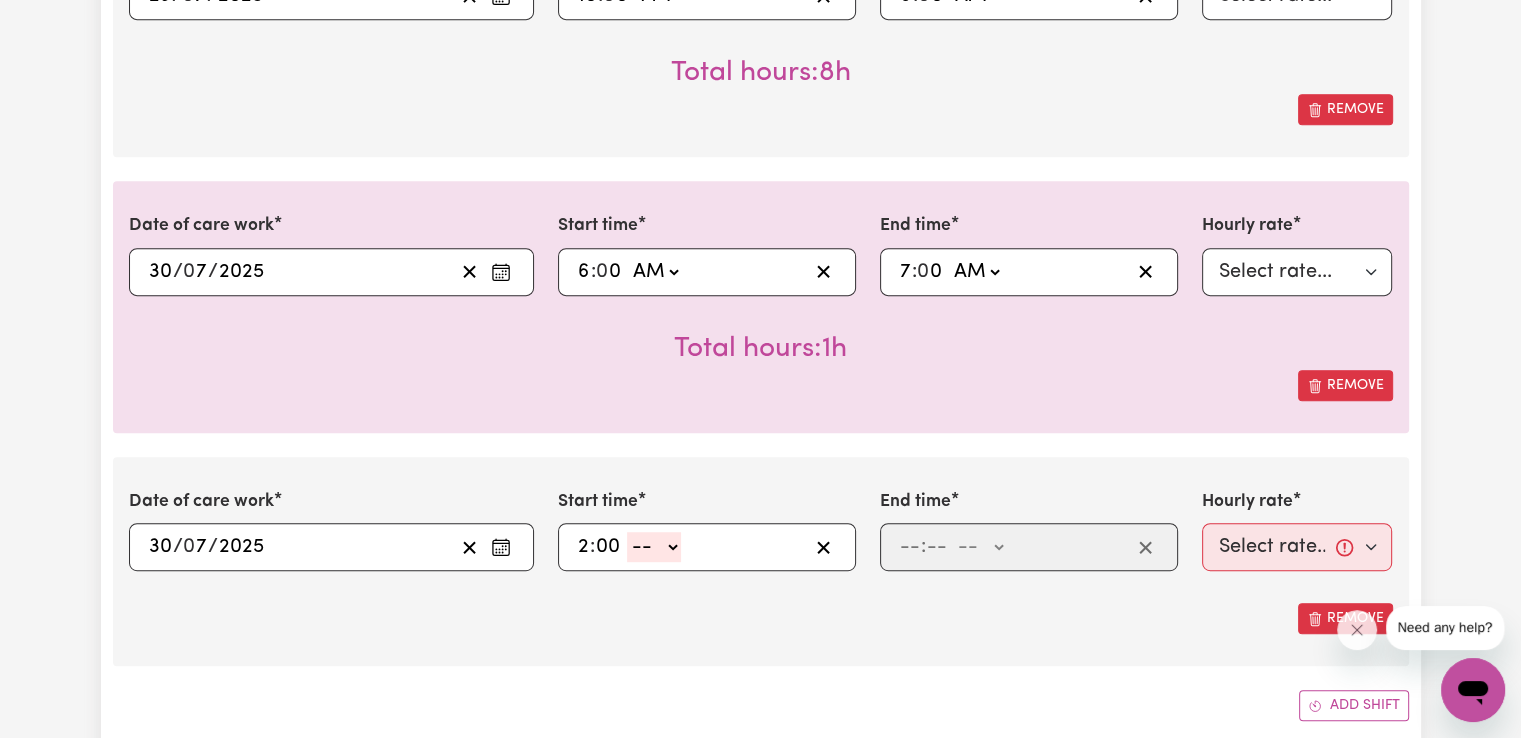 type on "00" 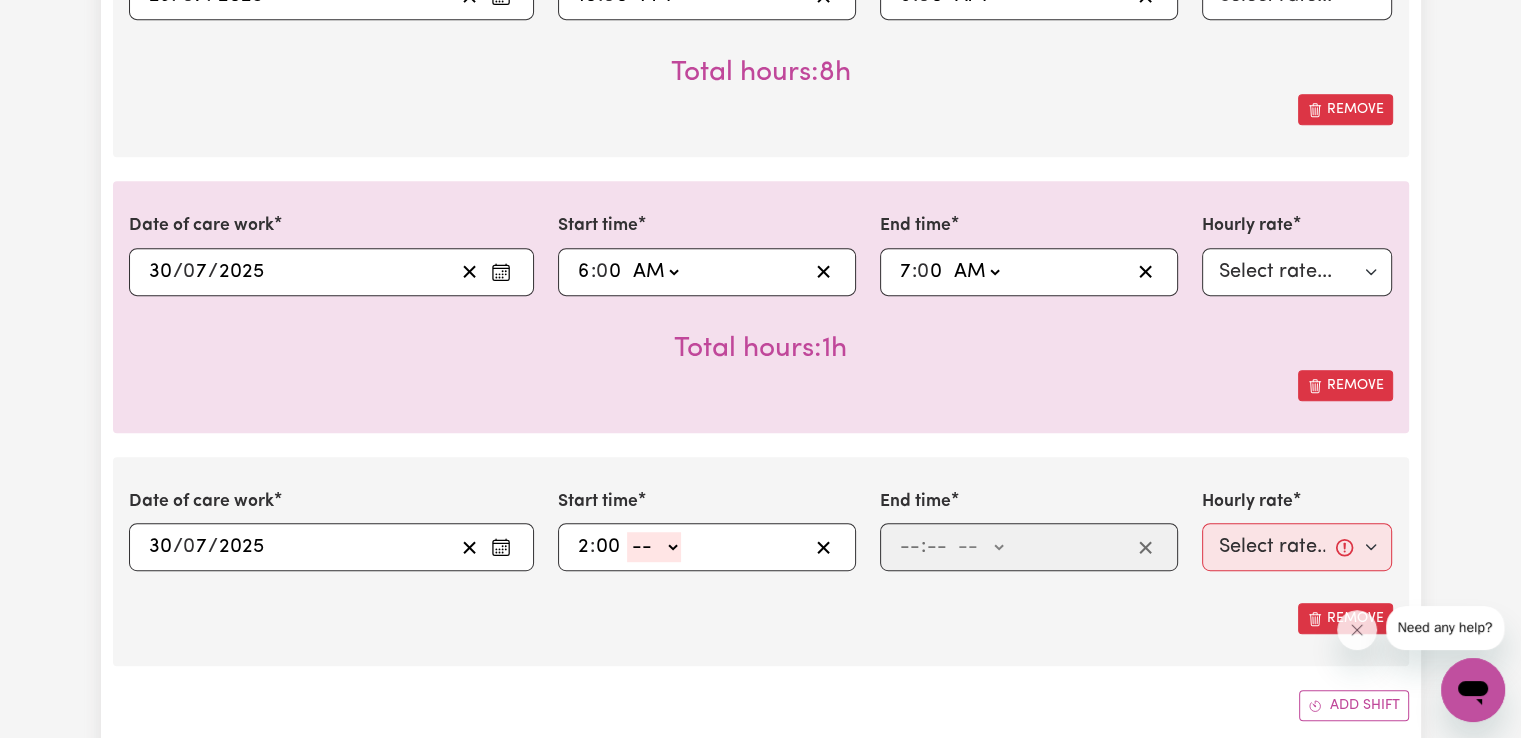click on "-- AM PM" 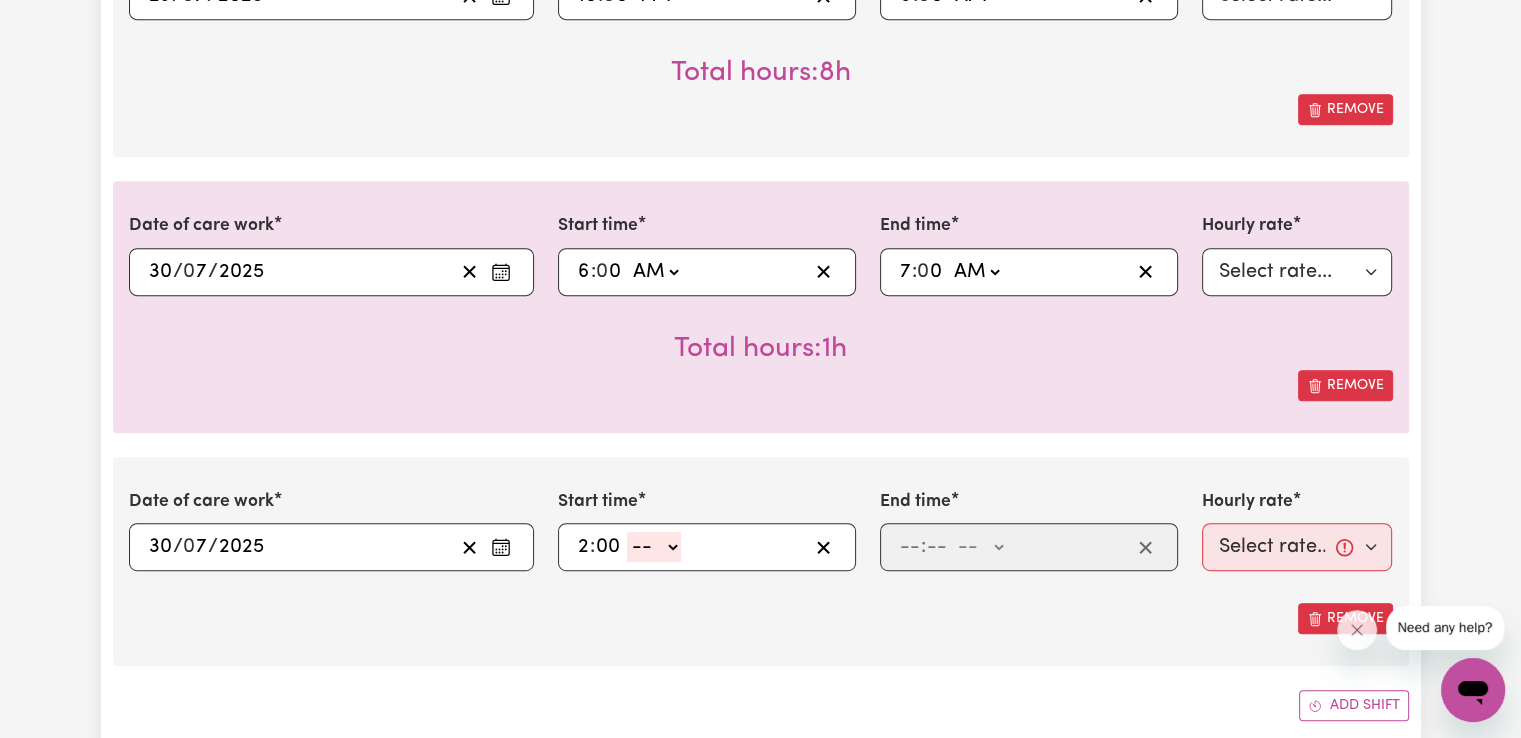 select on "pm" 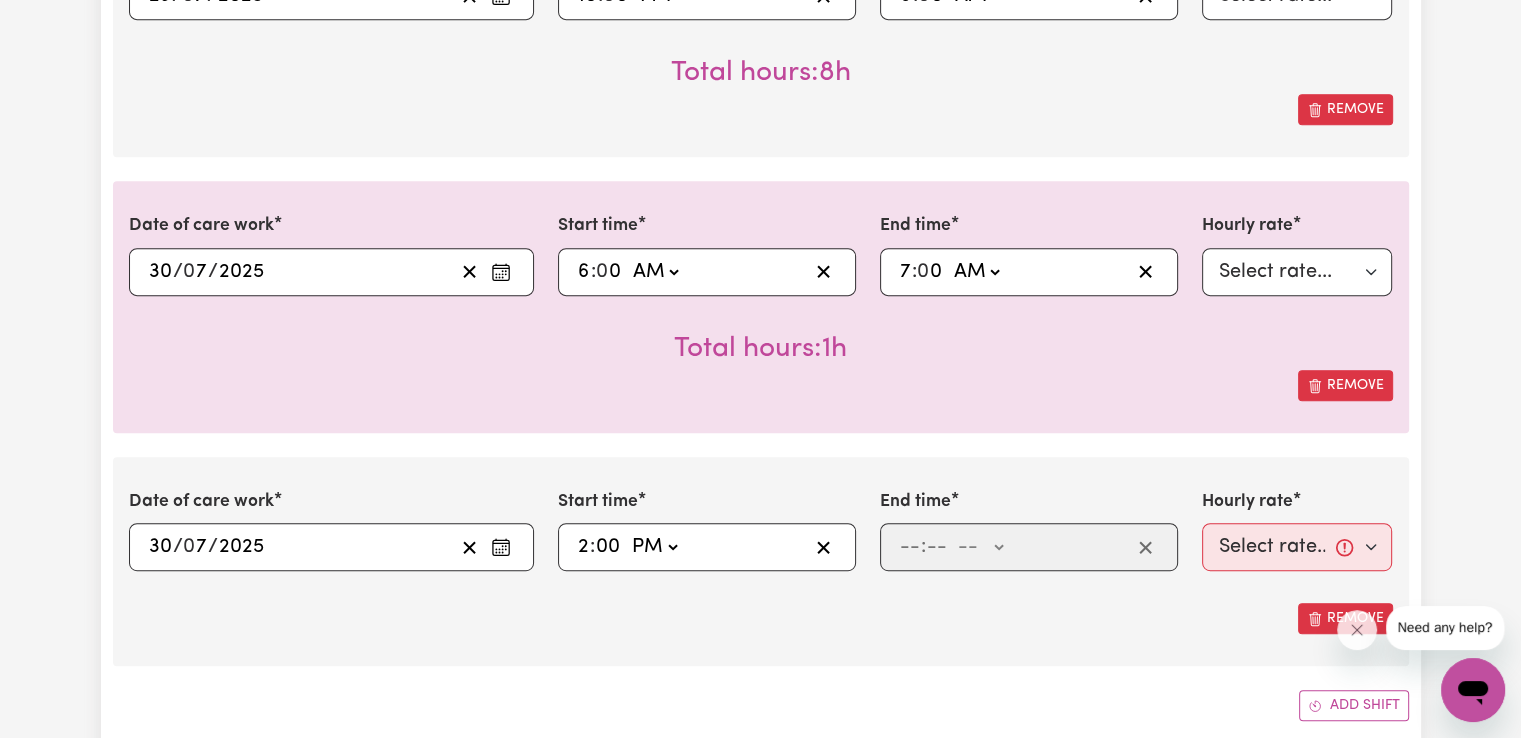 click on "-- AM PM" 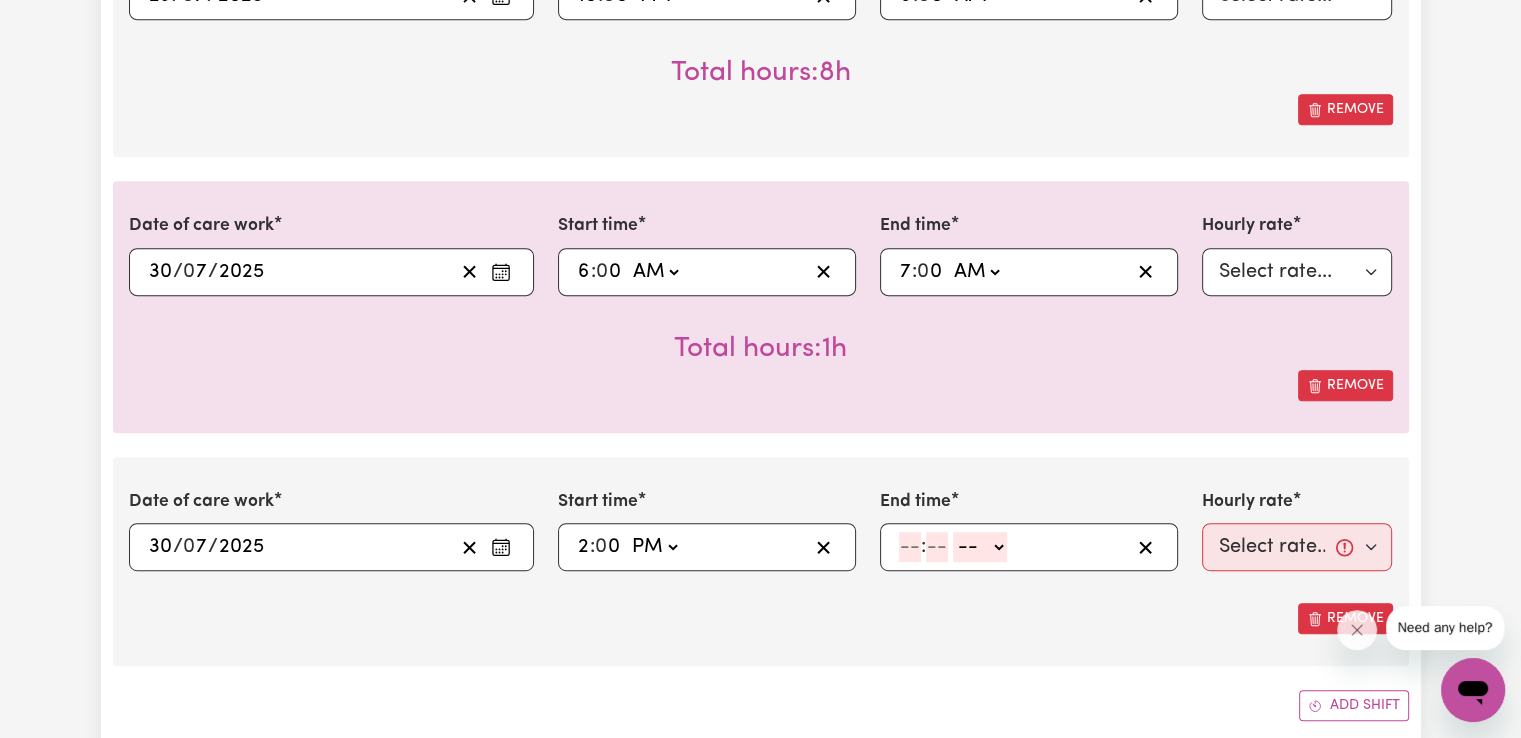 click 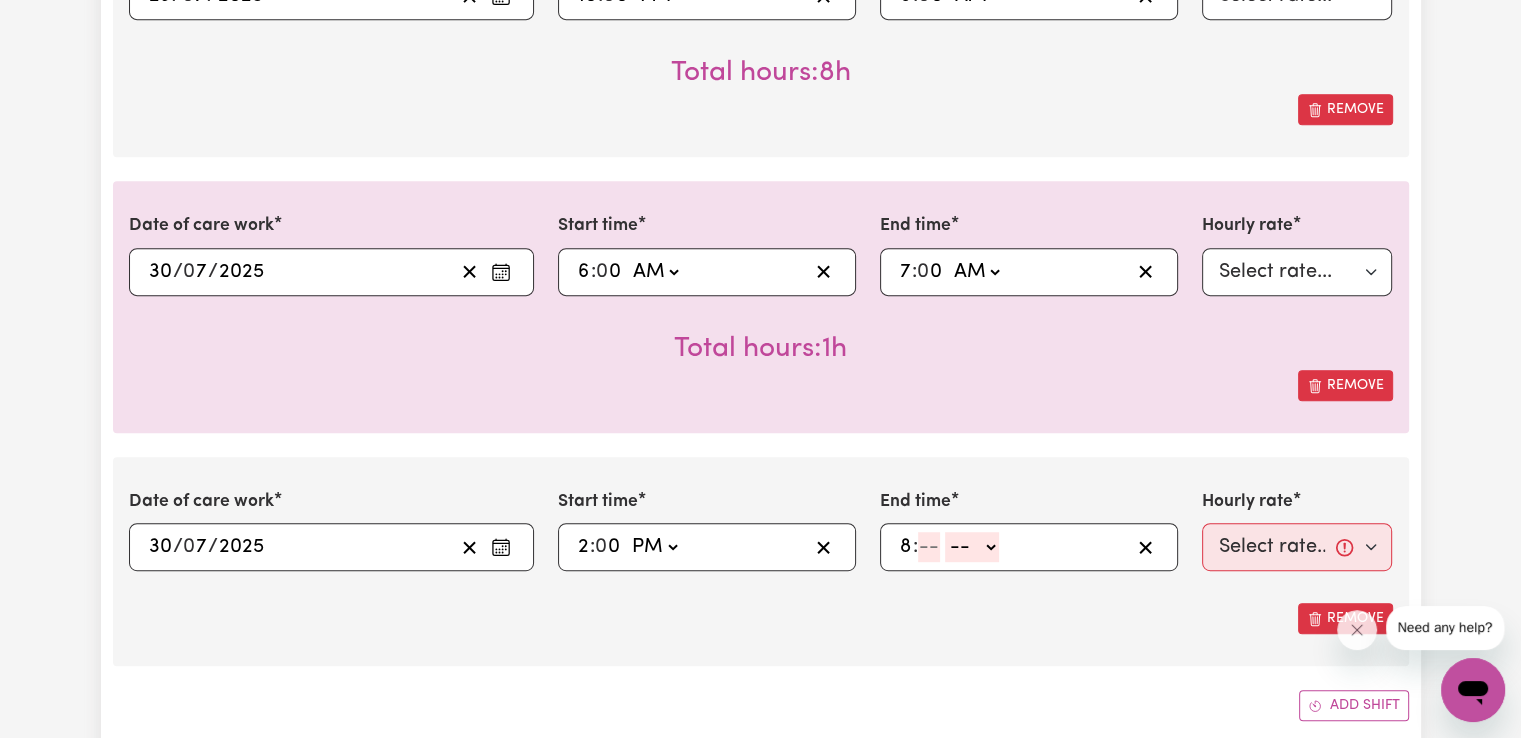 type on "8" 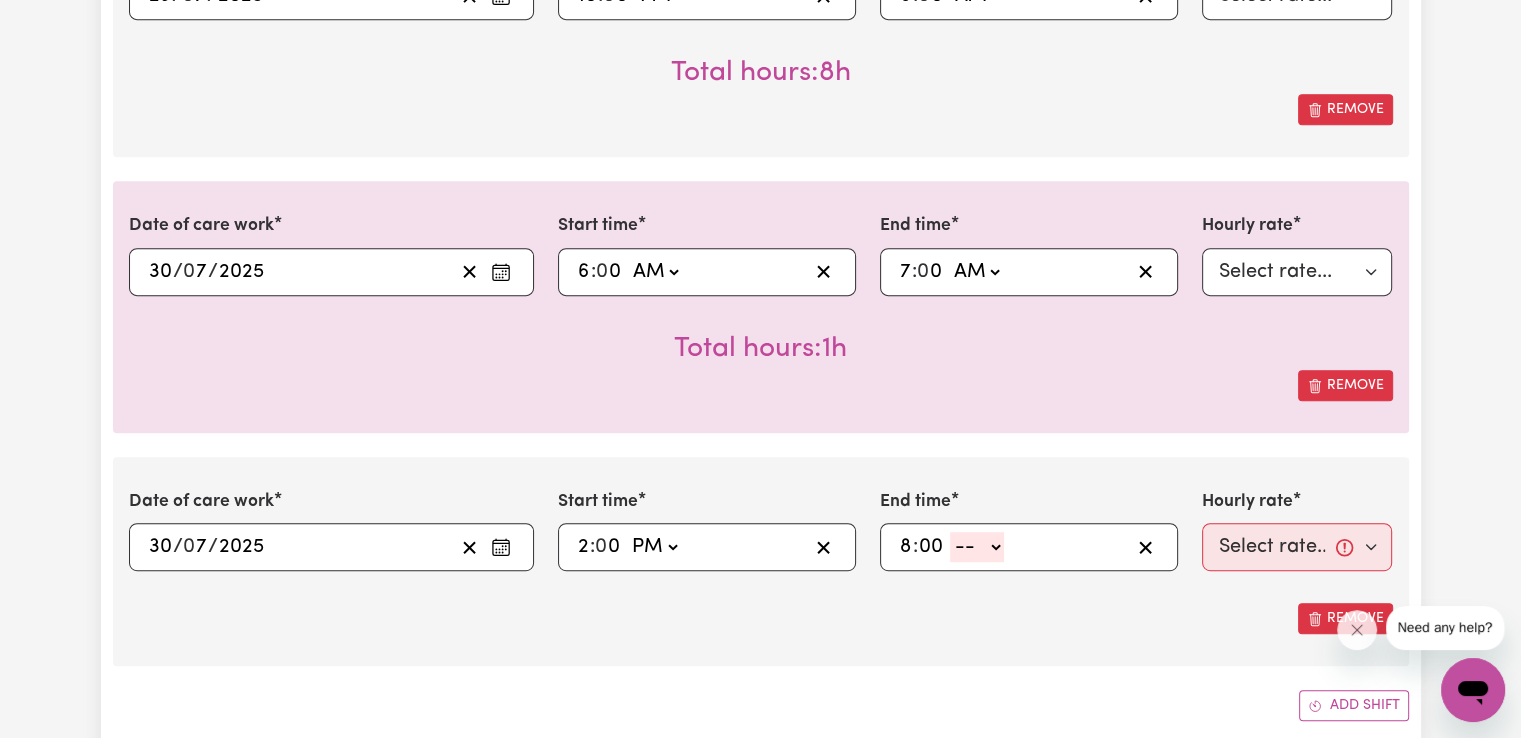 type on "00" 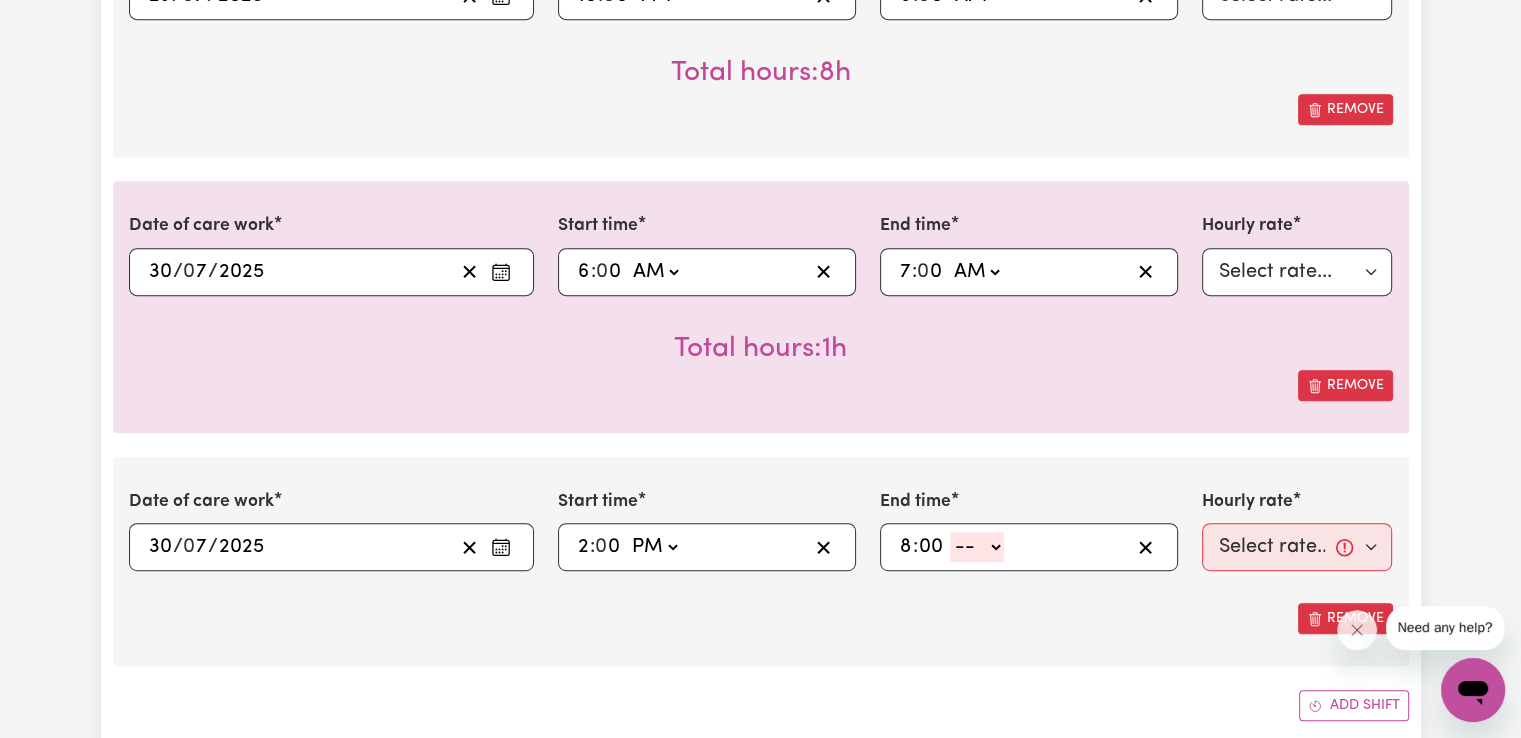 click on "-- AM PM" 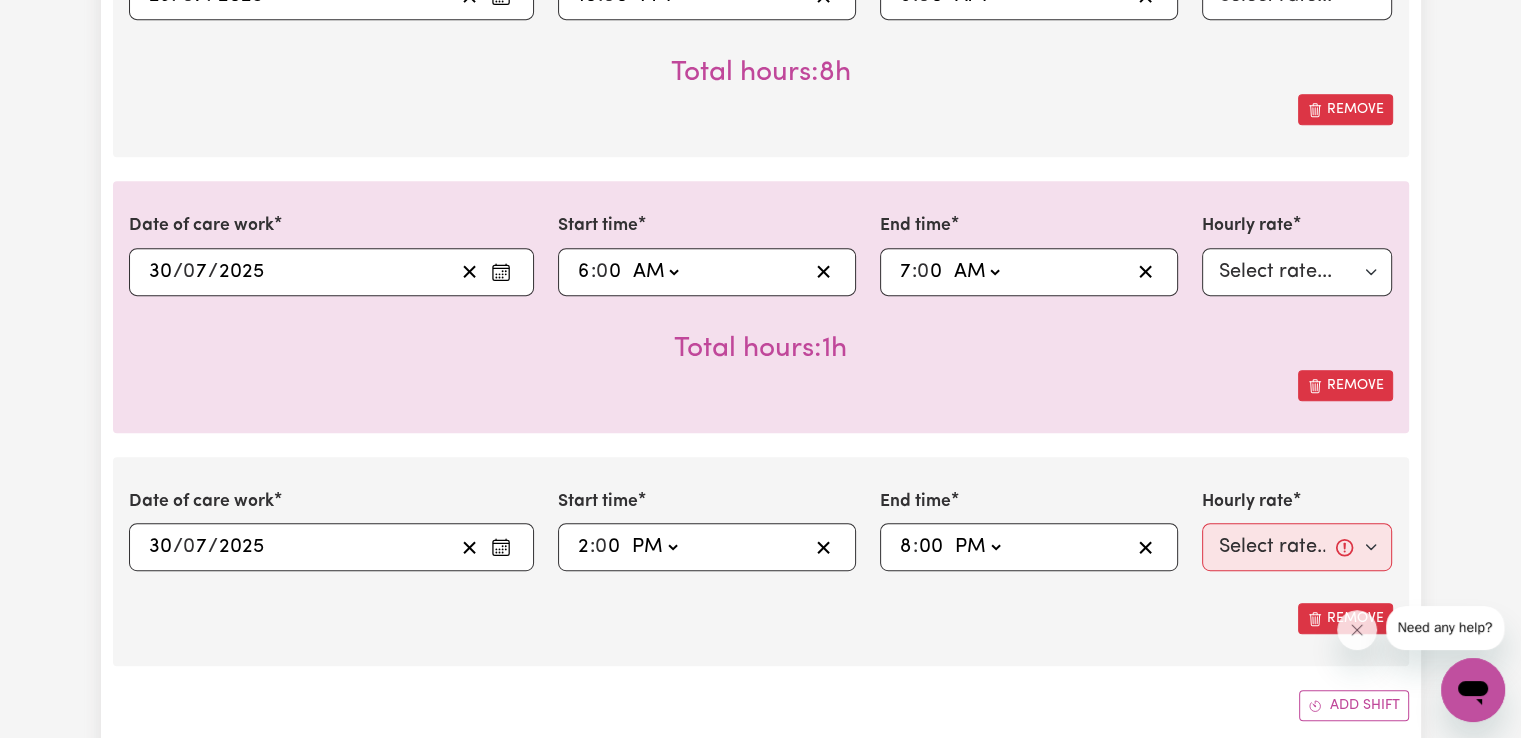 click on "-- AM PM" 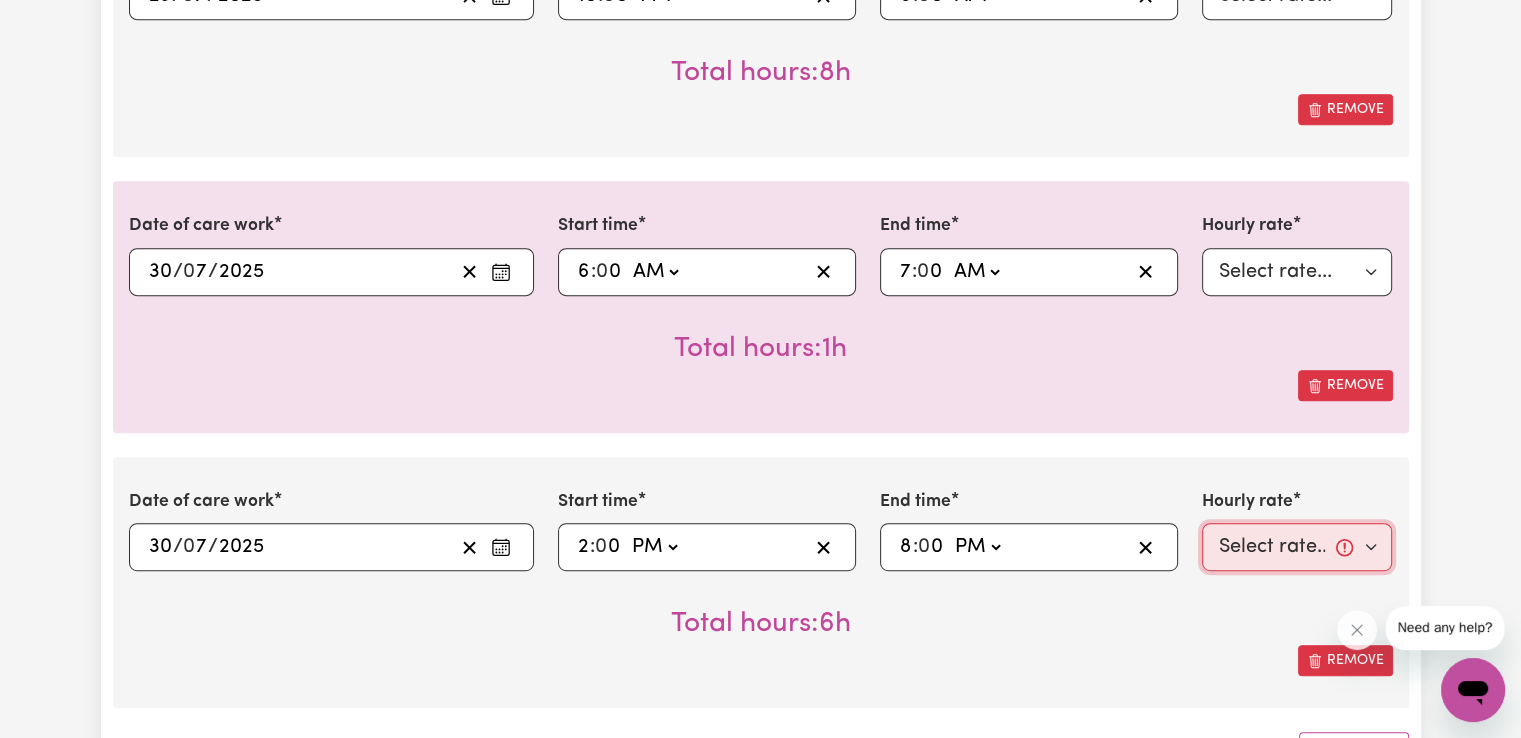 click on "Select rate... $50.05 (Weekday) $72.90 (Saturday) $90.04 (Sunday) $90.04 (Public Holiday) $52.13 (Evening Care) $29.43 (Overnight)" at bounding box center [1297, 547] 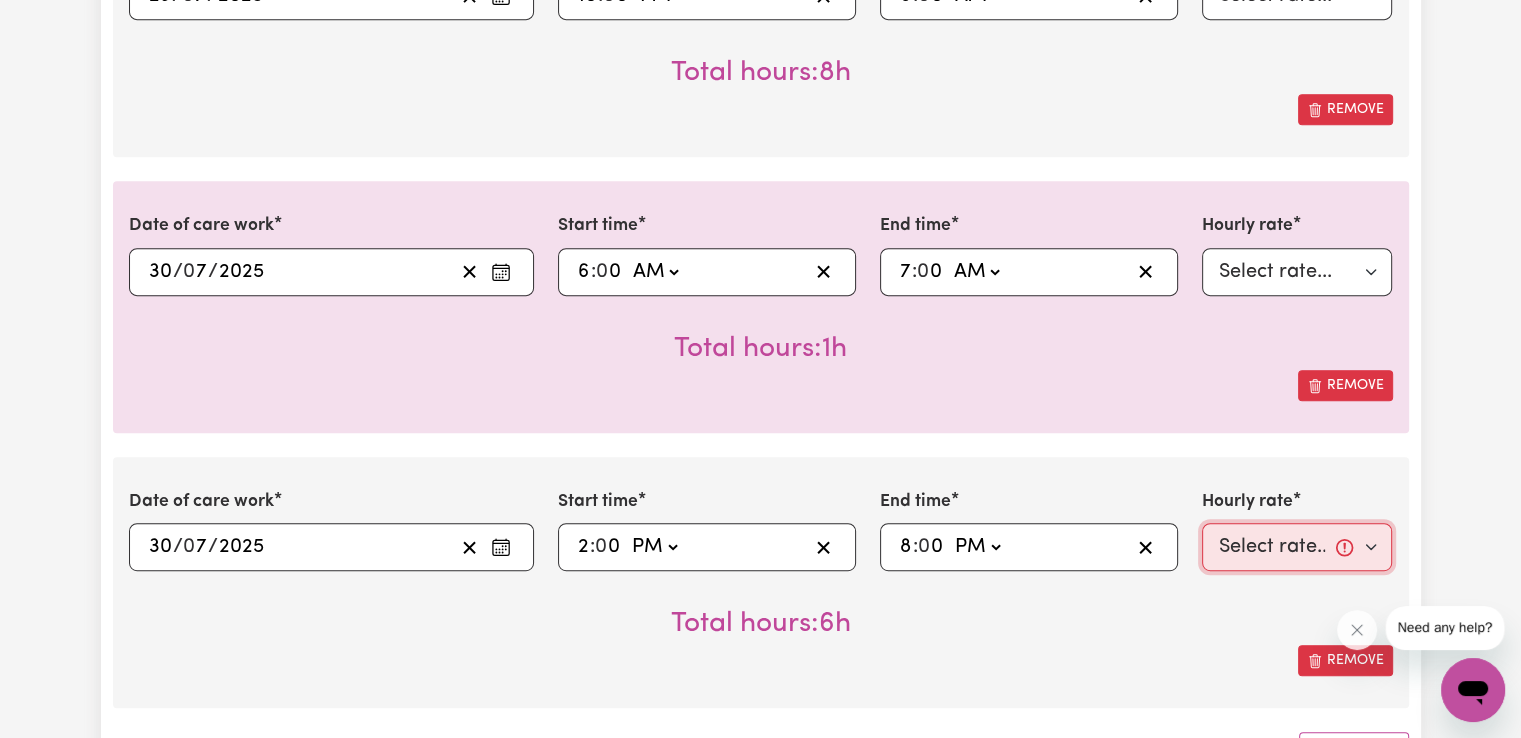 select on "[PRICE]-[DAY_OF_WEEK]" 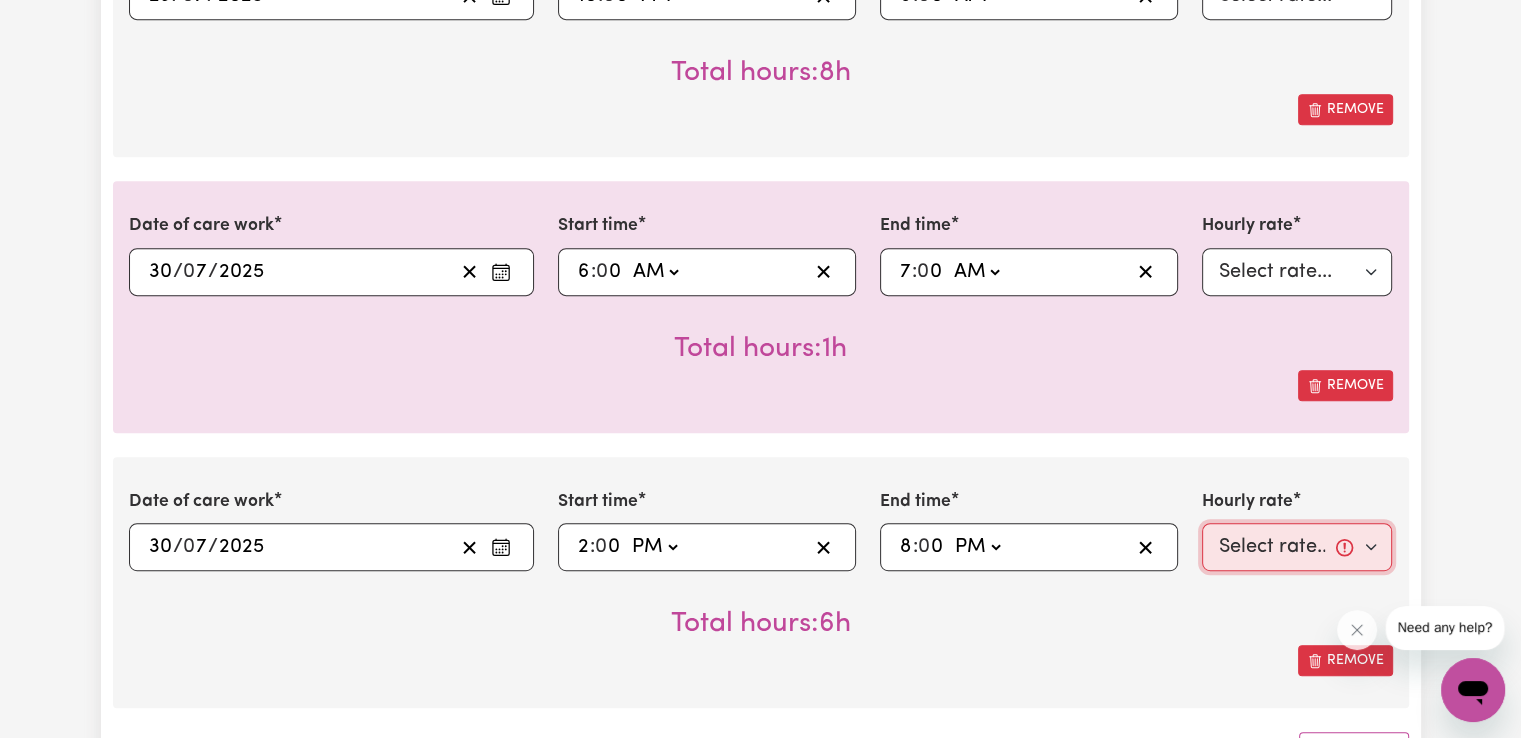 click on "Select rate... $50.05 (Weekday) $72.90 (Saturday) $90.04 (Sunday) $90.04 (Public Holiday) $52.13 (Evening Care) $29.43 (Overnight)" at bounding box center (1297, 547) 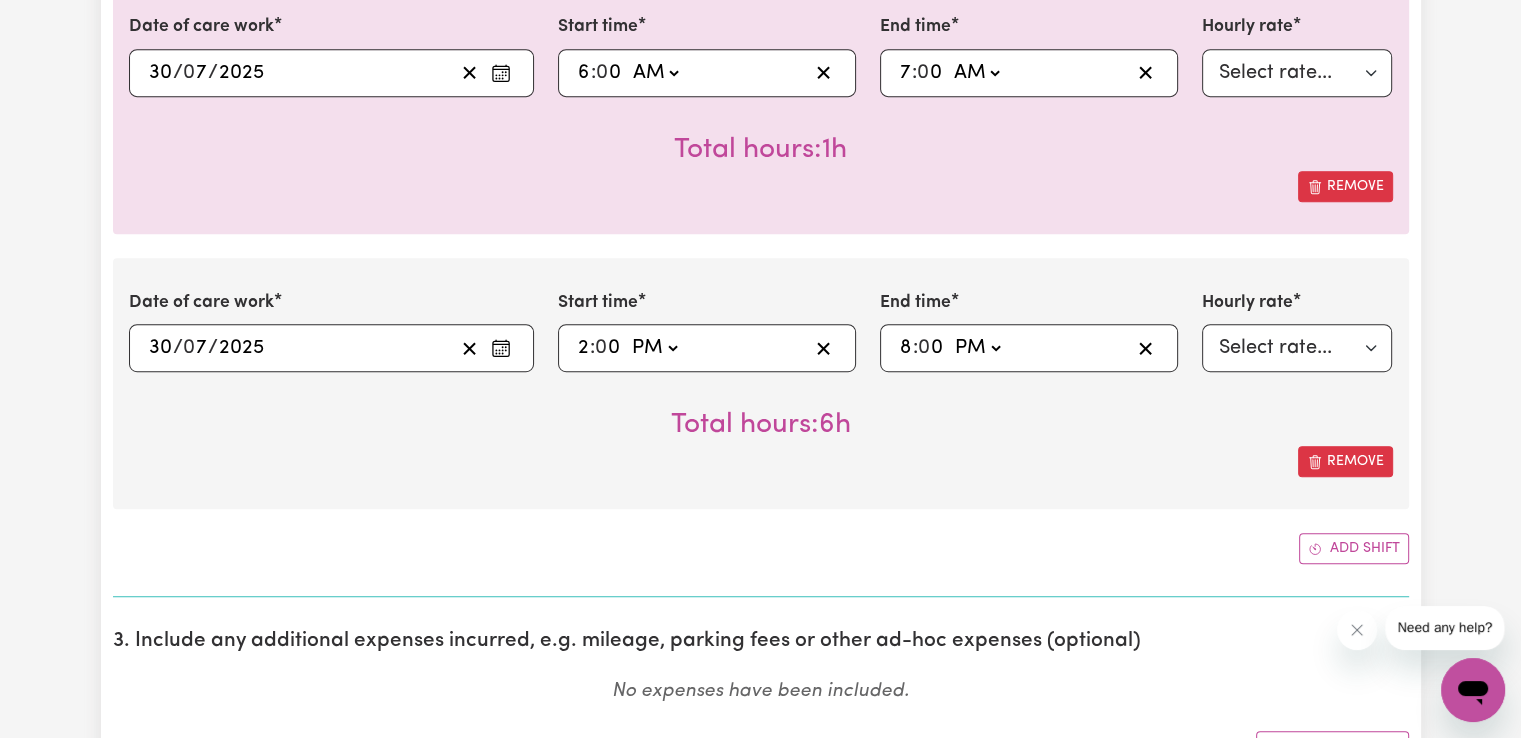 scroll, scrollTop: 1234, scrollLeft: 0, axis: vertical 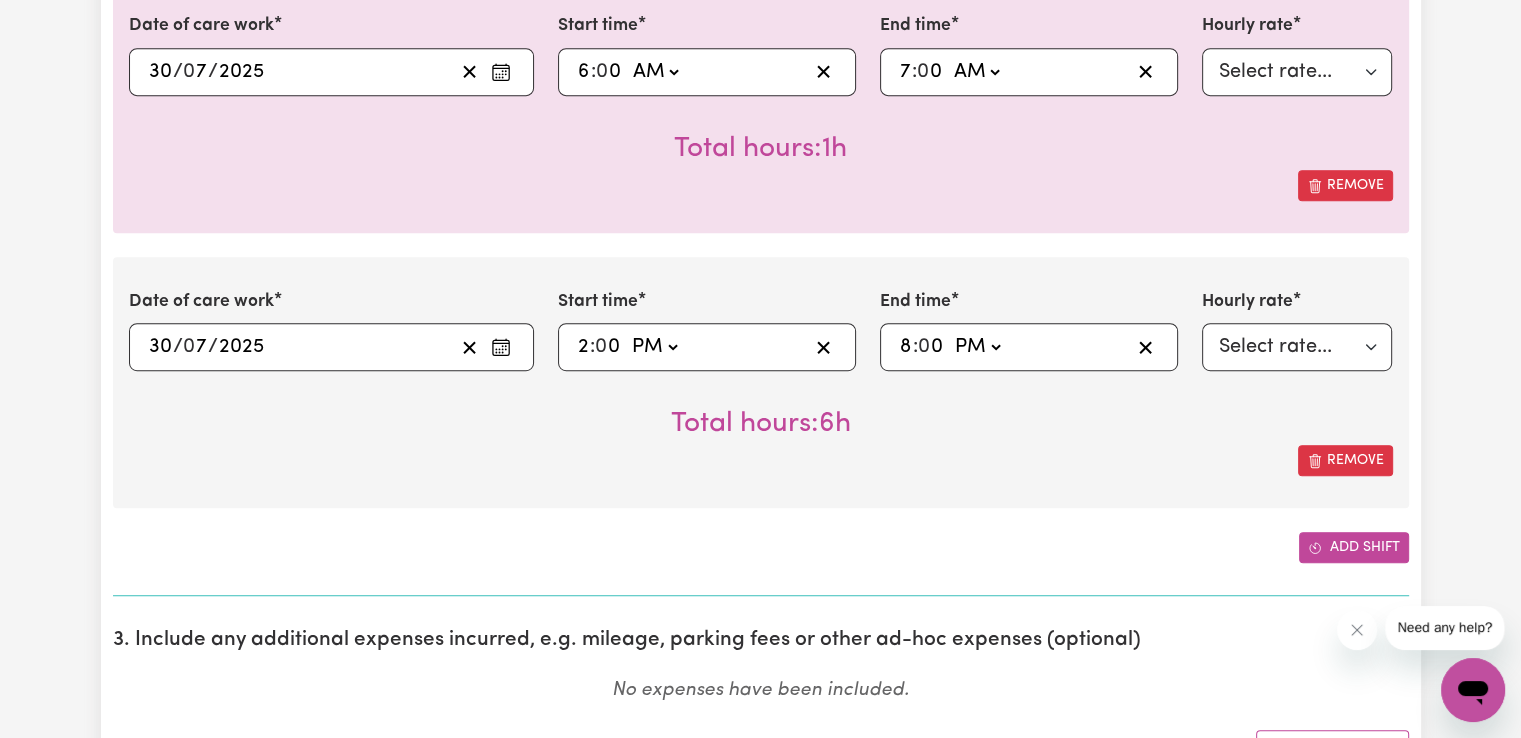 click on "Add shift" at bounding box center [1354, 547] 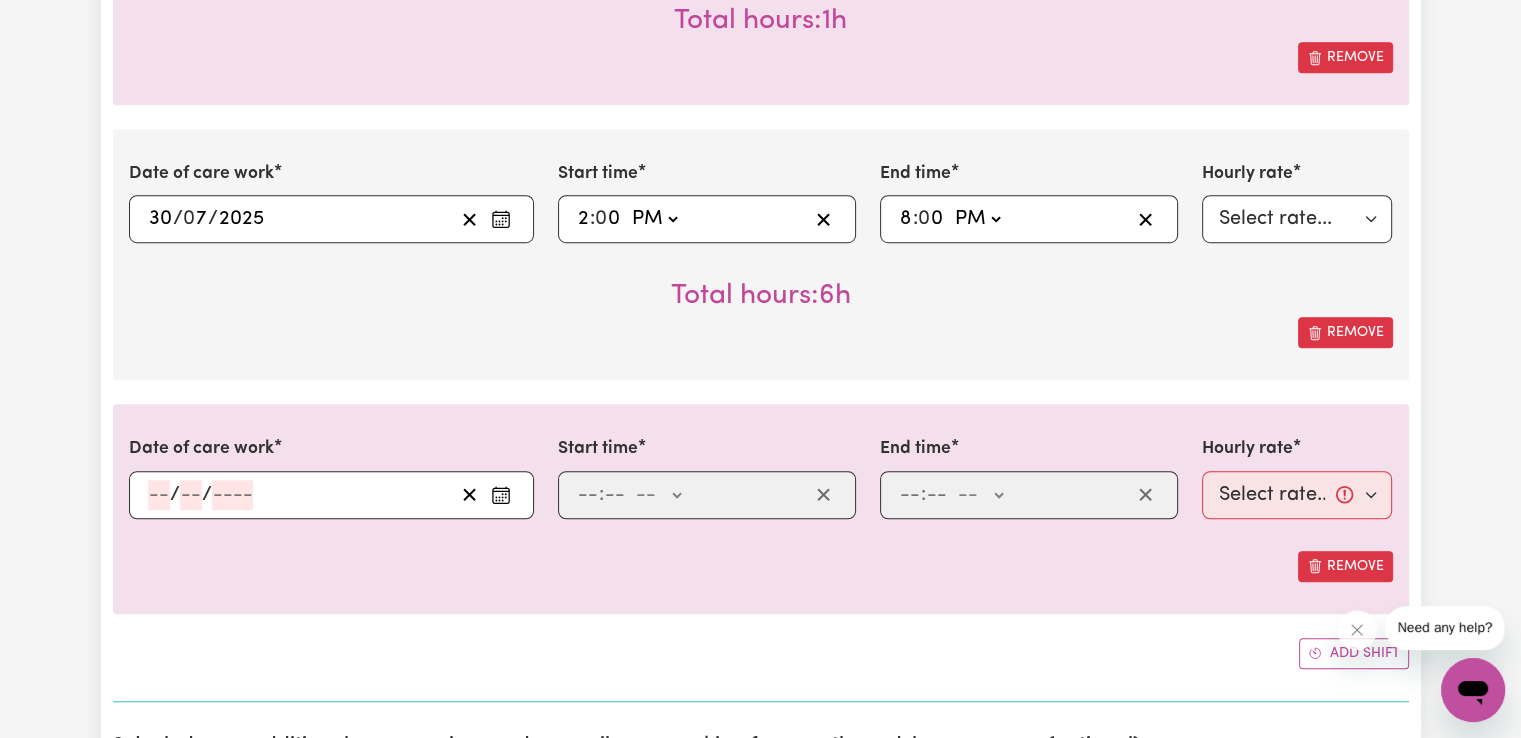 scroll, scrollTop: 1368, scrollLeft: 0, axis: vertical 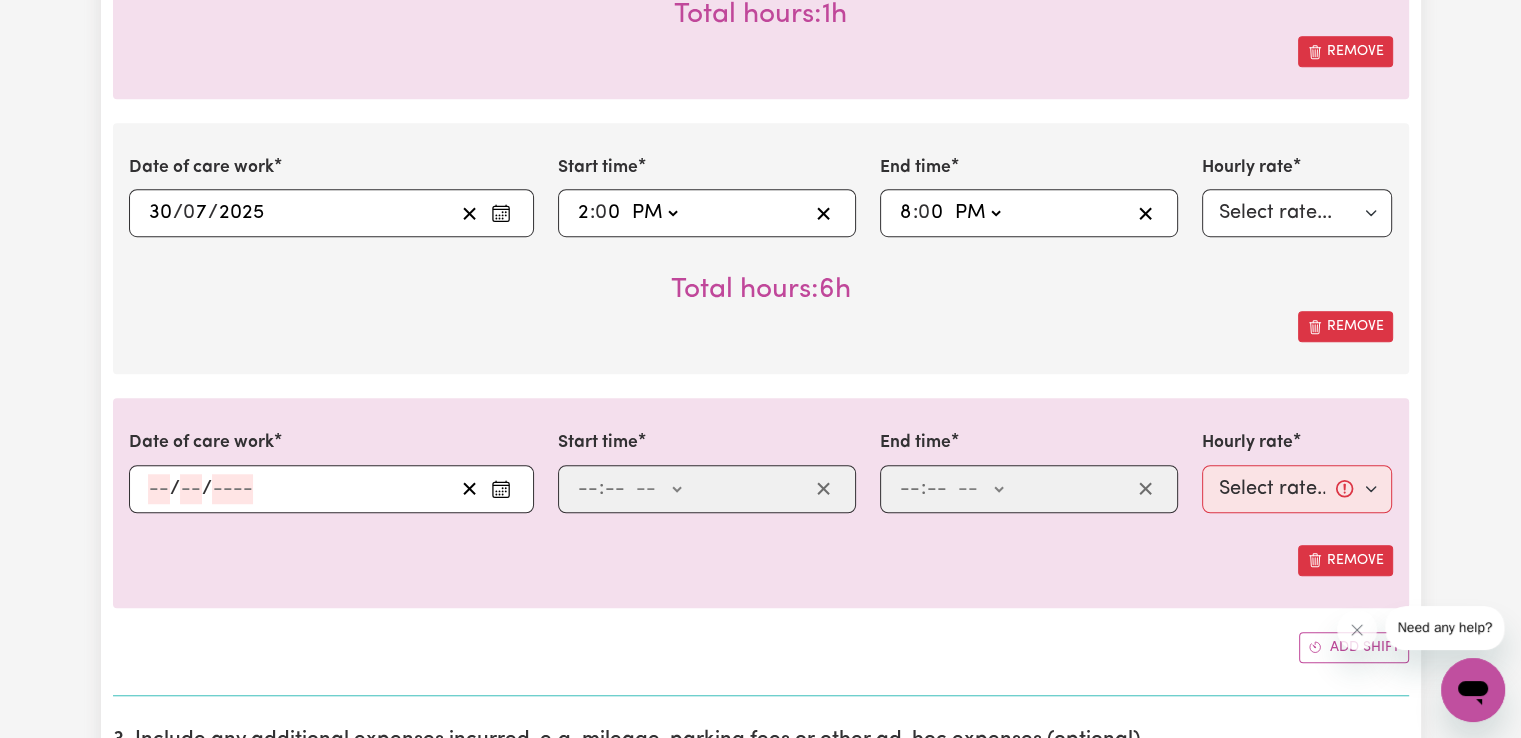click 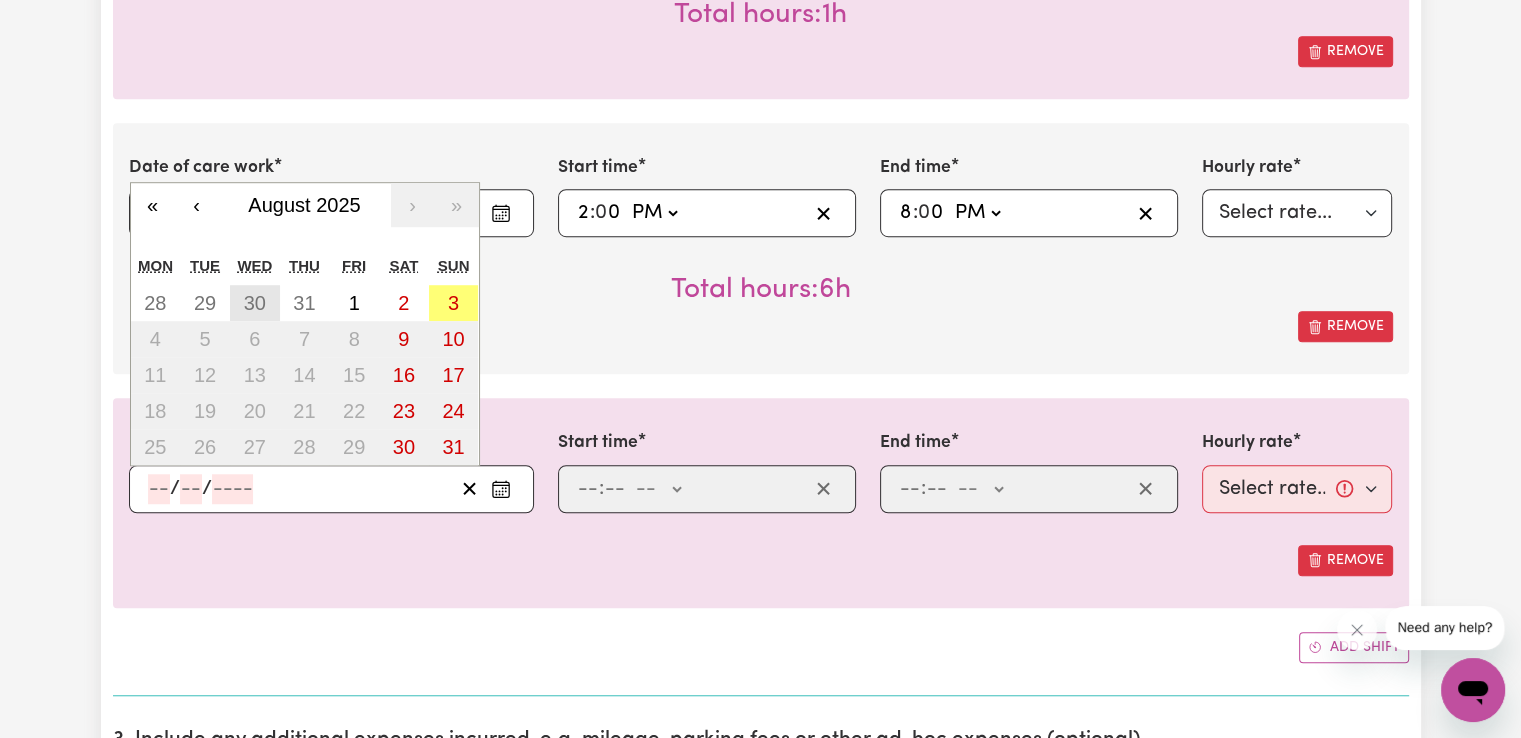 click on "30" at bounding box center (255, 303) 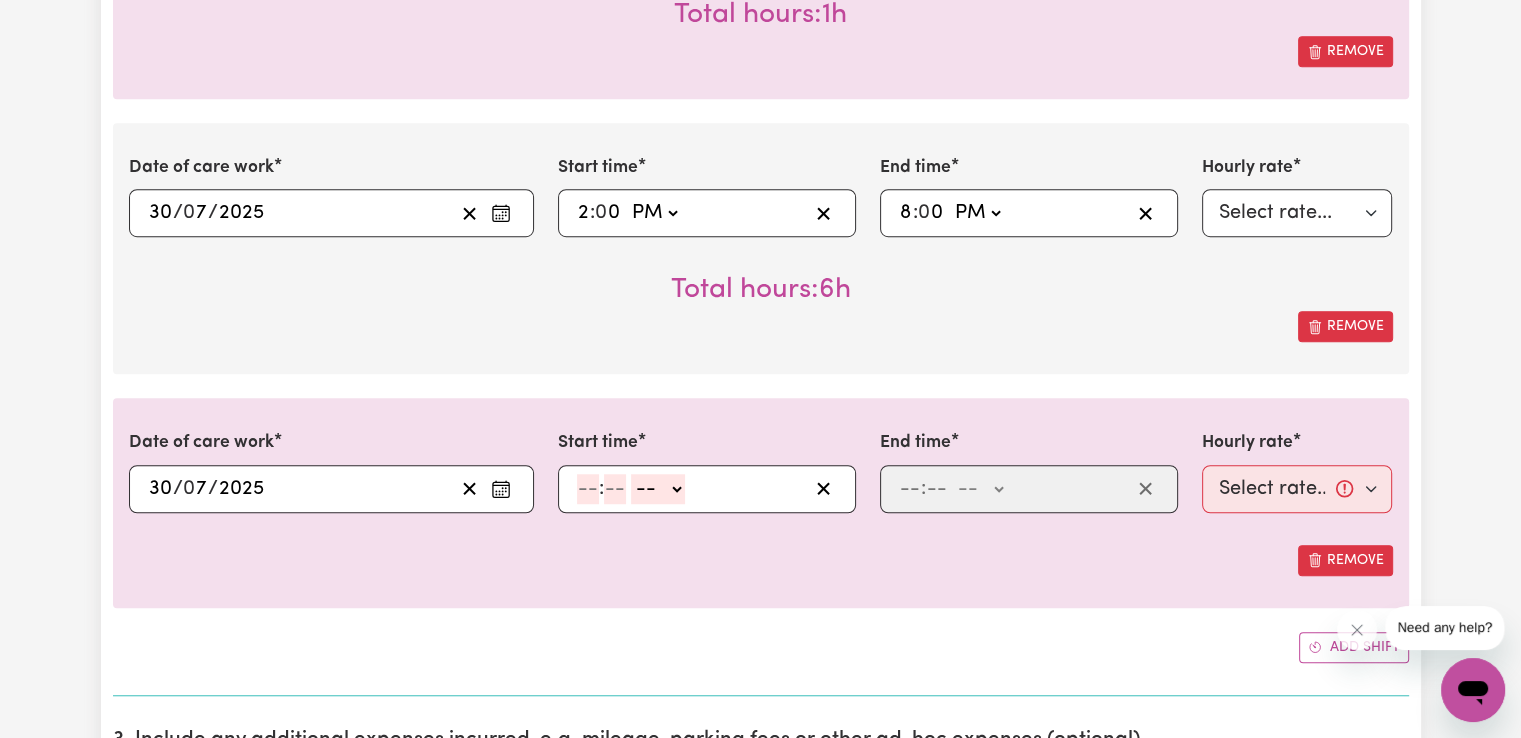 click 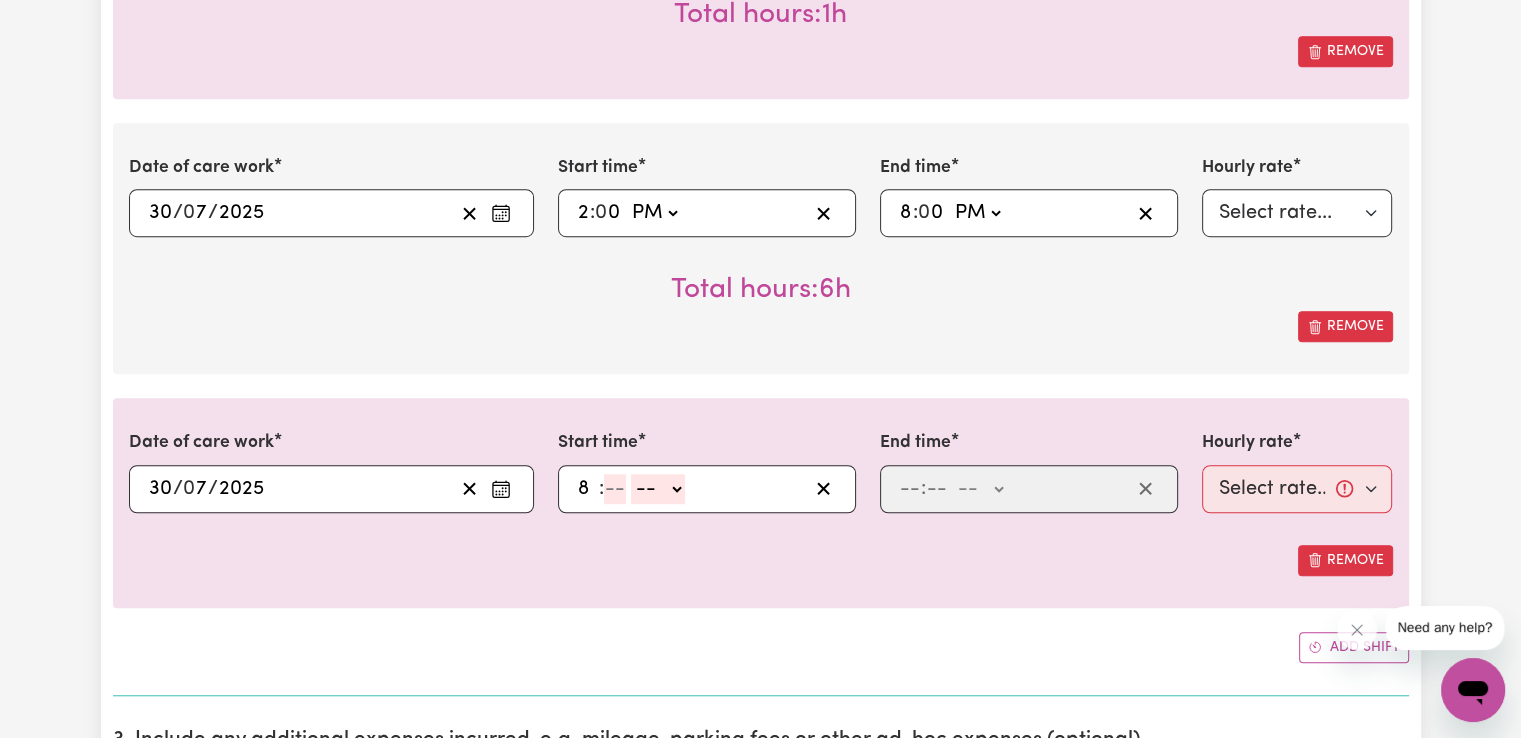 type on "8" 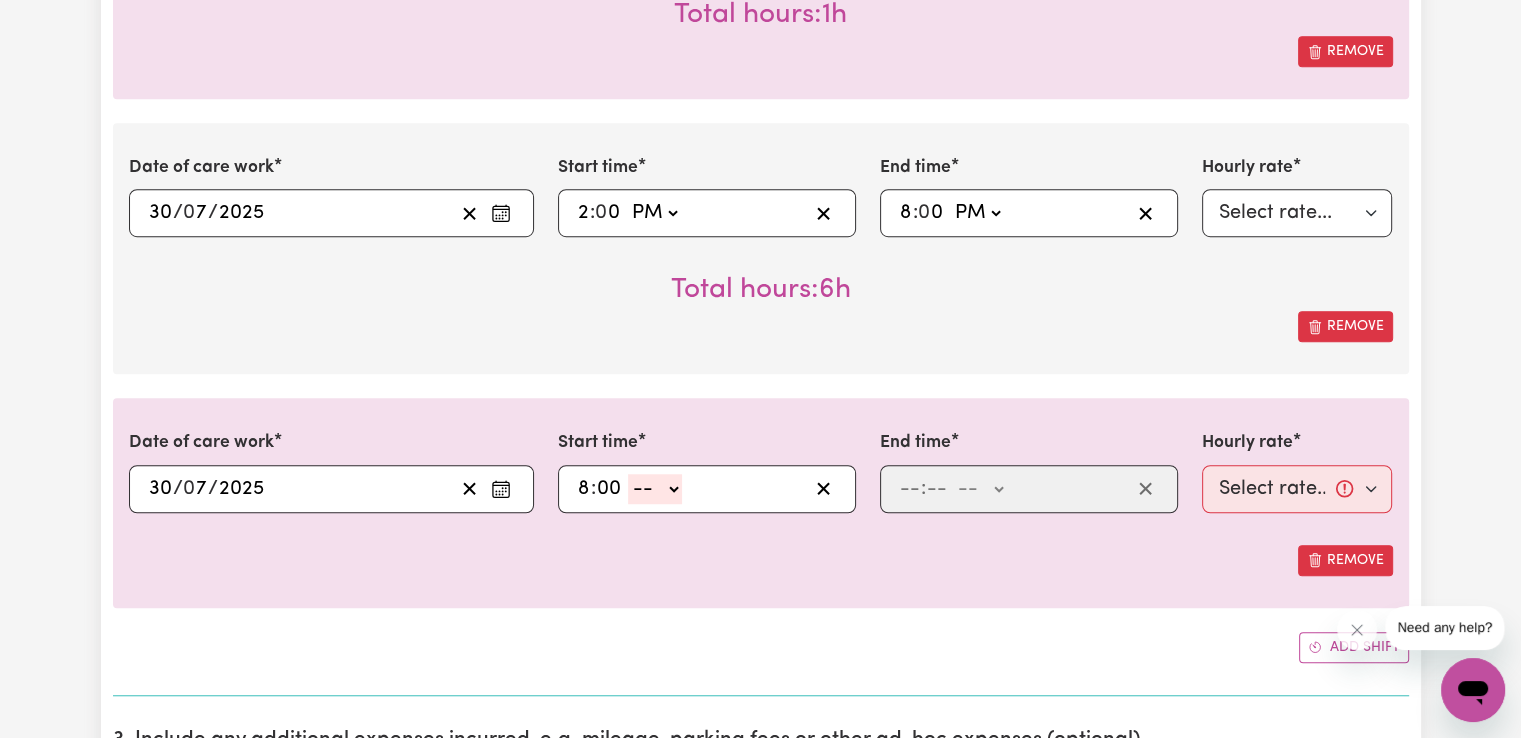 type on "00" 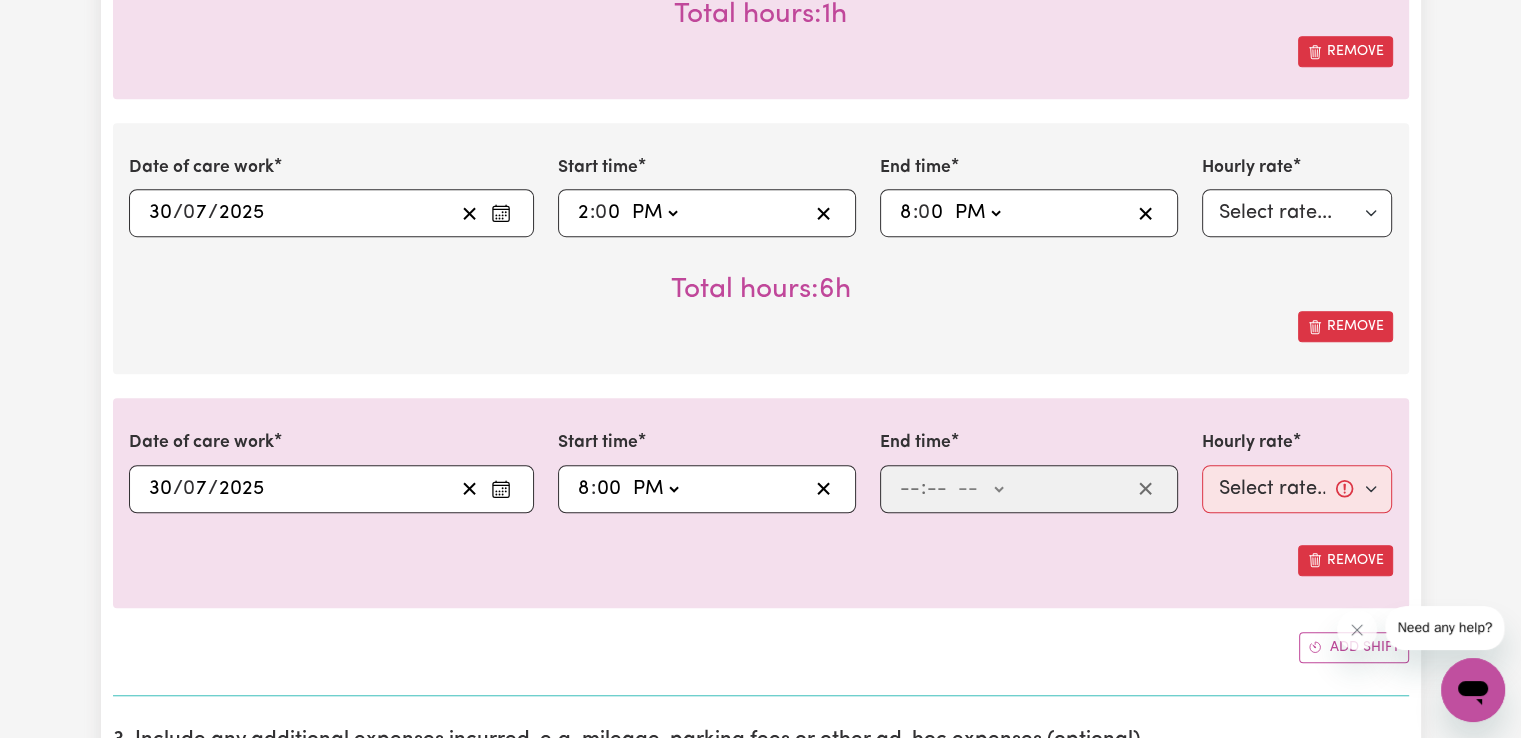 click on "-- AM PM" 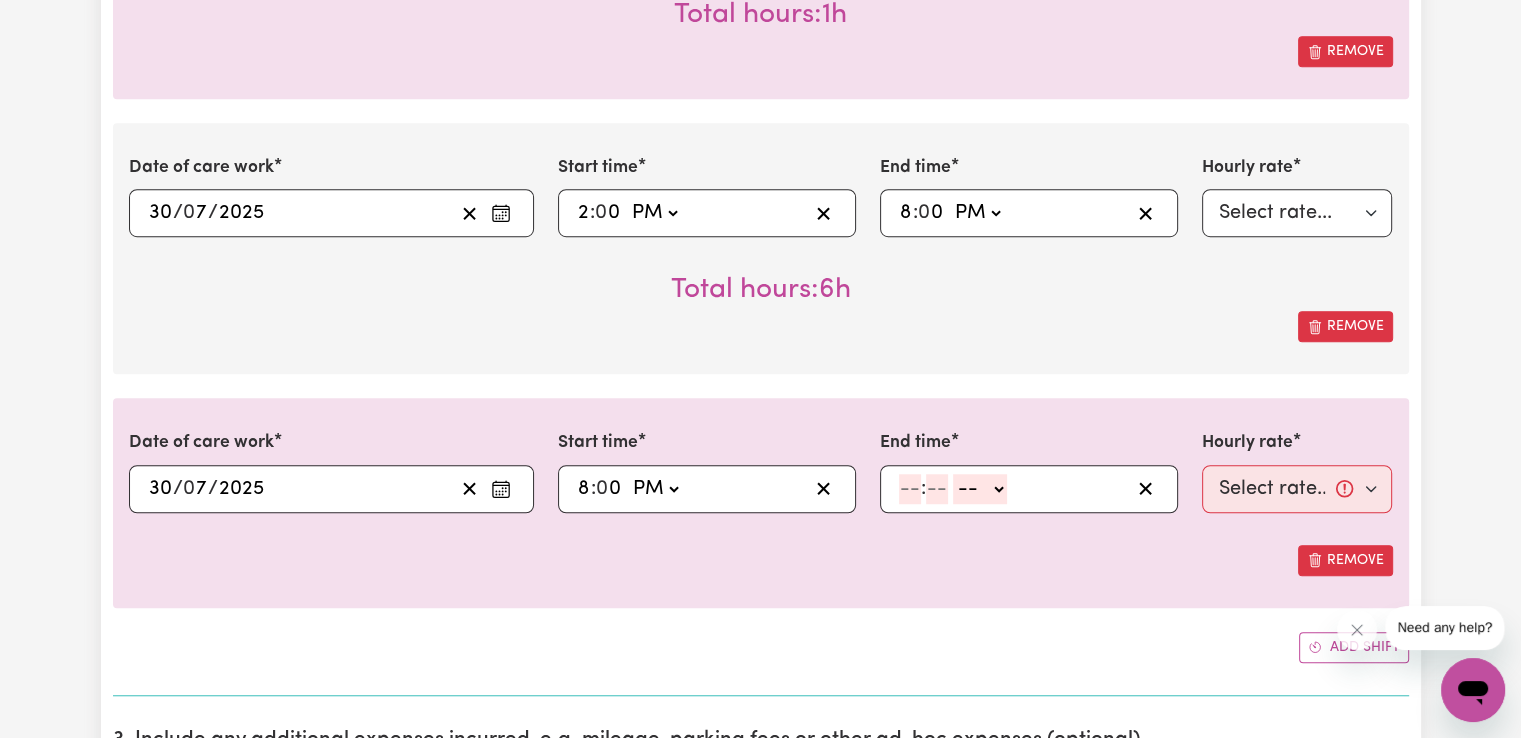click on ": -- [AM] [PM]" at bounding box center (1013, 489) 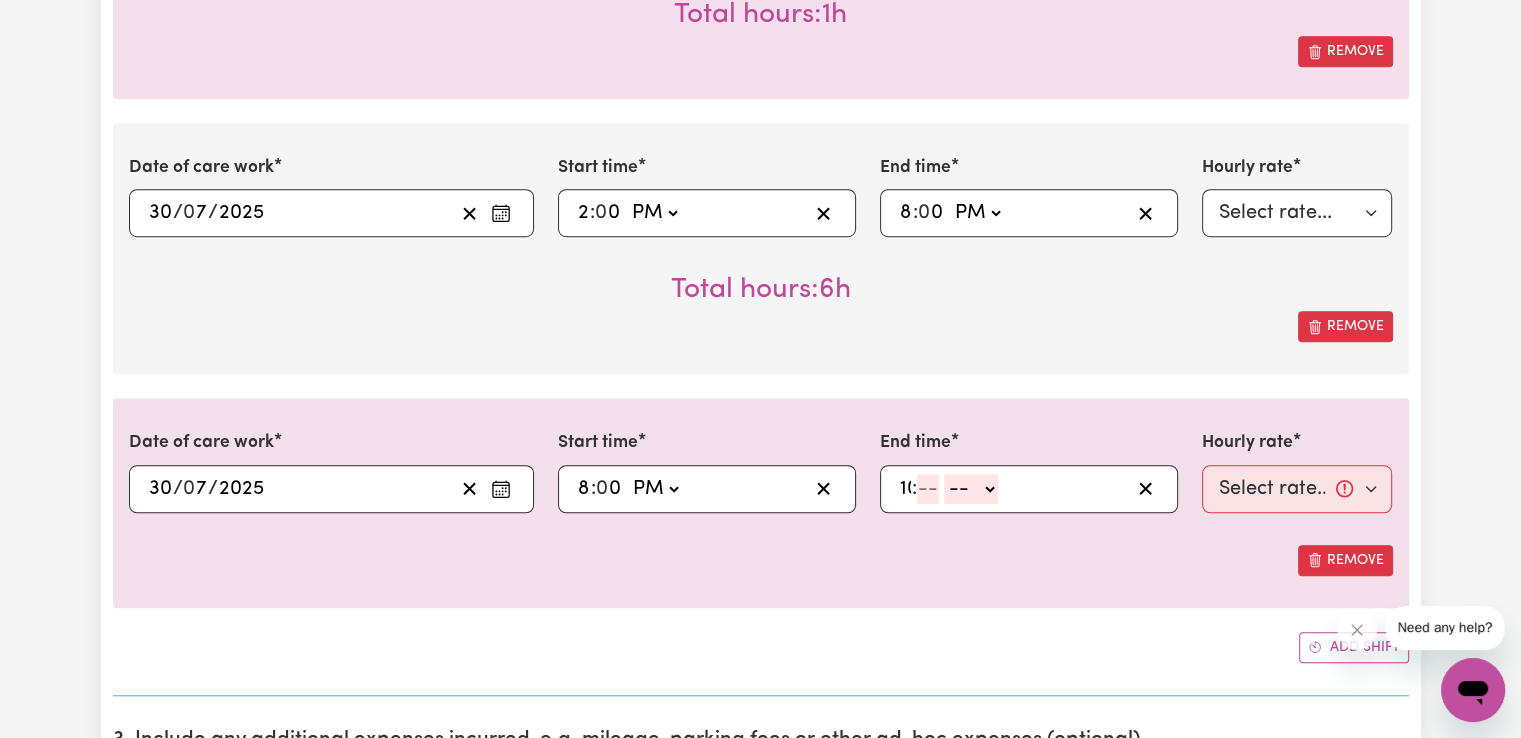 type on "10" 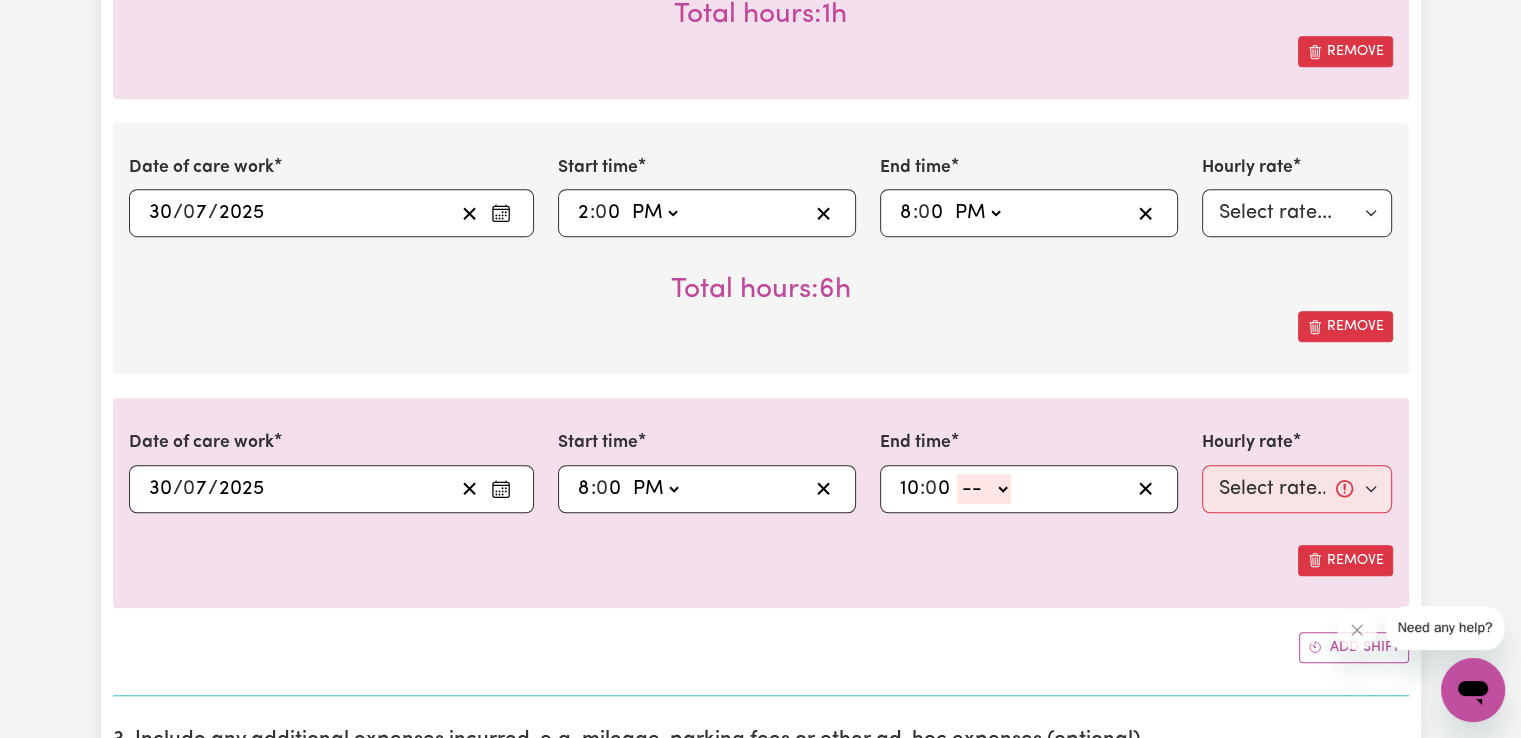 type on "0" 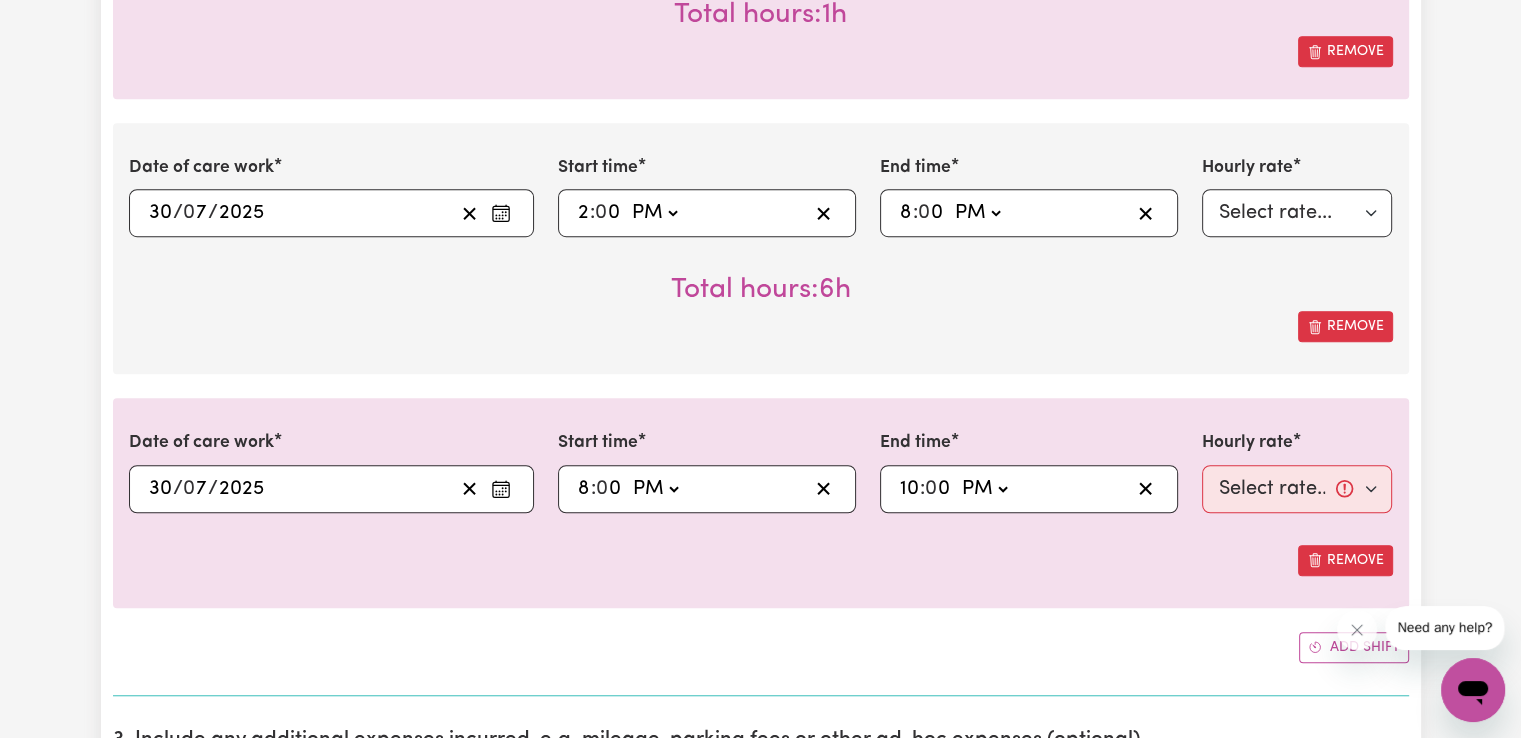 click on "-- AM PM" 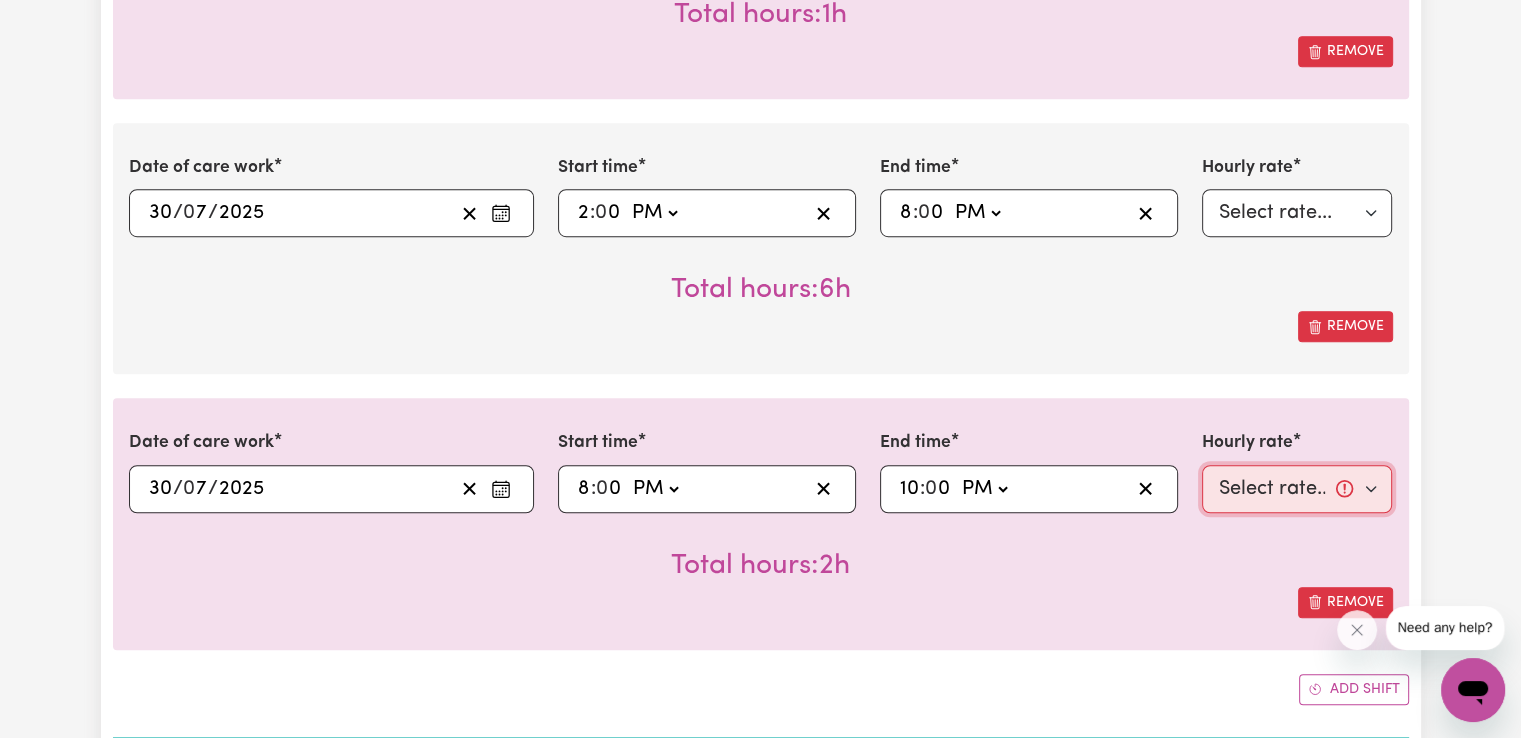 click on "Select rate... $50.05 (Weekday) $72.90 (Saturday) $90.04 (Sunday) $90.04 (Public Holiday) $52.13 (Evening Care) $29.43 (Overnight)" at bounding box center (1297, 489) 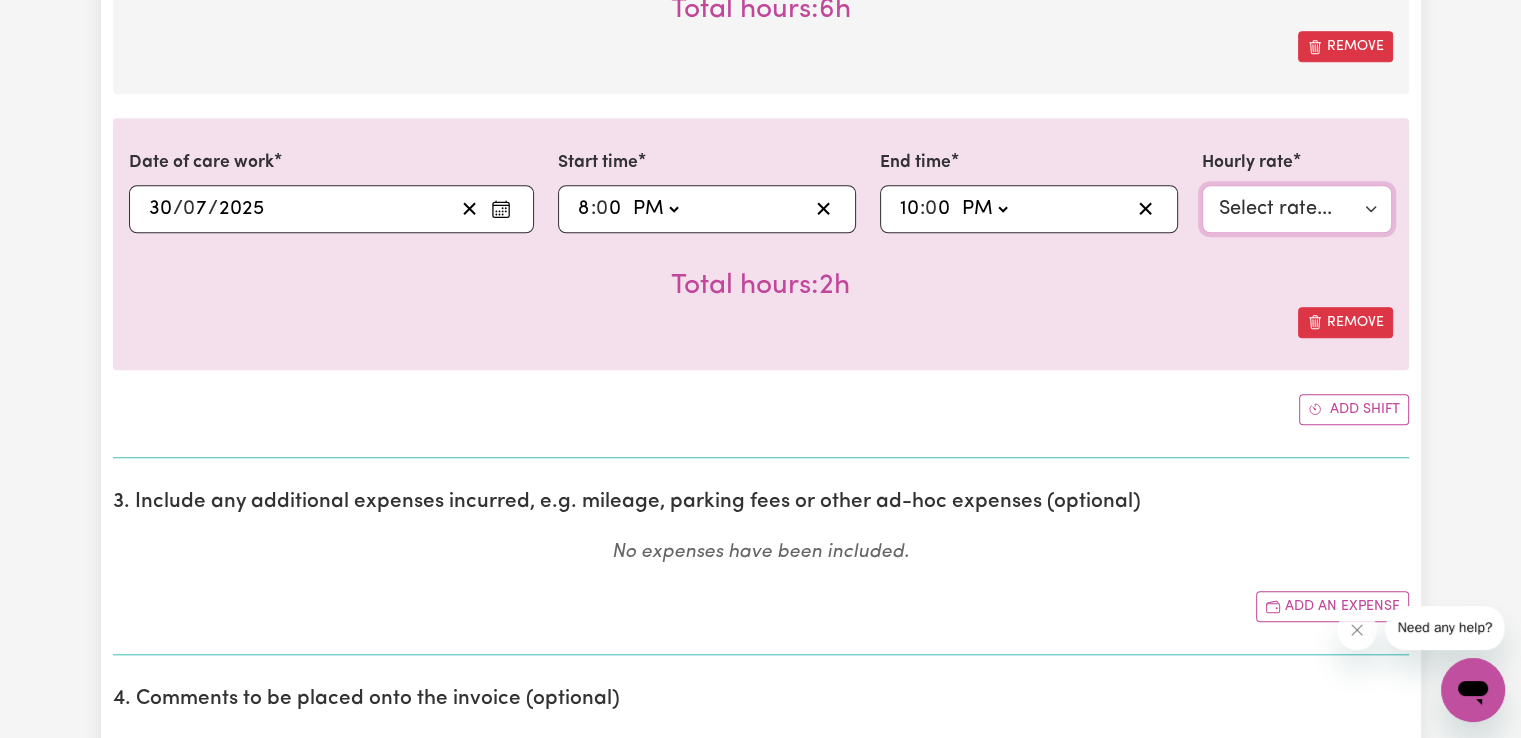 scroll, scrollTop: 1668, scrollLeft: 0, axis: vertical 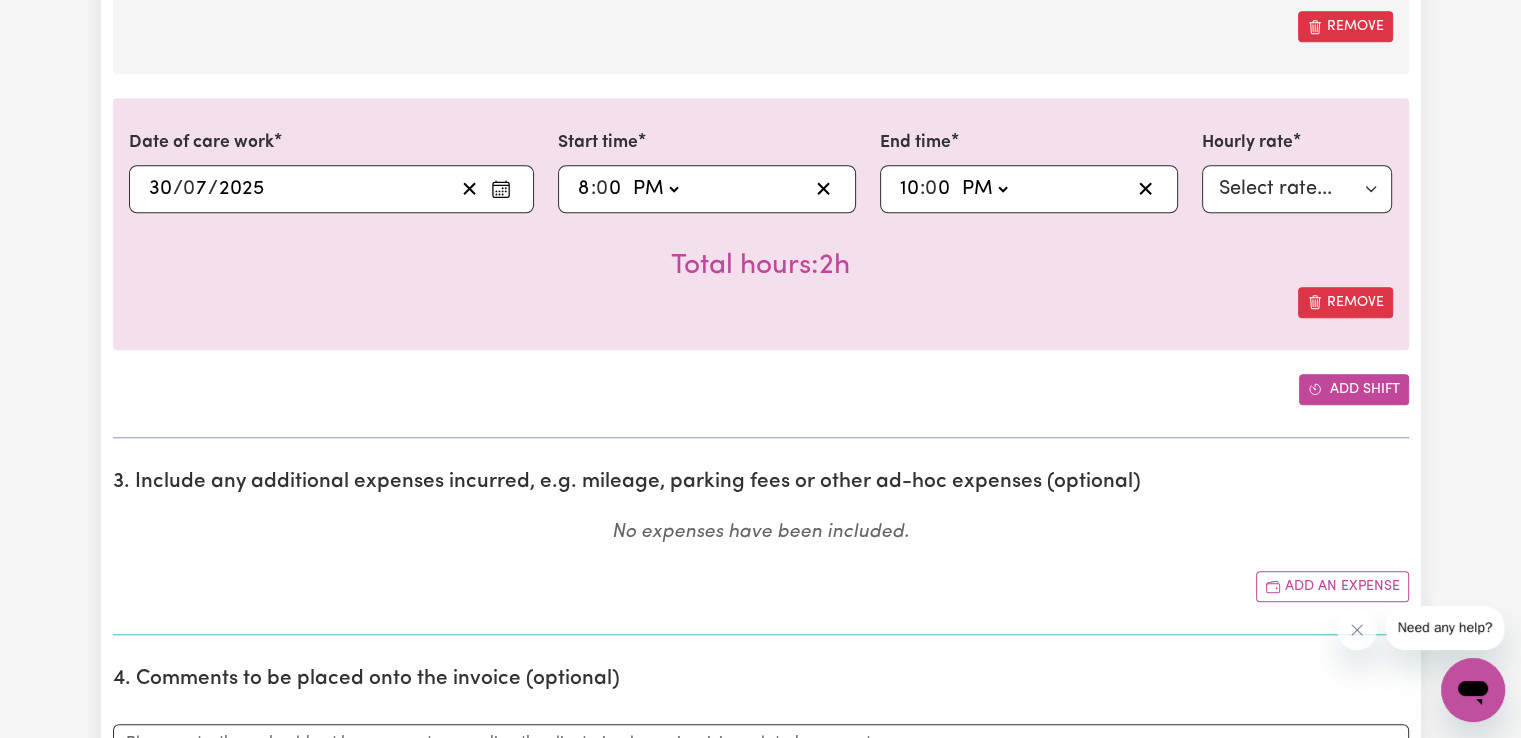 click on "Add shift" at bounding box center (1354, 389) 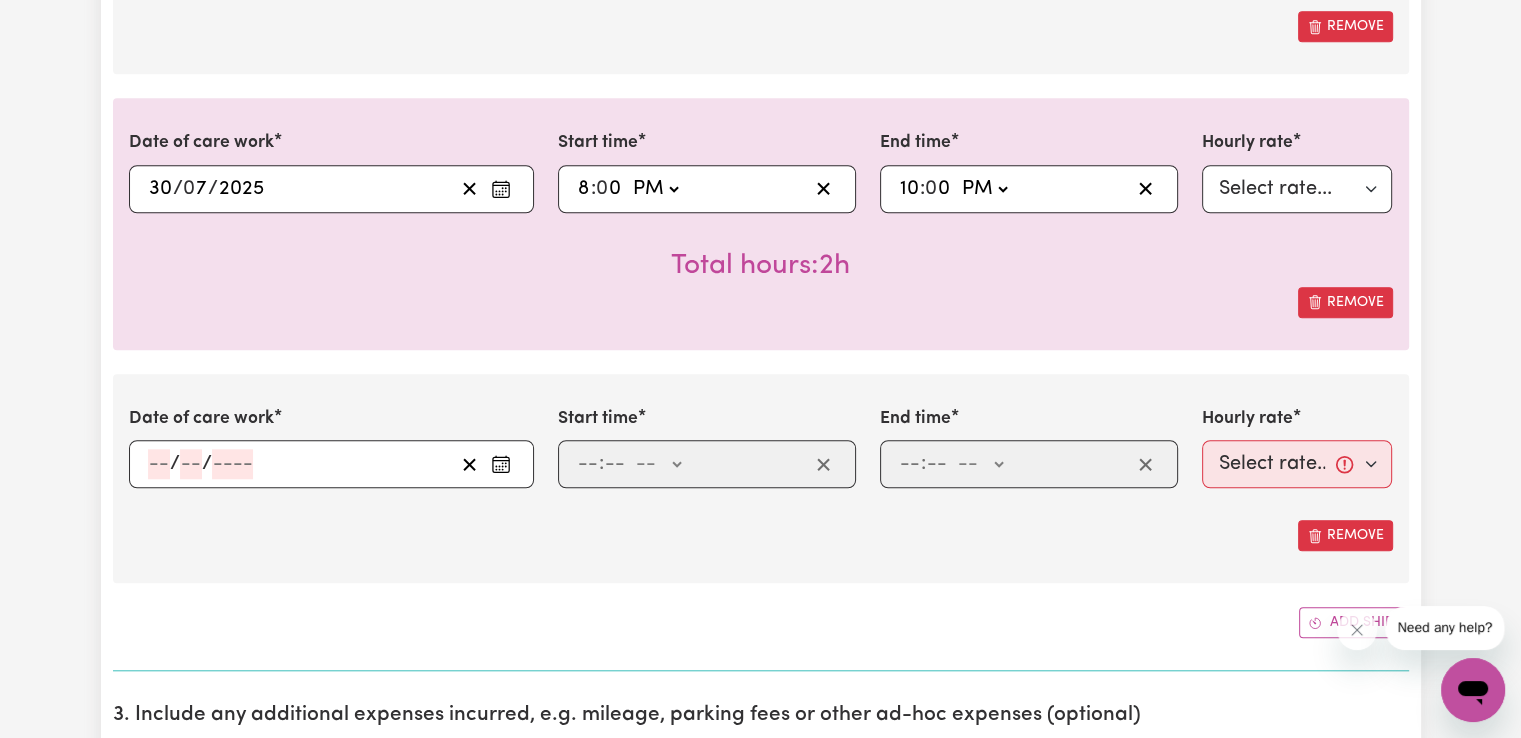 click 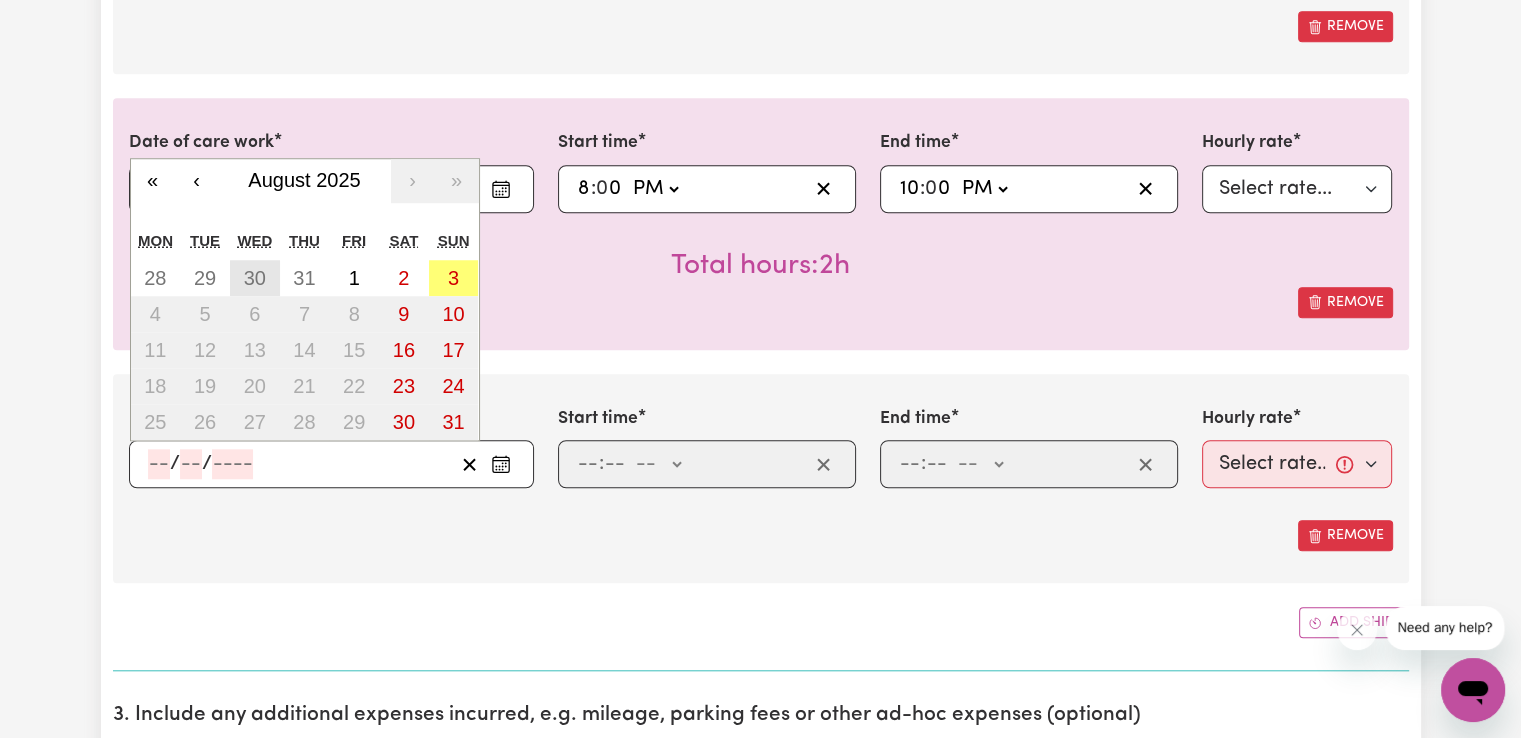 click on "30" at bounding box center [255, 278] 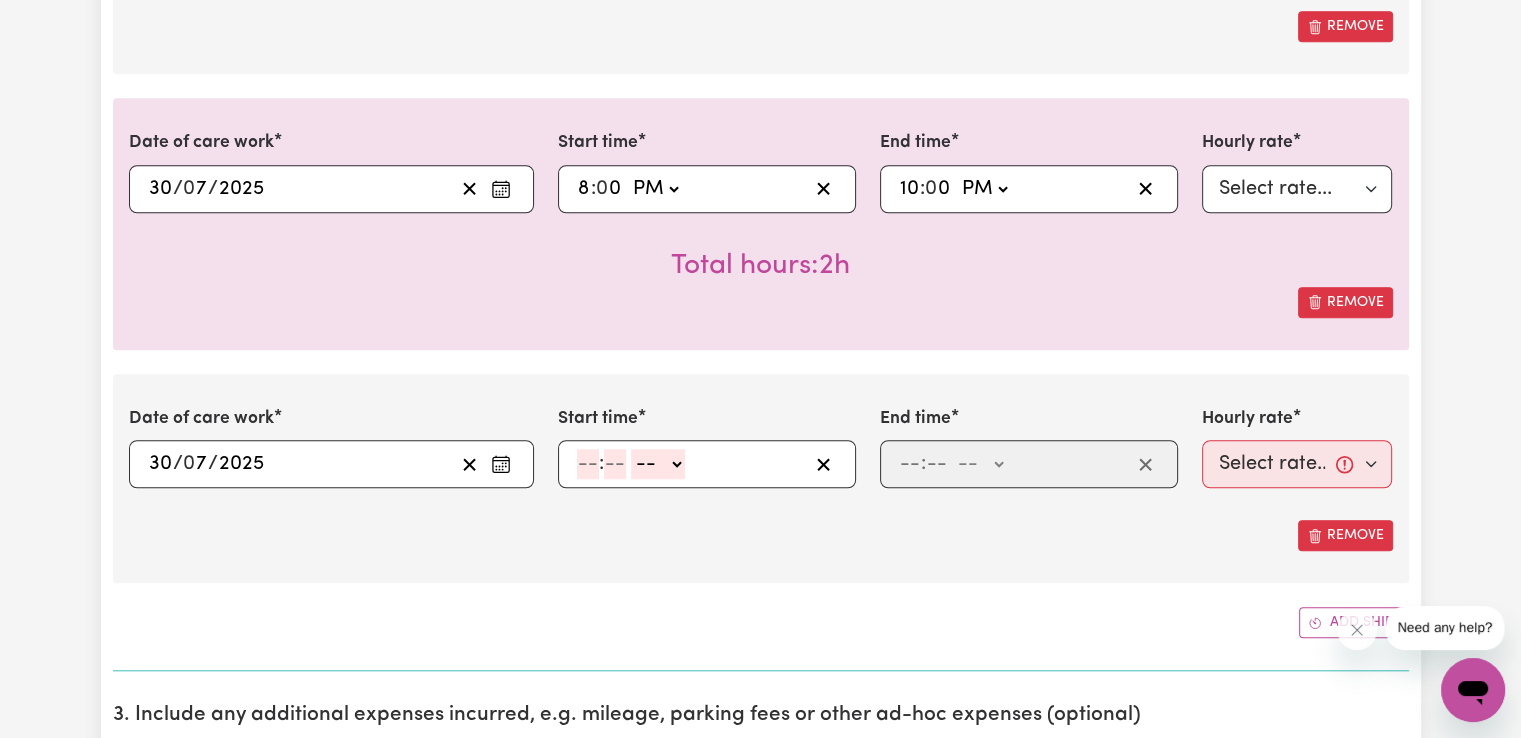 click 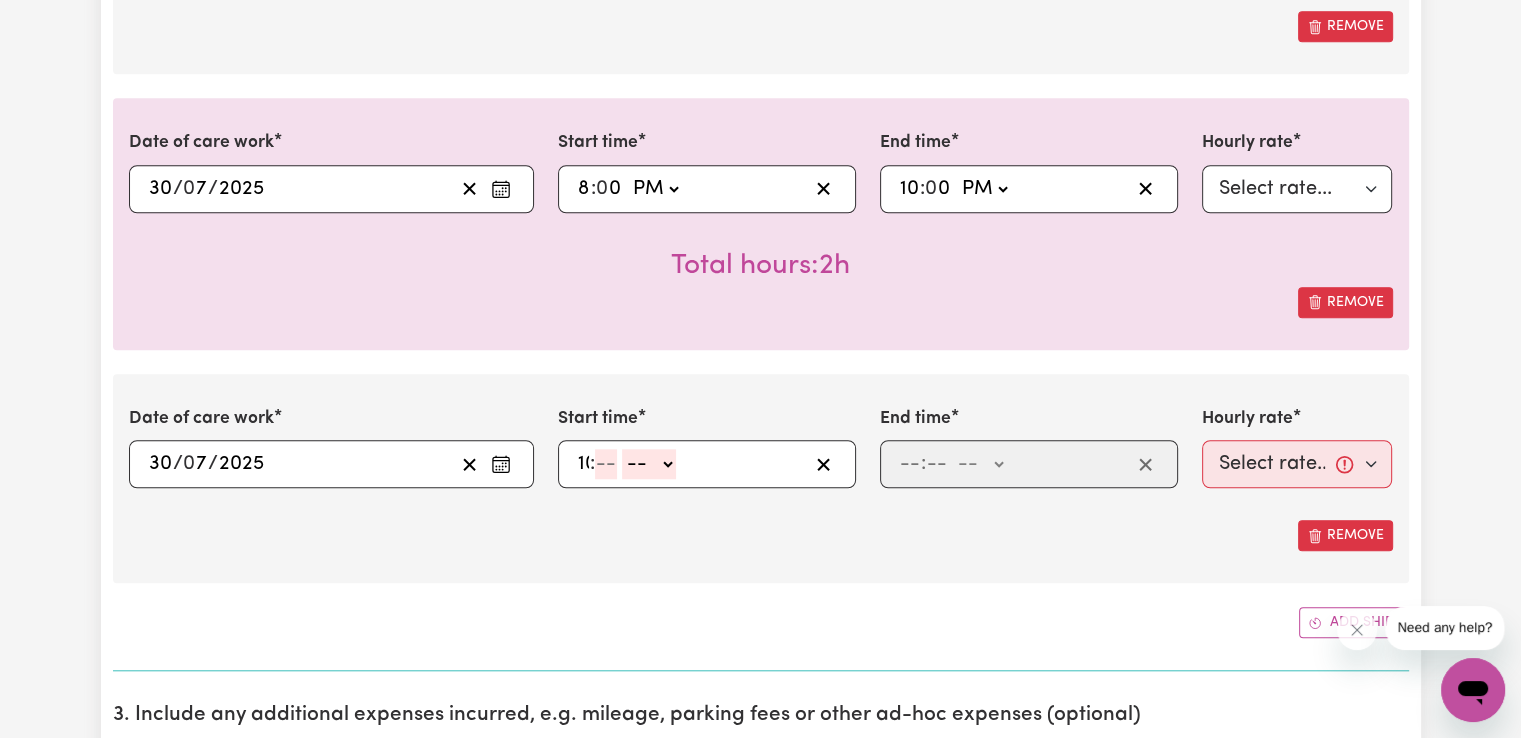 type on "10" 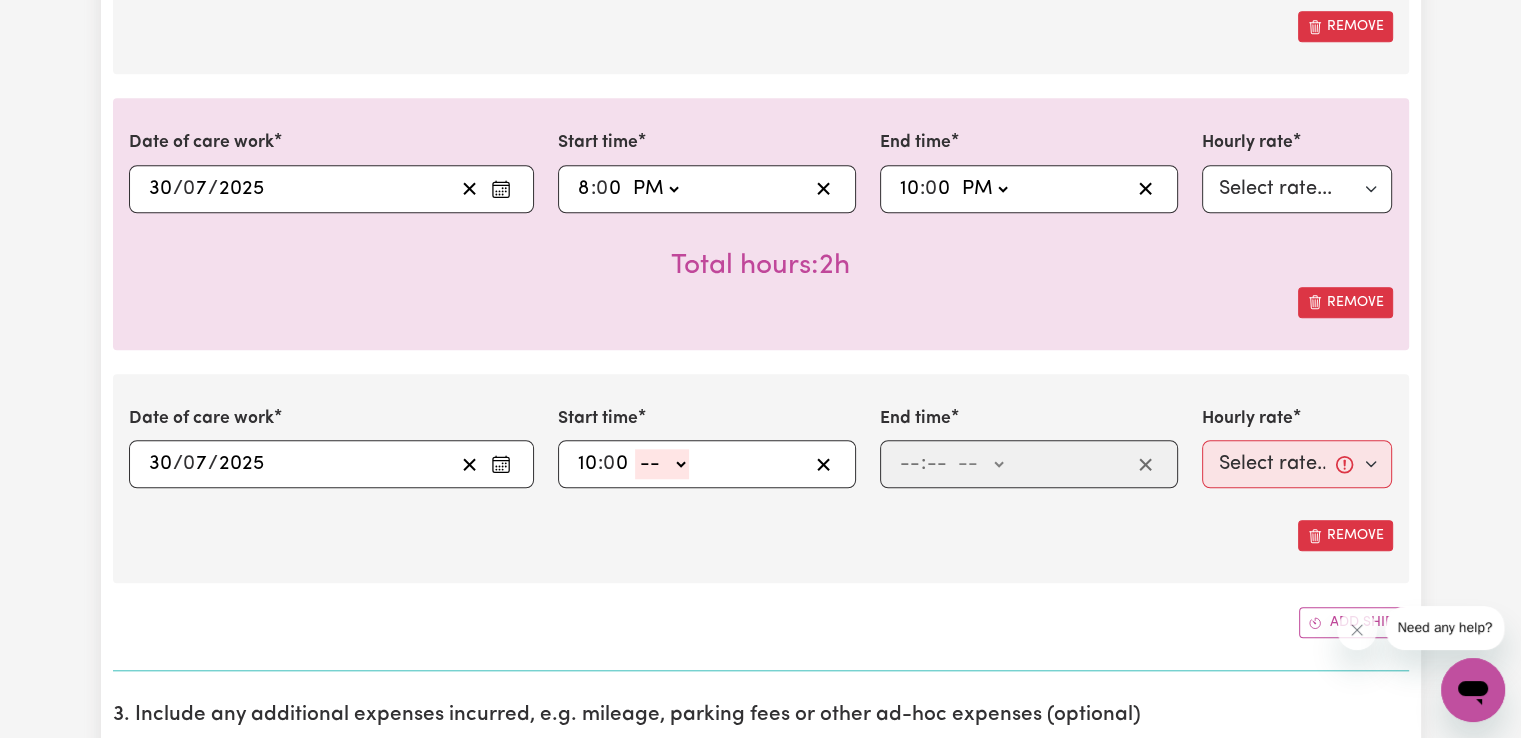 type on "0" 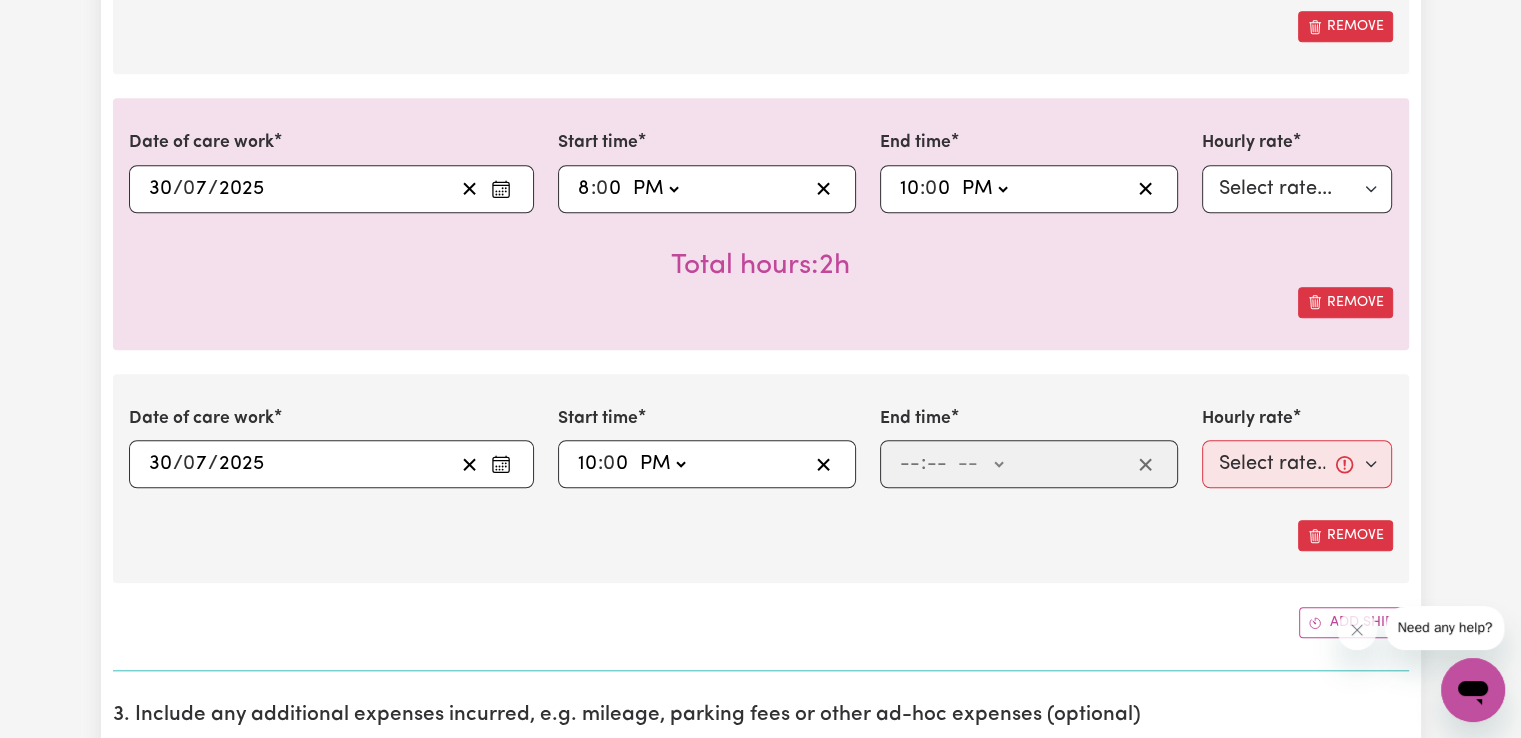 click on "-- AM PM" 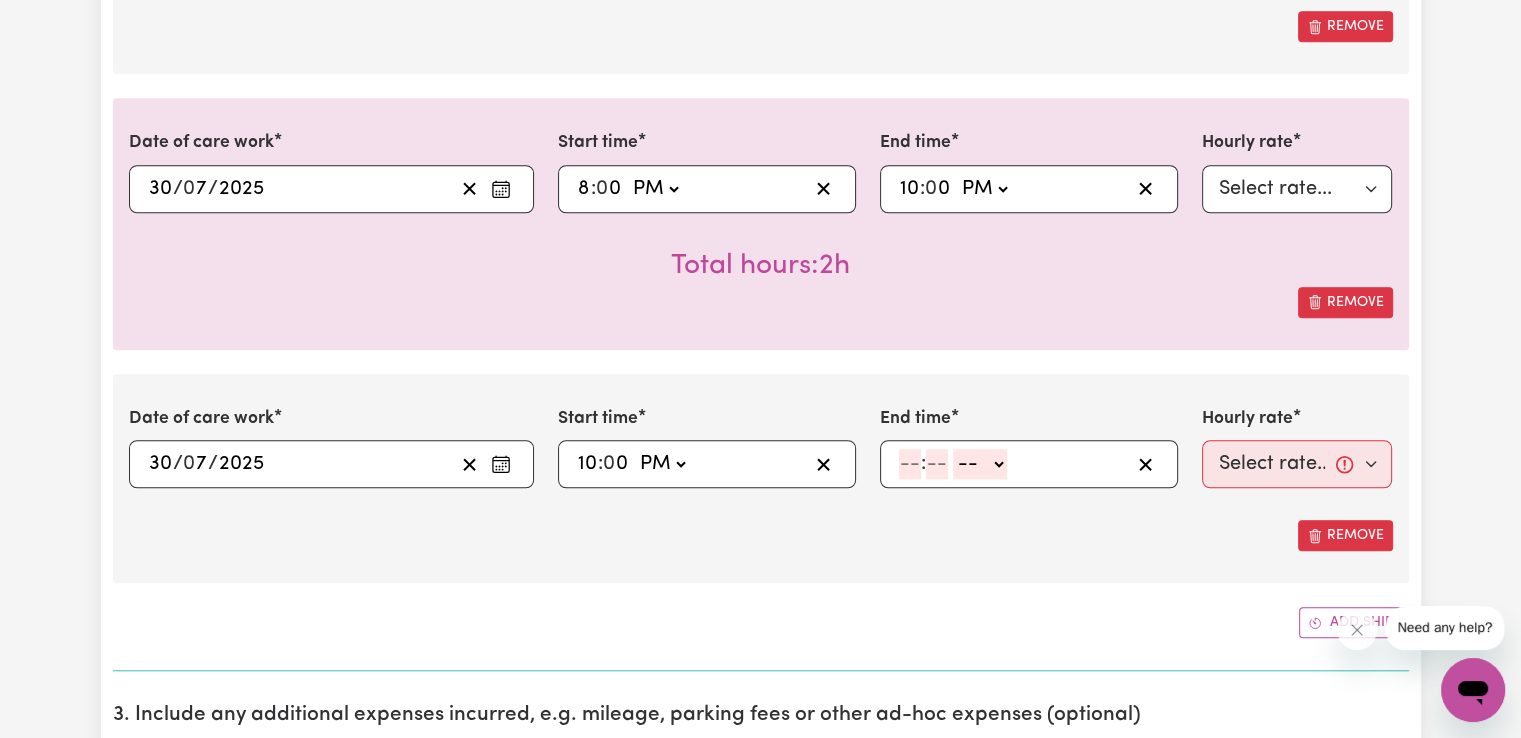 click 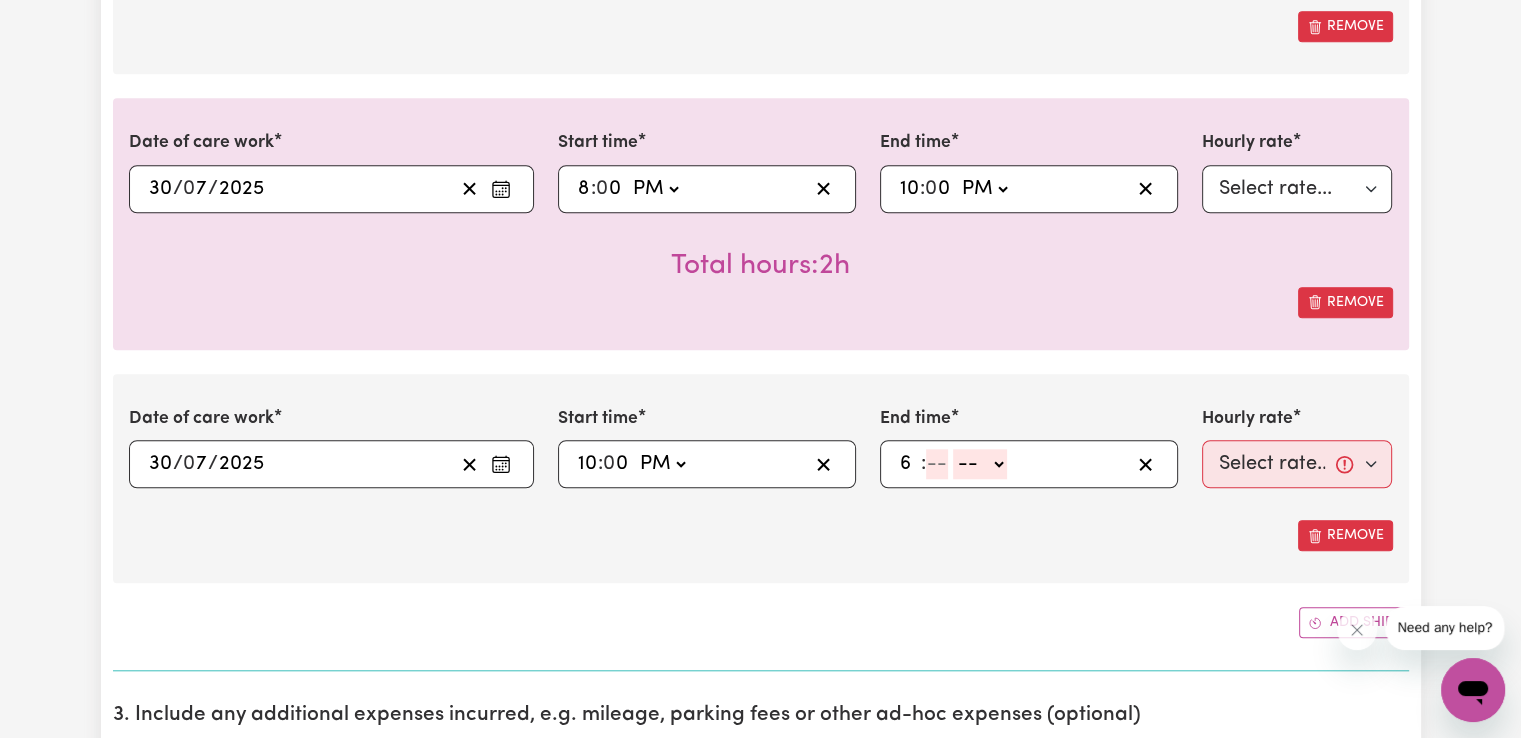 type on "6" 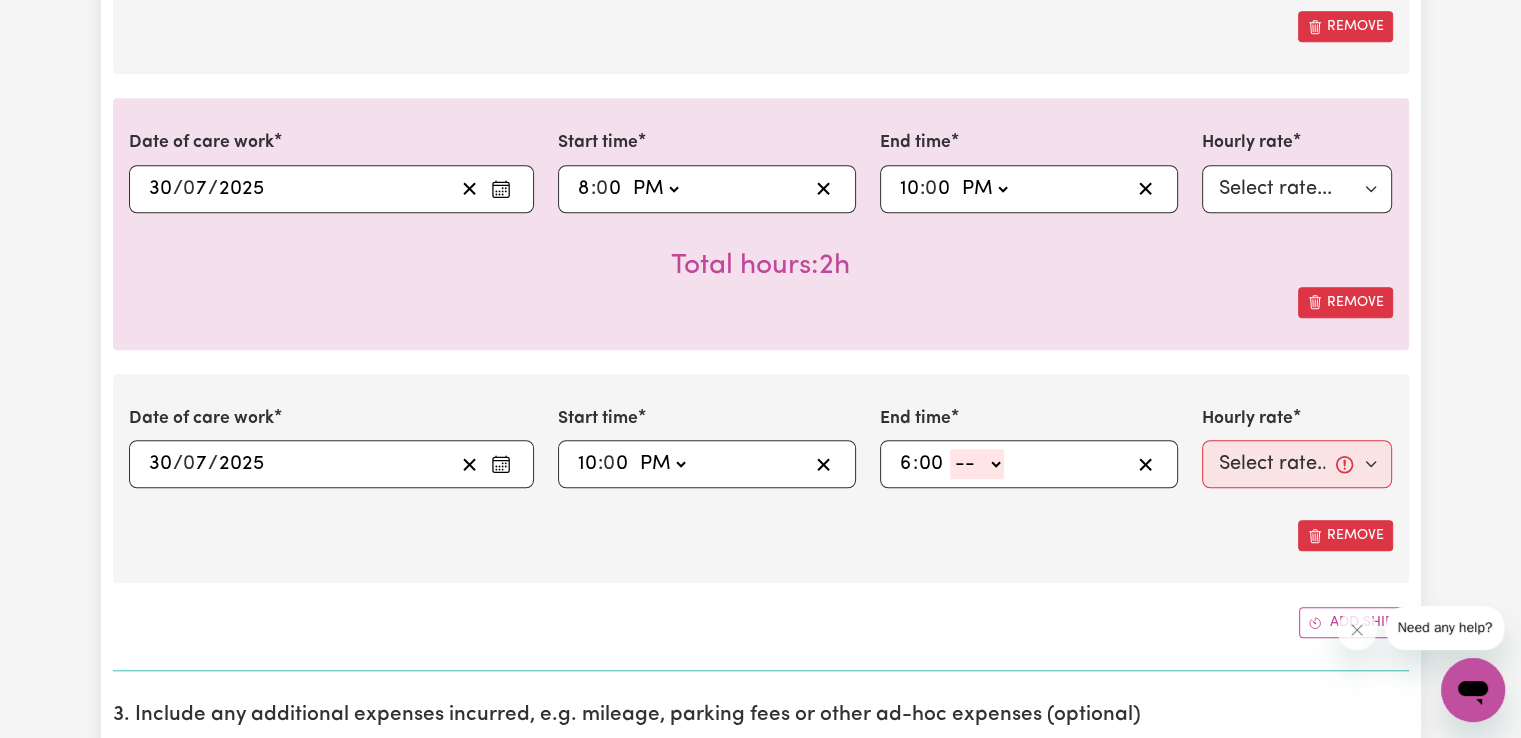 type on "00" 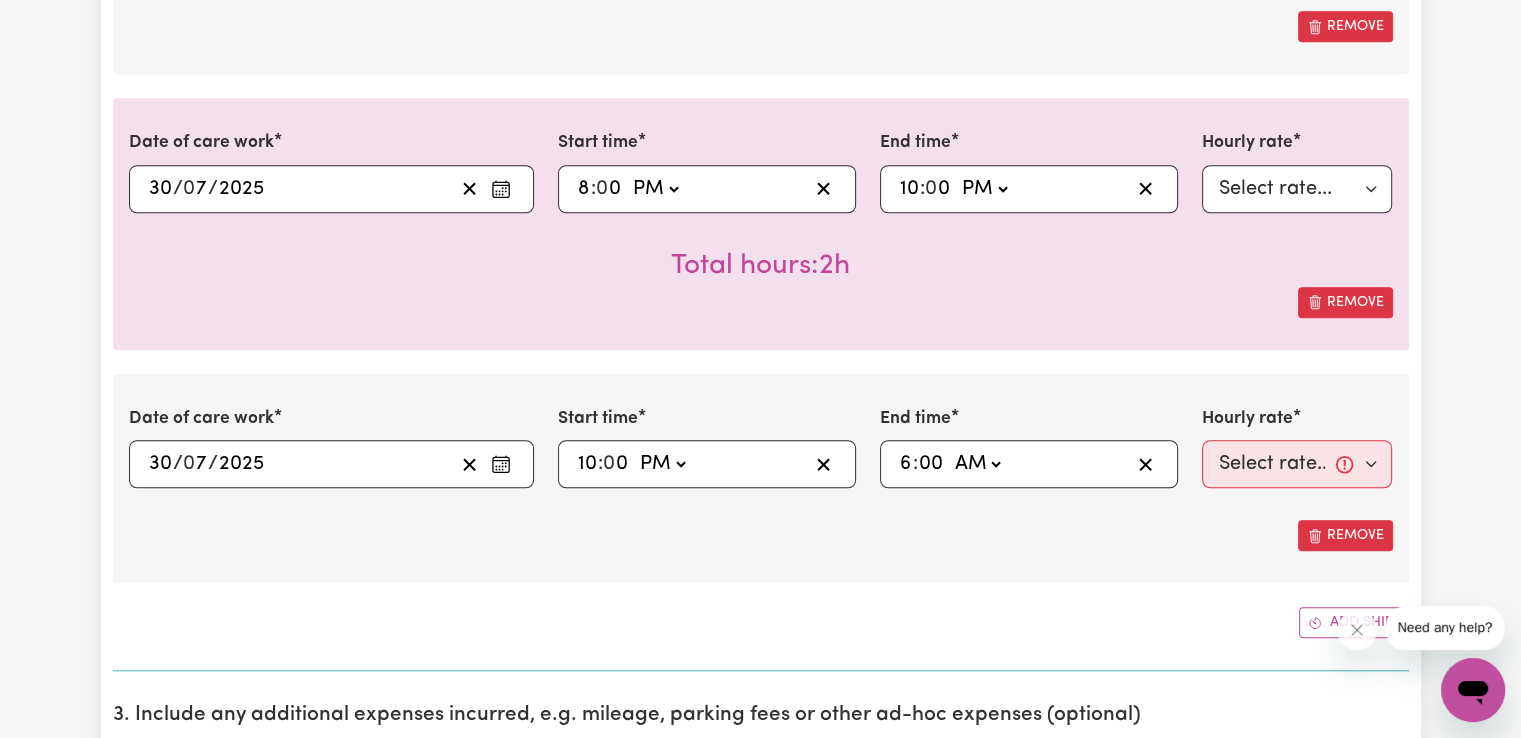 click on "-- AM PM" 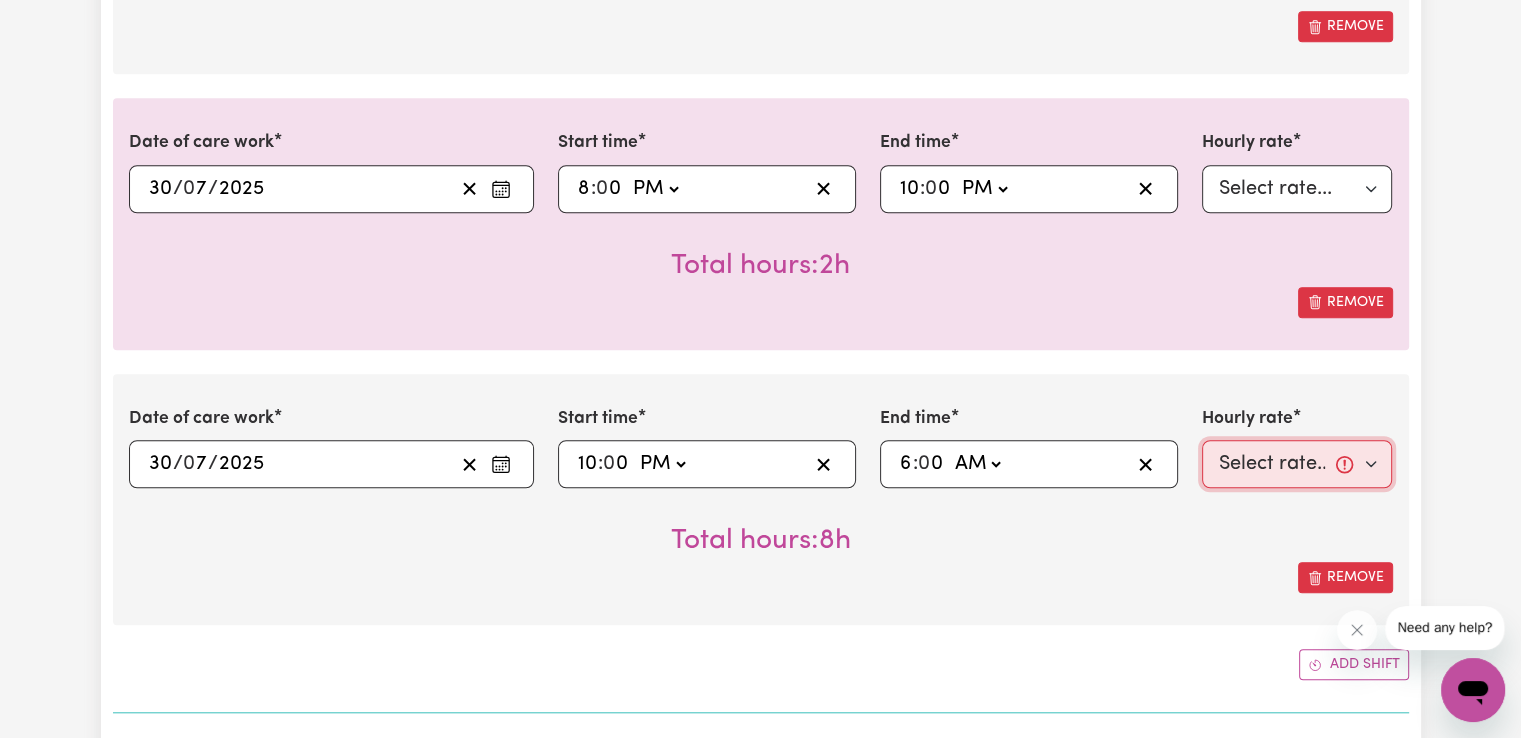 click on "Select rate... $50.05 (Weekday) $72.90 (Saturday) $90.04 (Sunday) $90.04 (Public Holiday) $52.13 (Evening Care) $29.43 (Overnight)" at bounding box center (1297, 464) 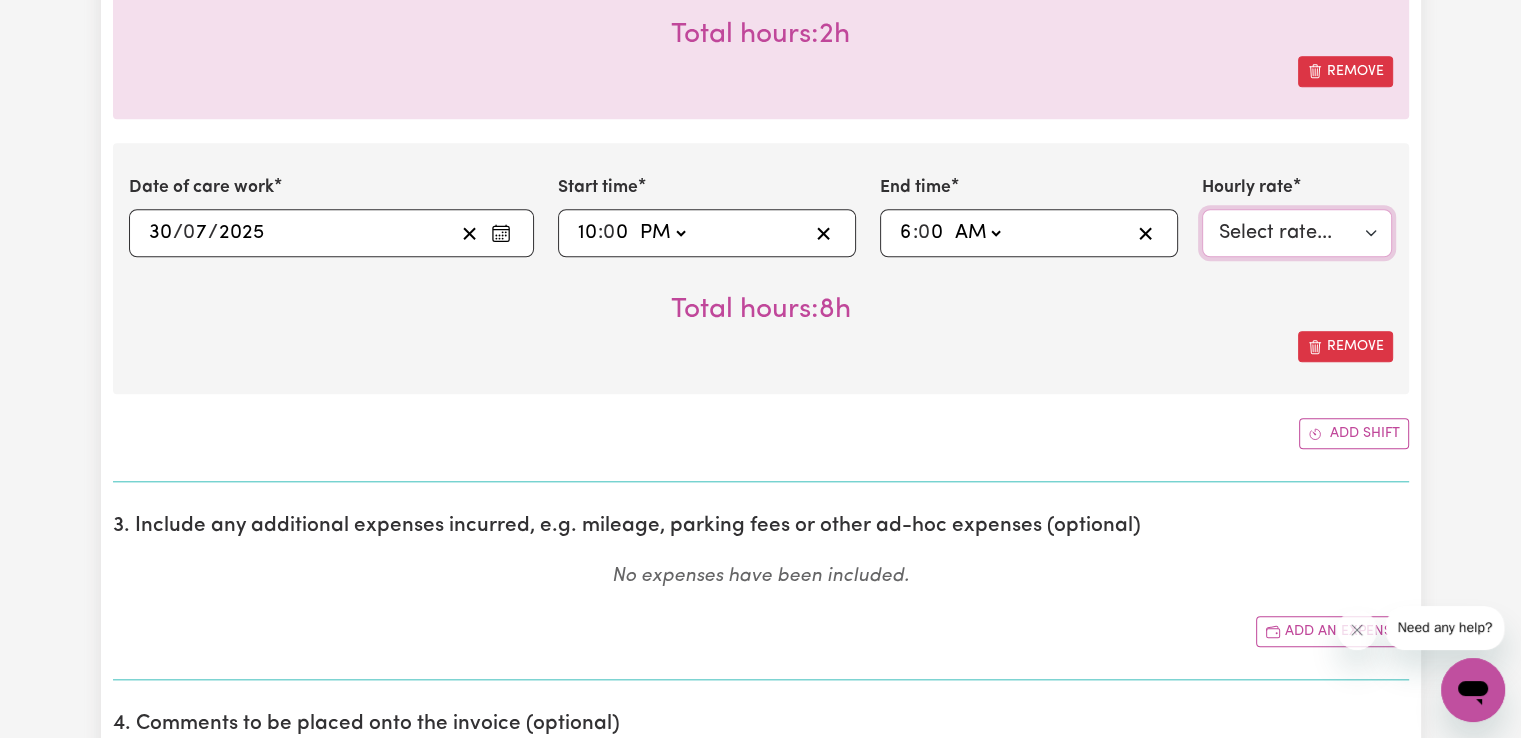 scroll, scrollTop: 1901, scrollLeft: 0, axis: vertical 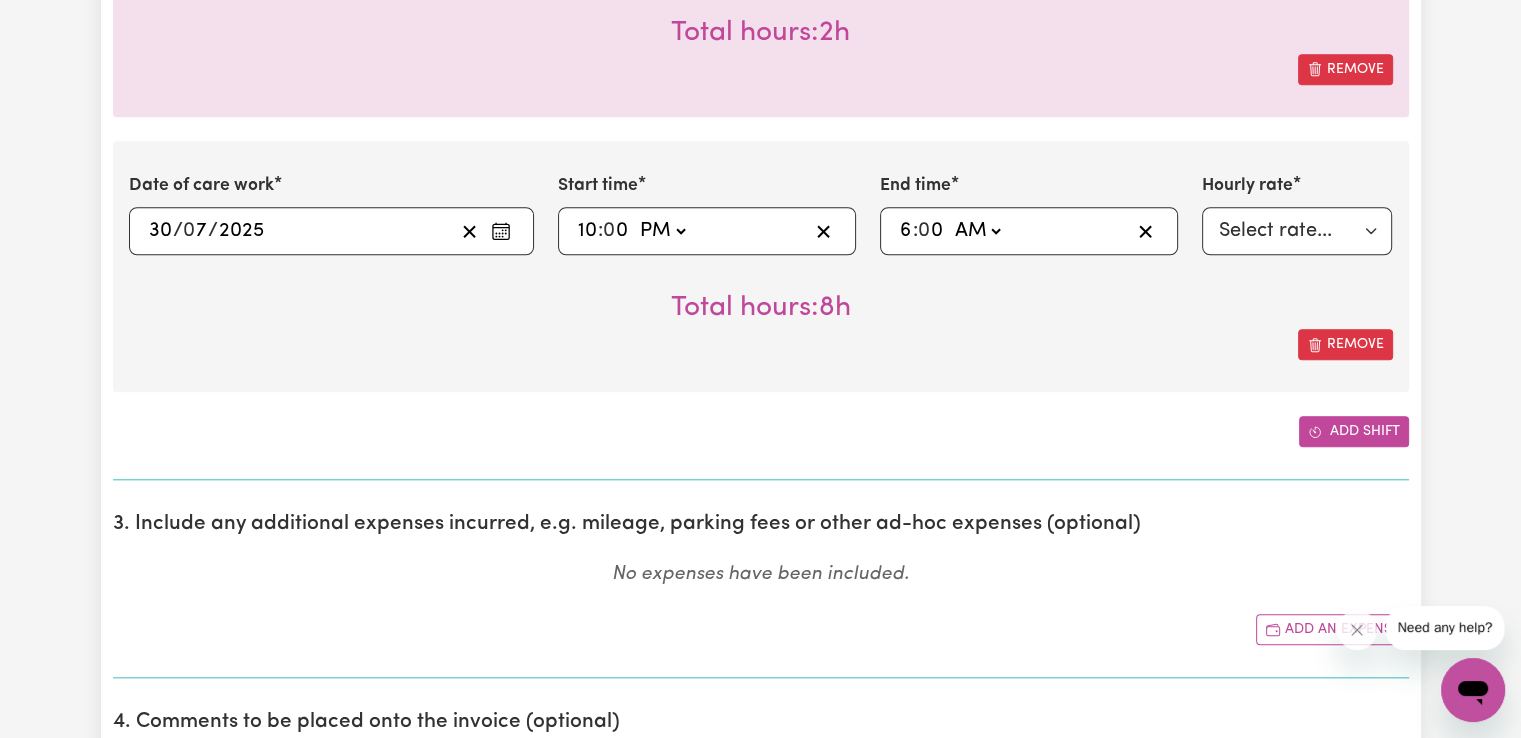 click on "Add shift" at bounding box center (1354, 431) 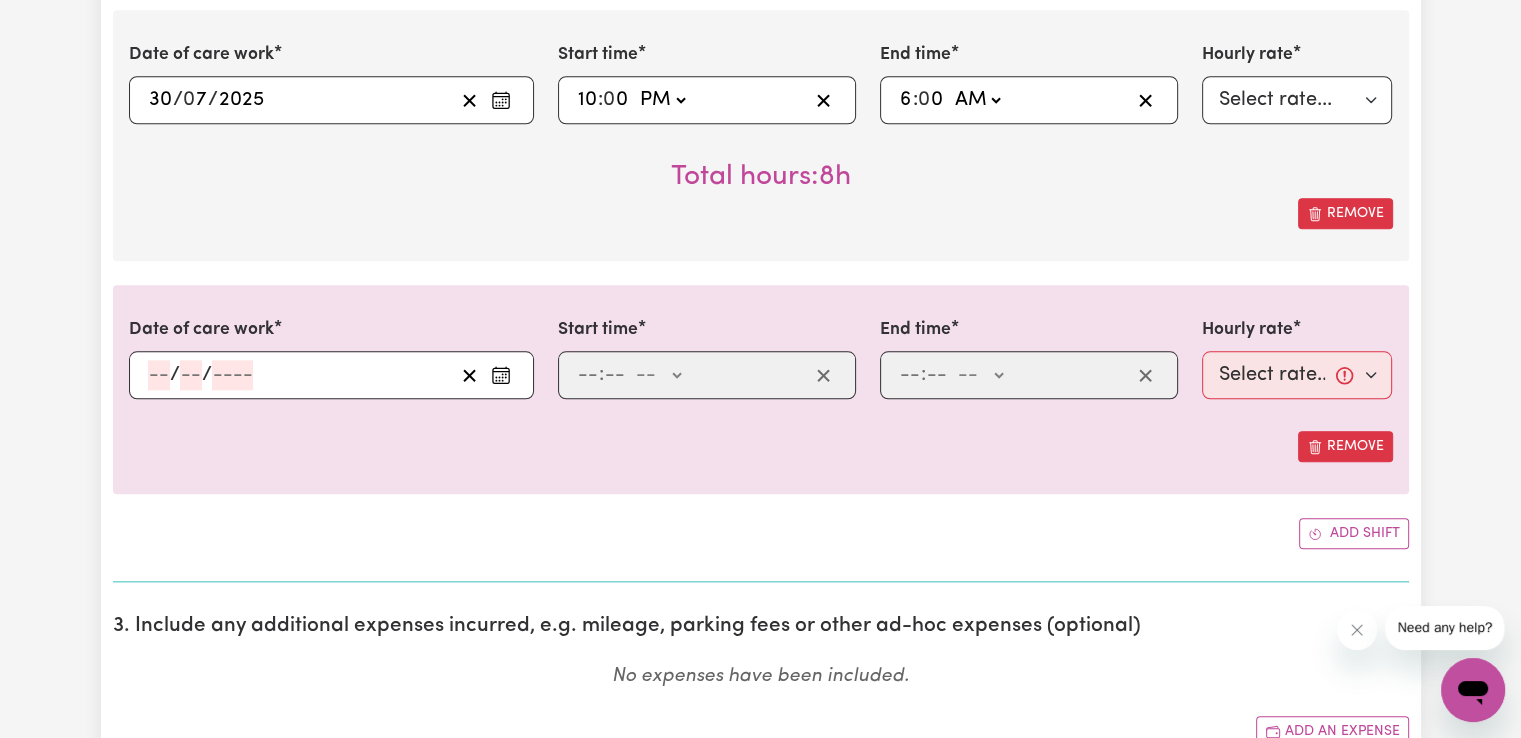 scroll, scrollTop: 2034, scrollLeft: 0, axis: vertical 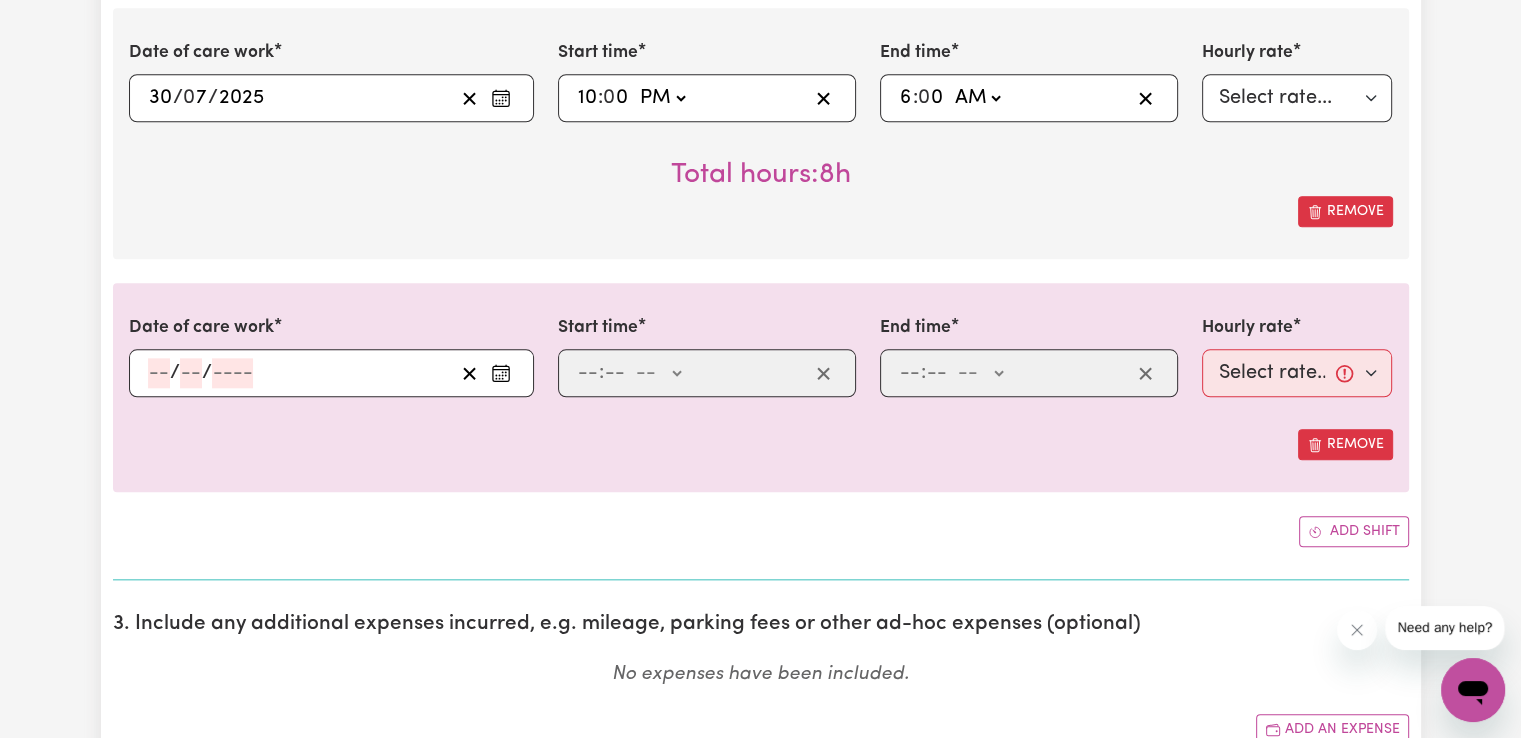 click 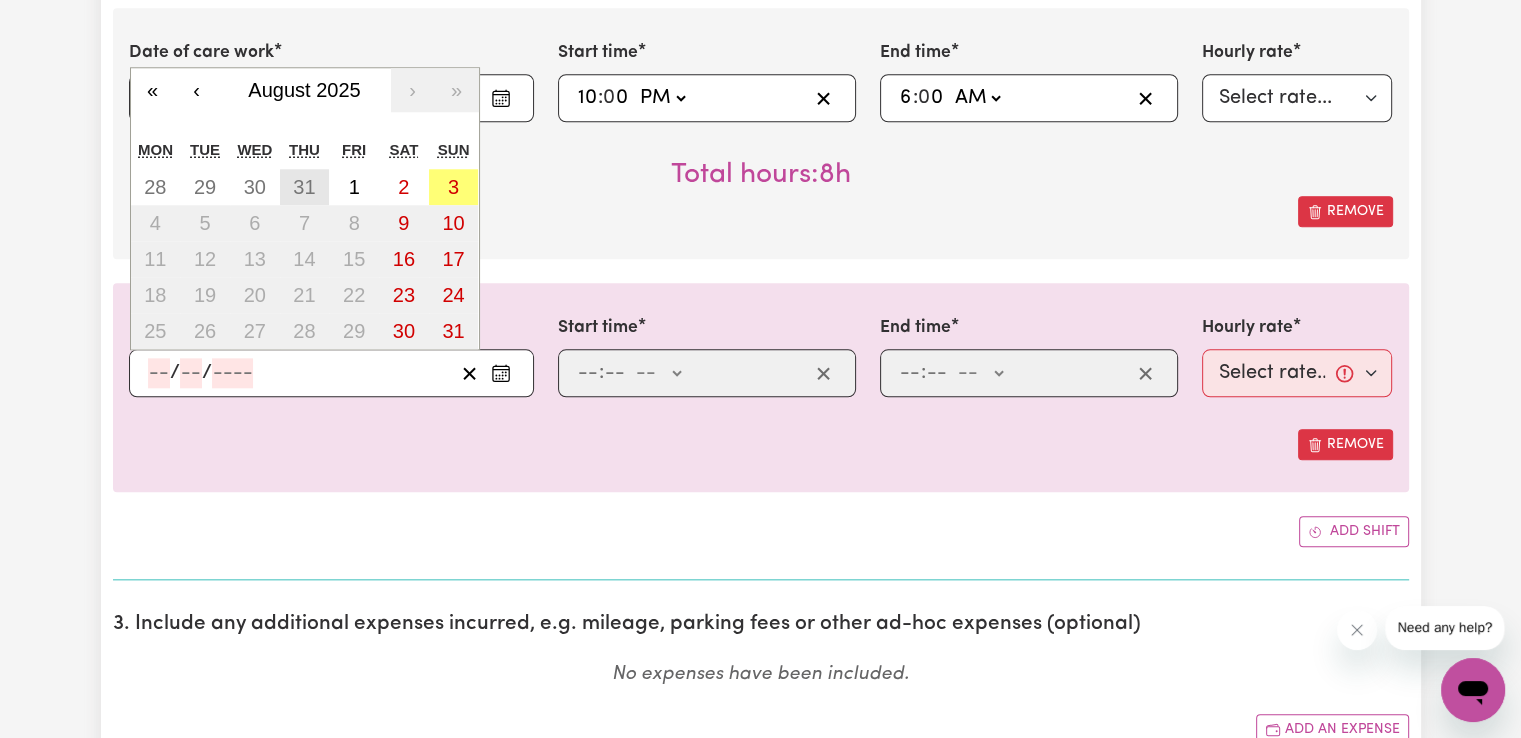 click on "31" at bounding box center (304, 187) 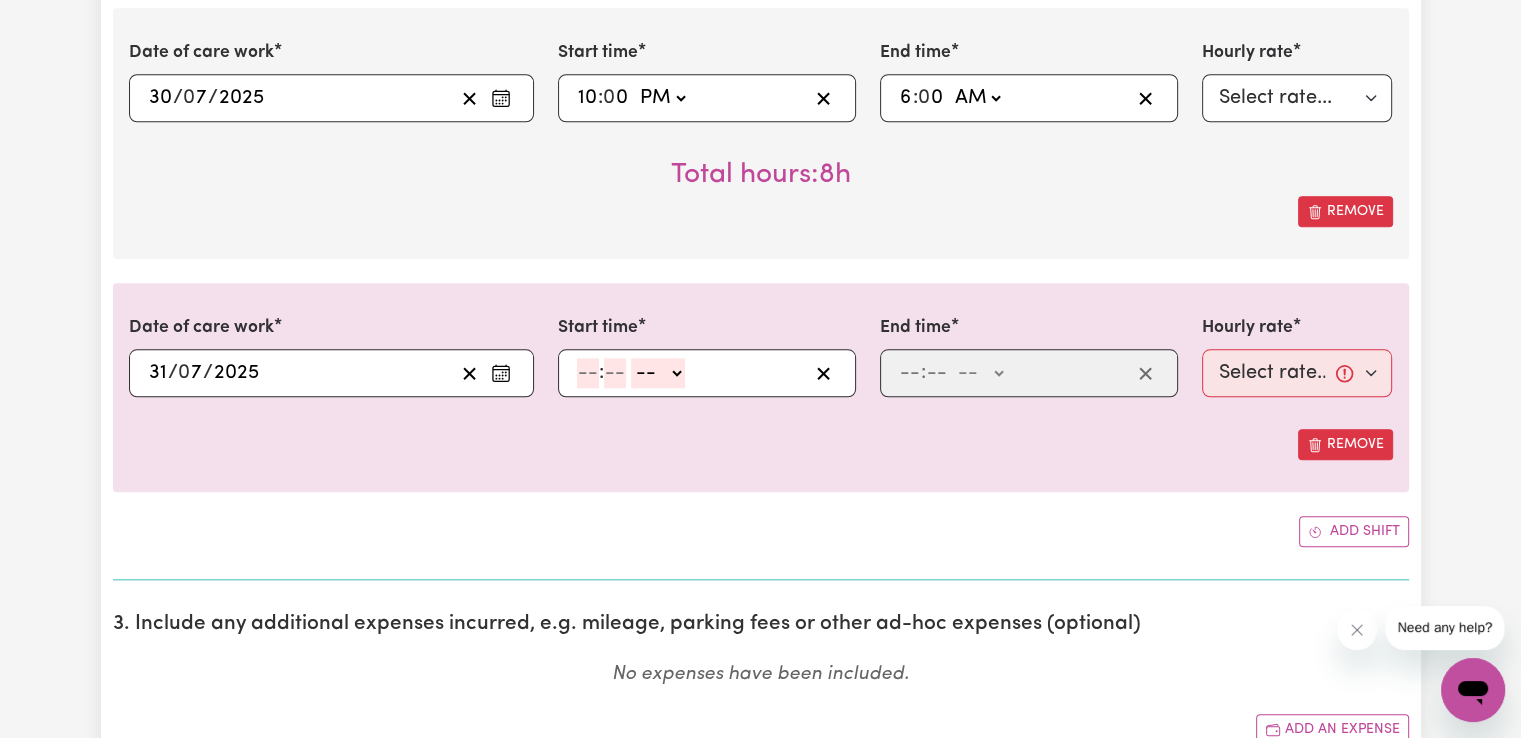 click 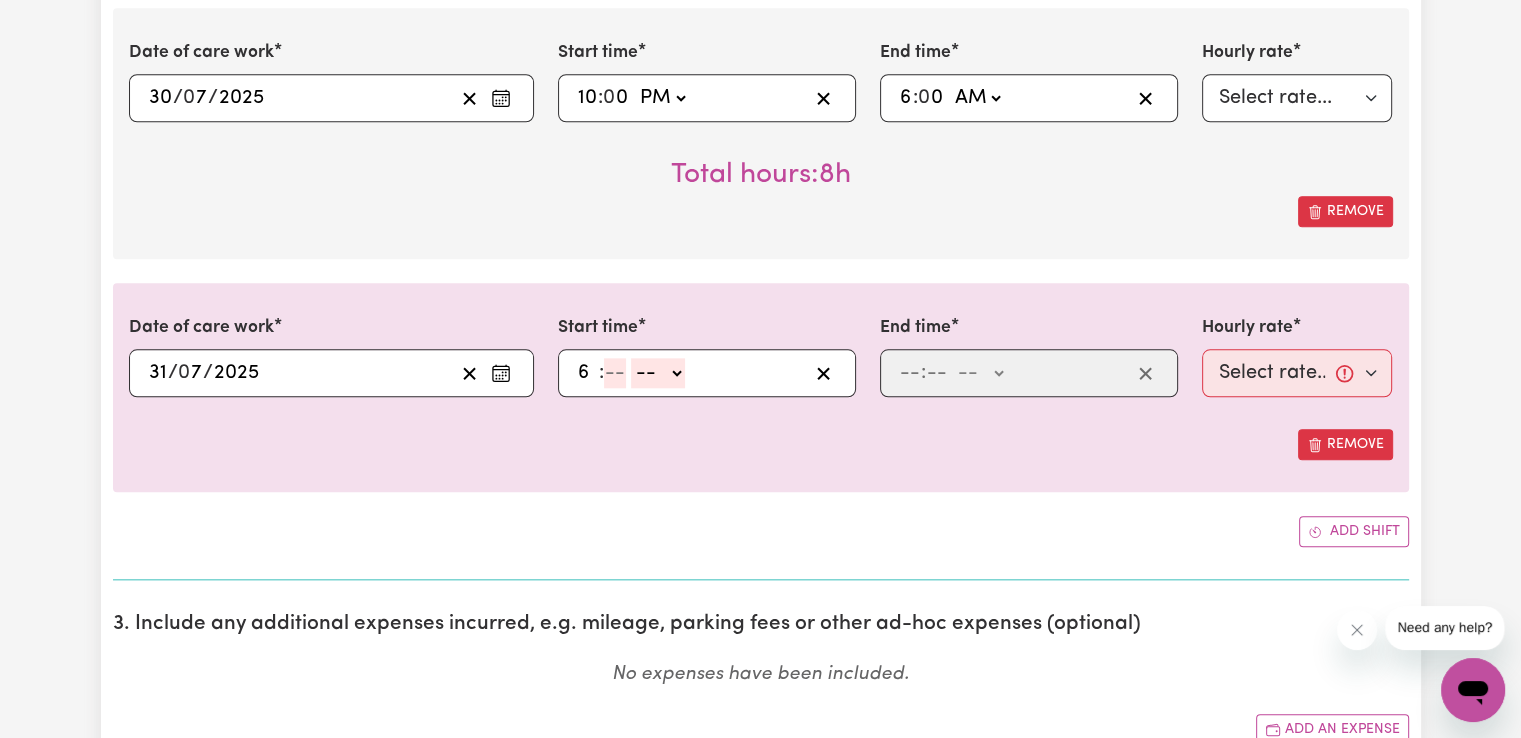 type on "6" 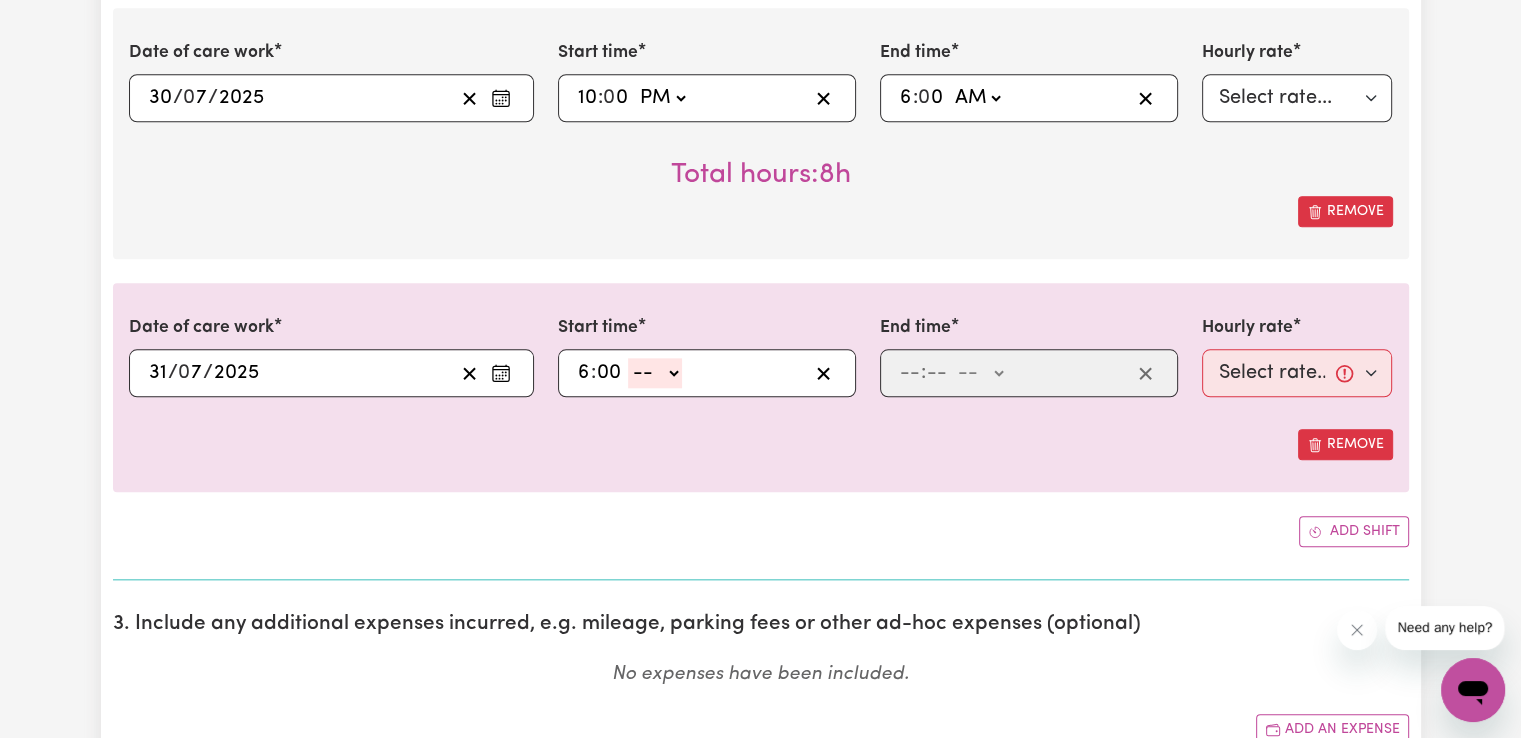 type on "00" 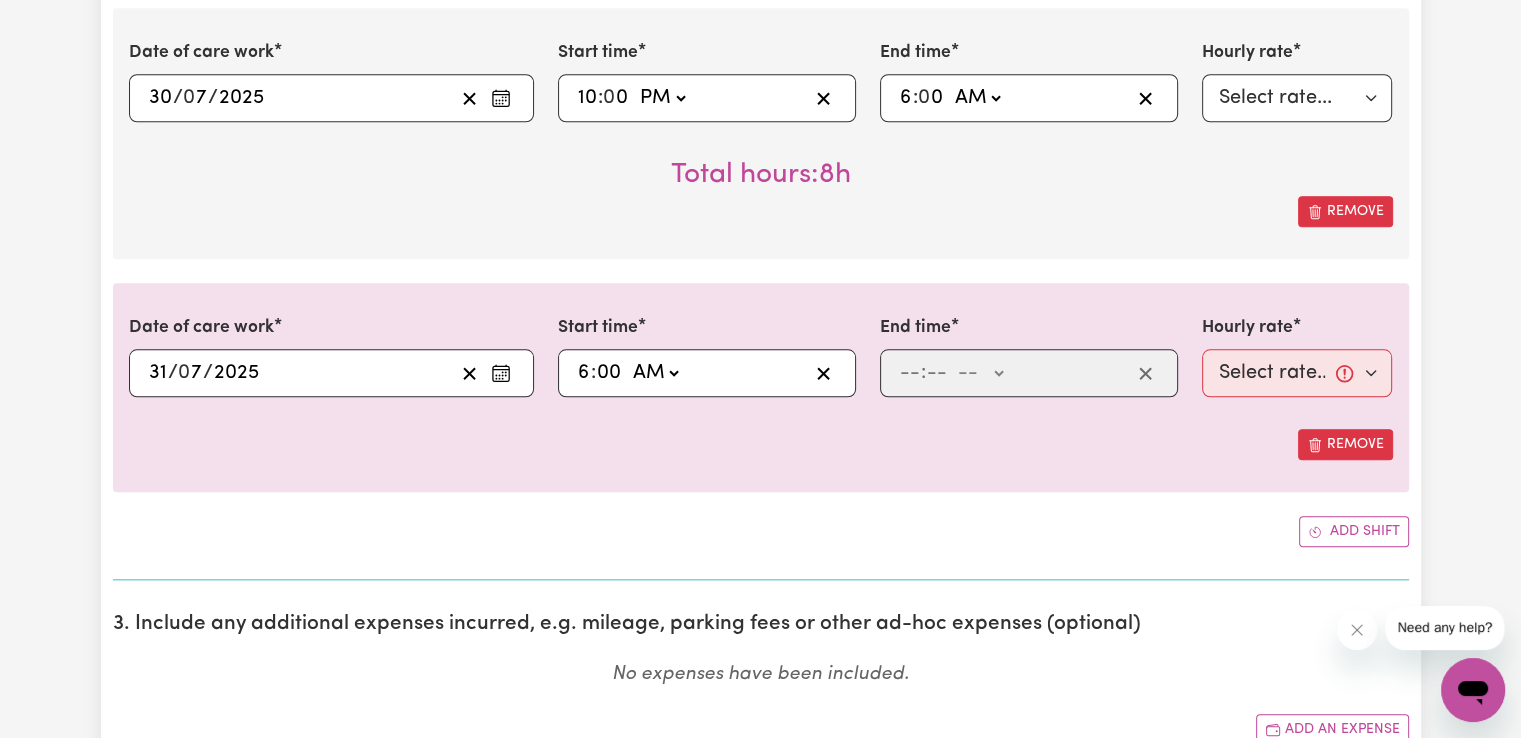 click on "-- AM PM" 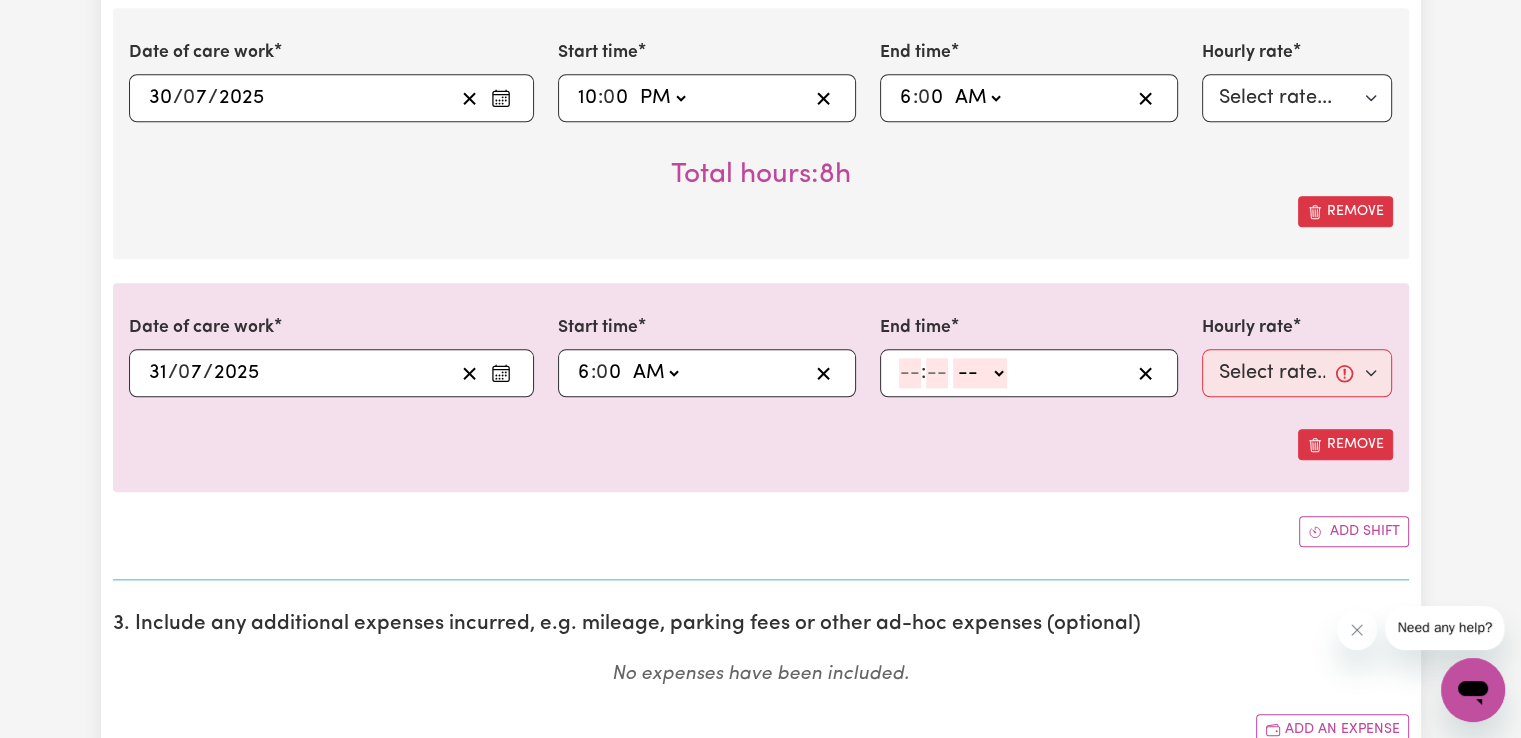 click 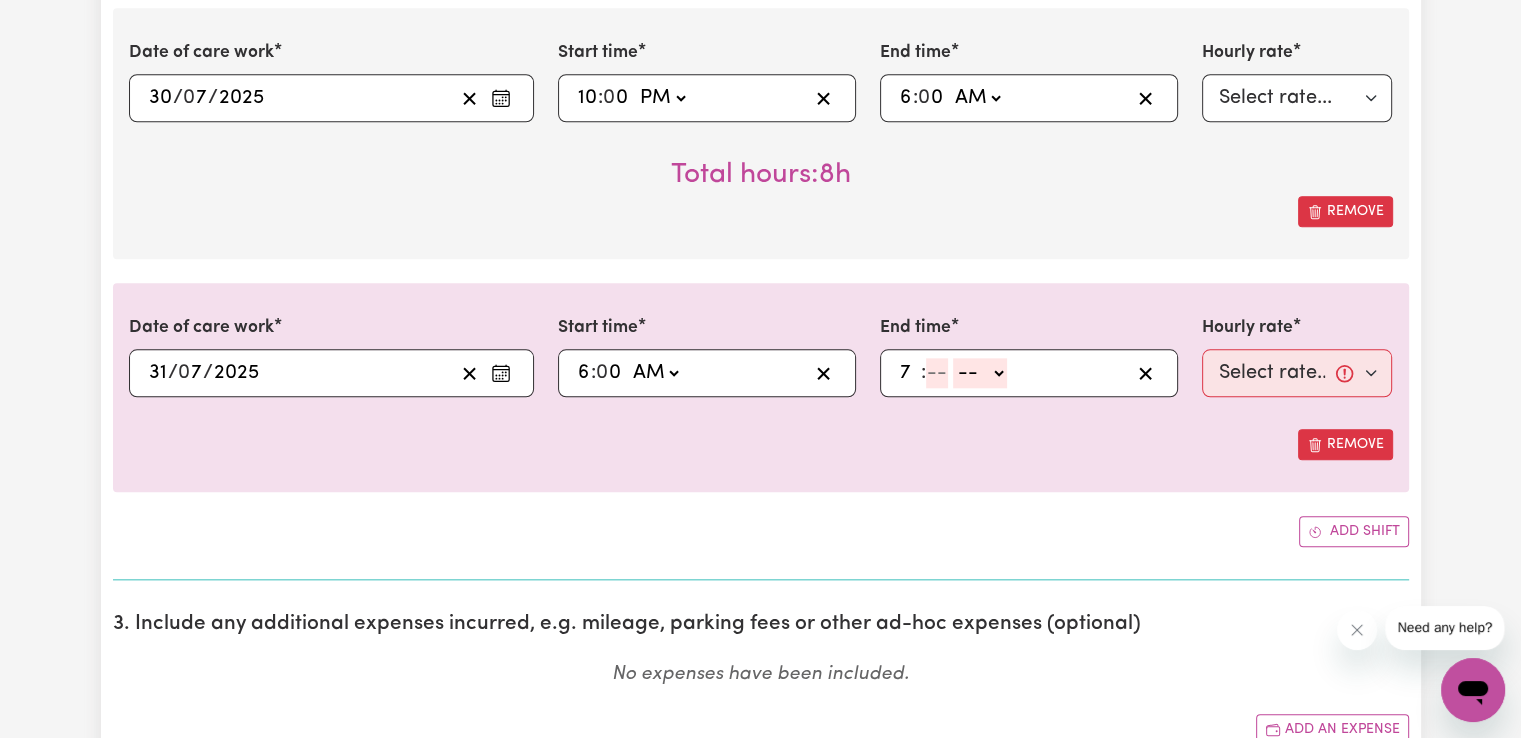 type on "7" 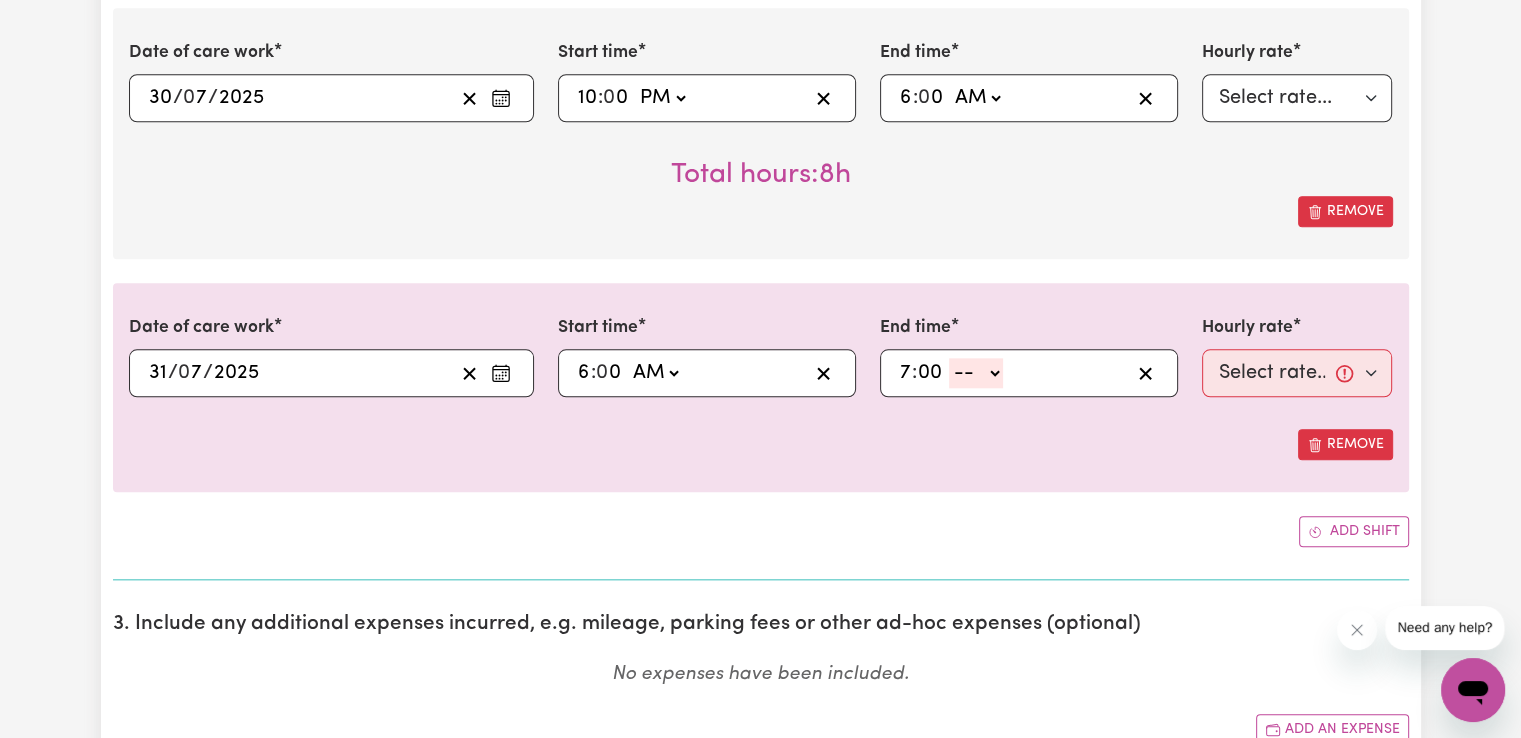 type on "00" 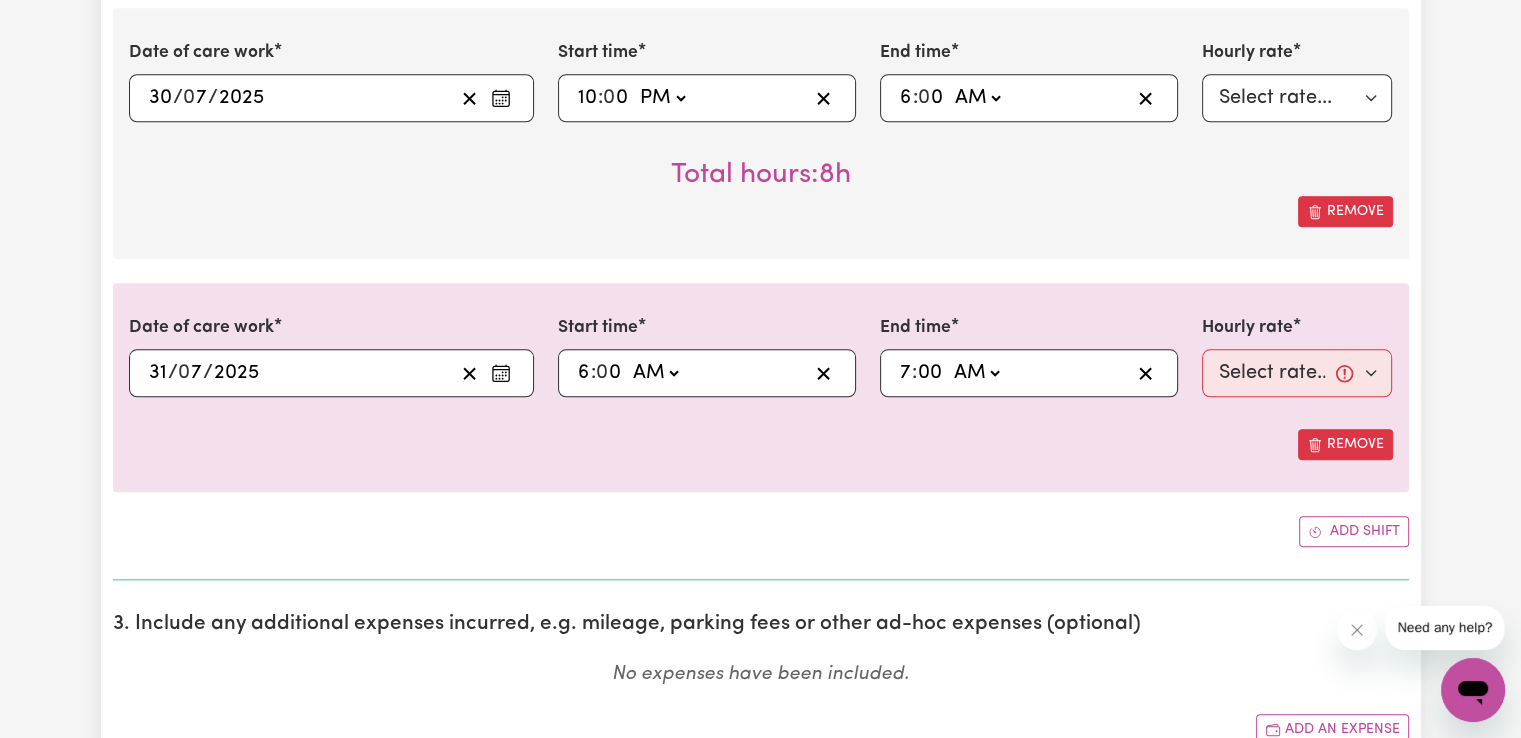 click on "-- AM PM" 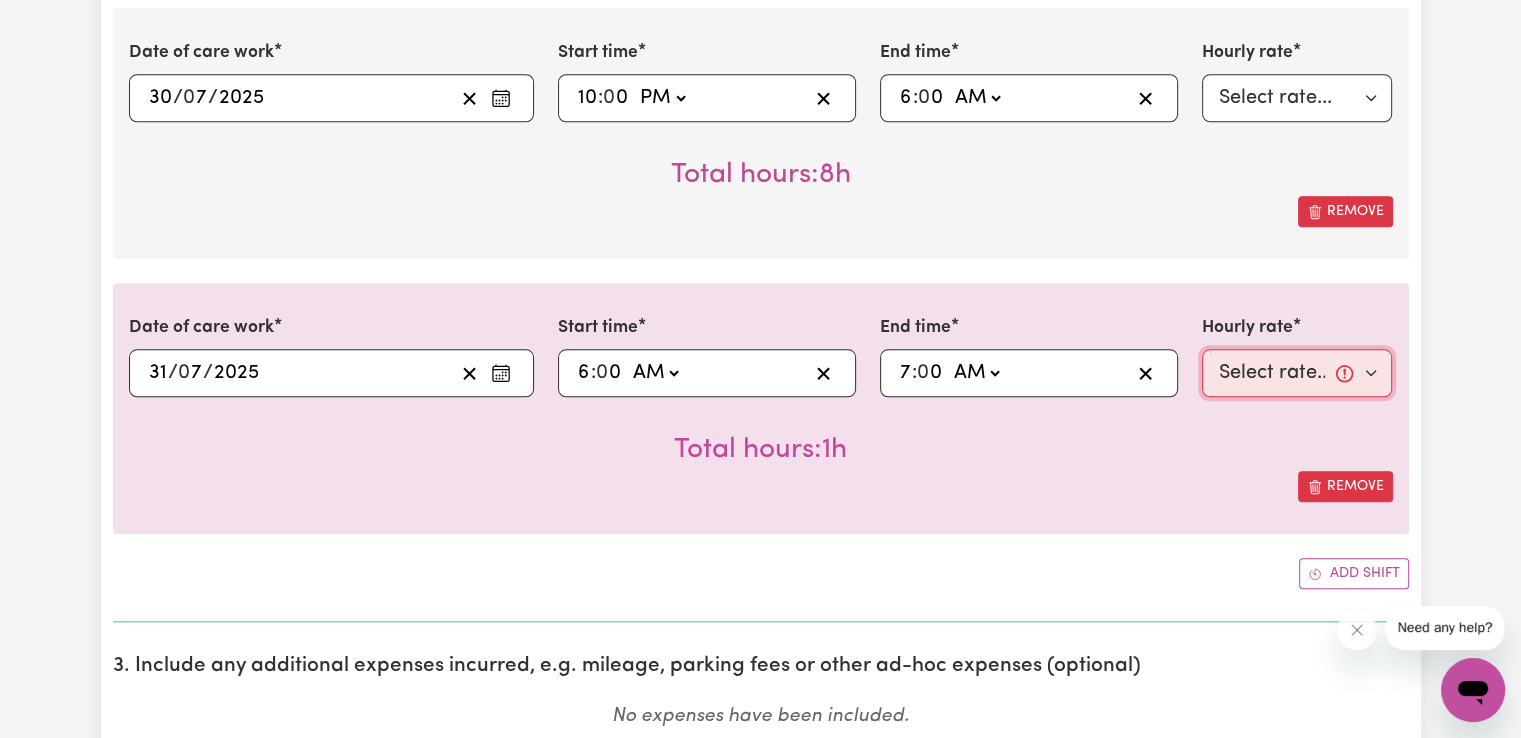 click on "Select rate... $50.05 (Weekday) $72.90 (Saturday) $90.04 (Sunday) $90.04 (Public Holiday) $52.13 (Evening Care) $29.43 (Overnight)" at bounding box center [1297, 373] 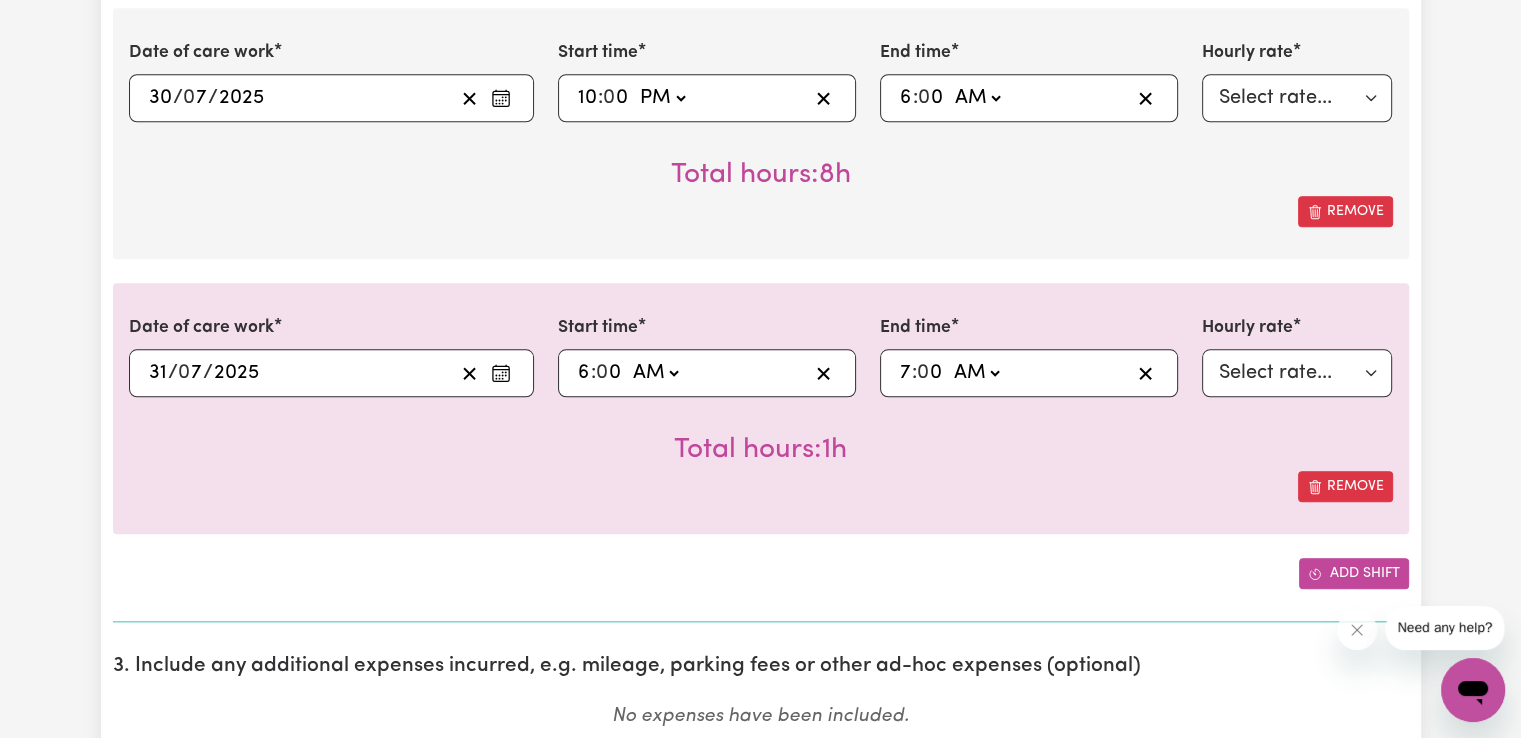 click on "Add shift" at bounding box center [1354, 573] 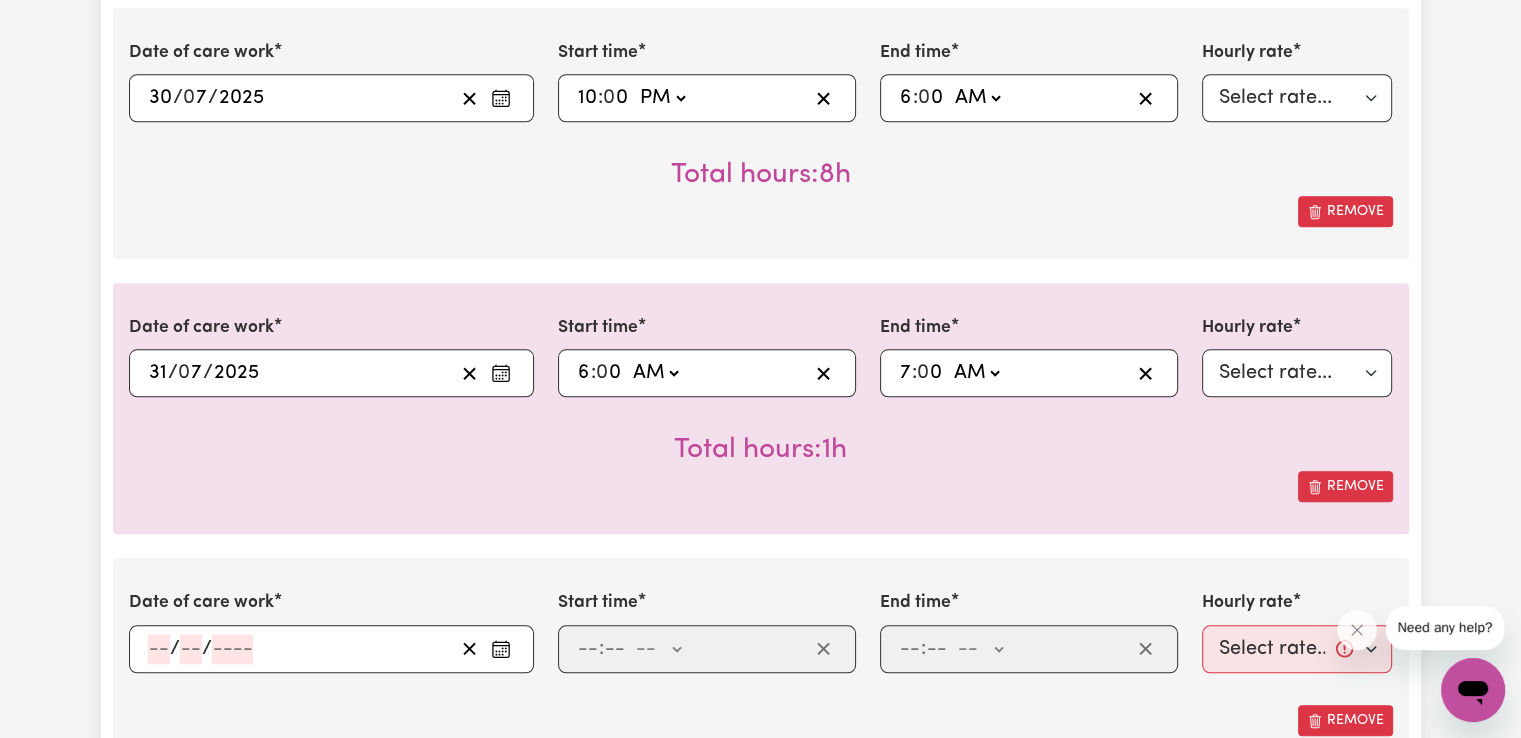 click 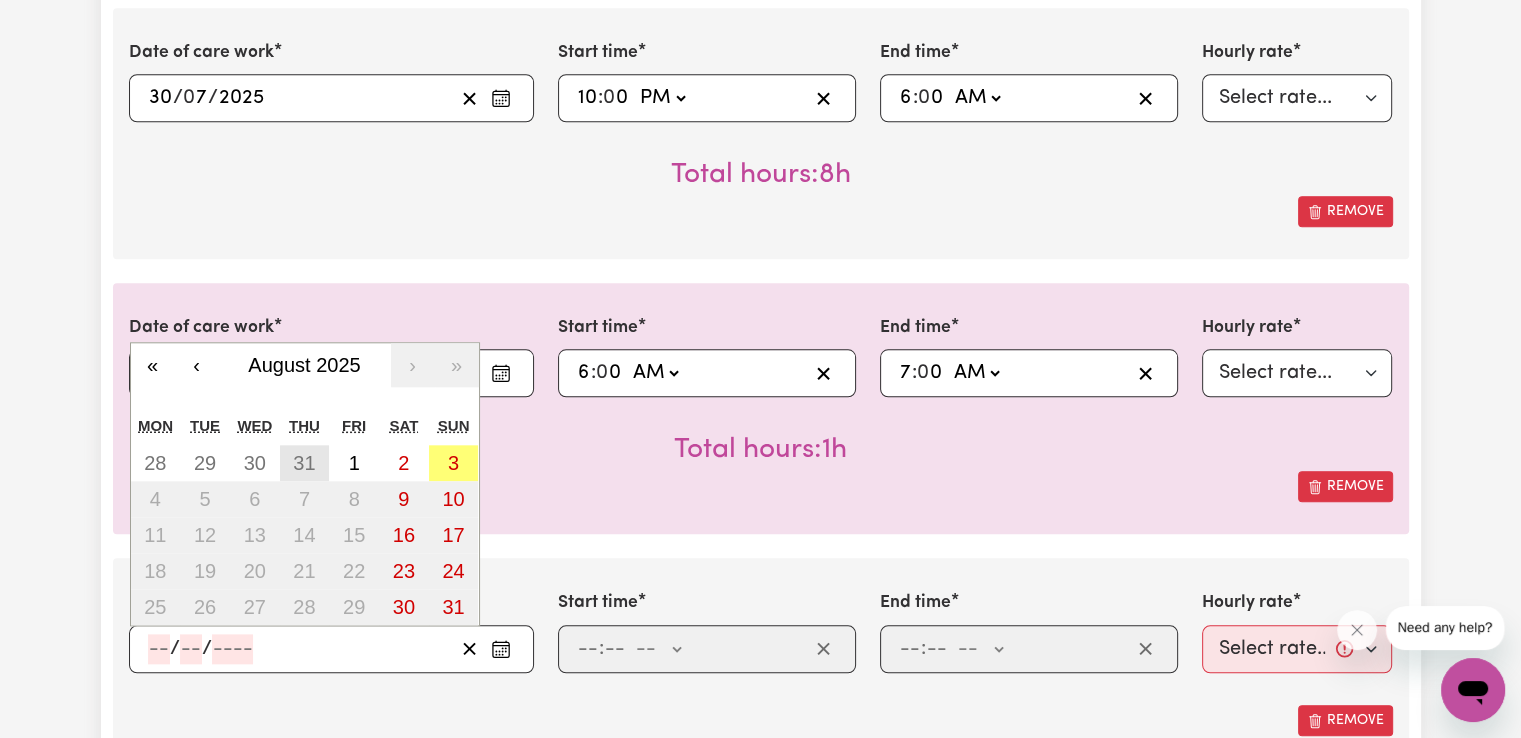 click on "31" at bounding box center (304, 463) 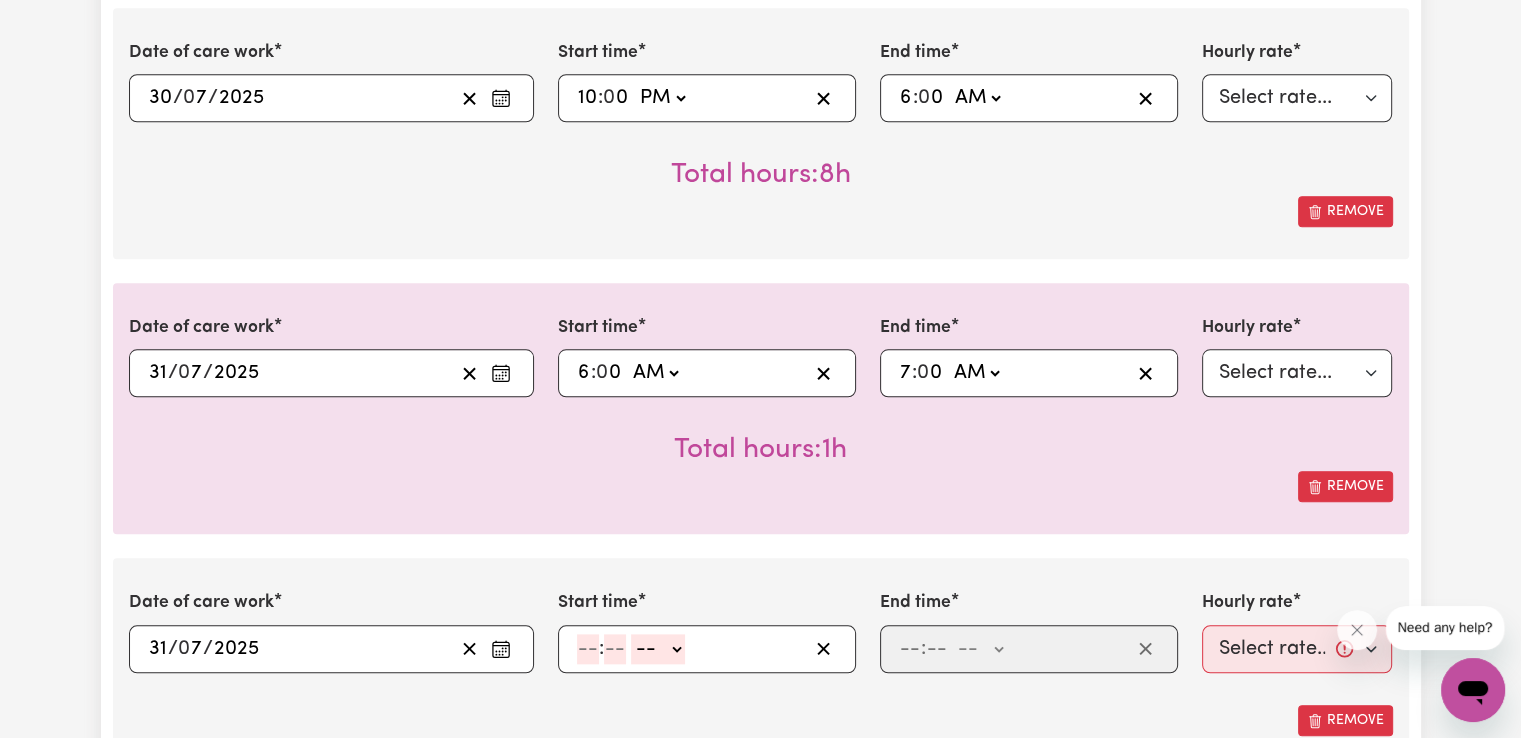 click 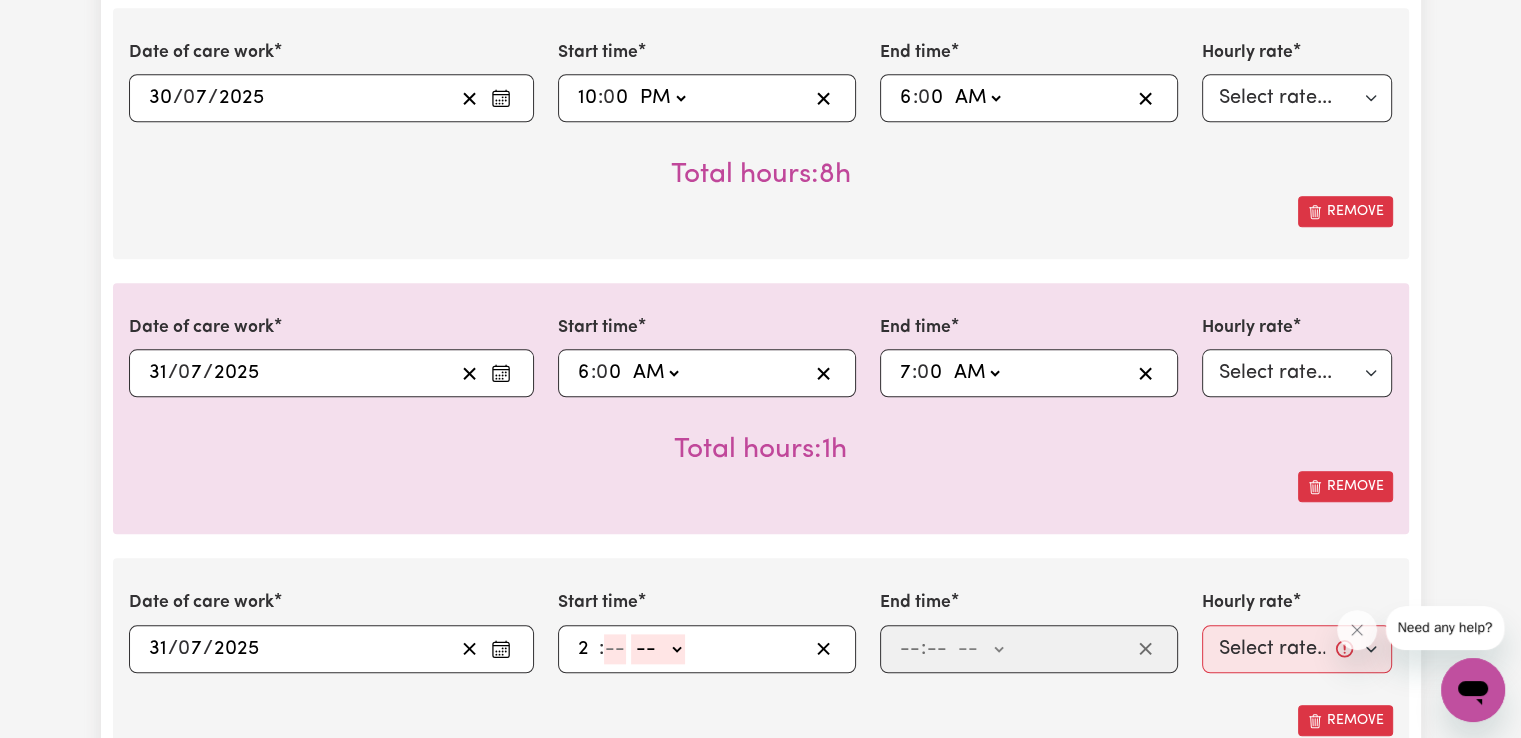 type on "2" 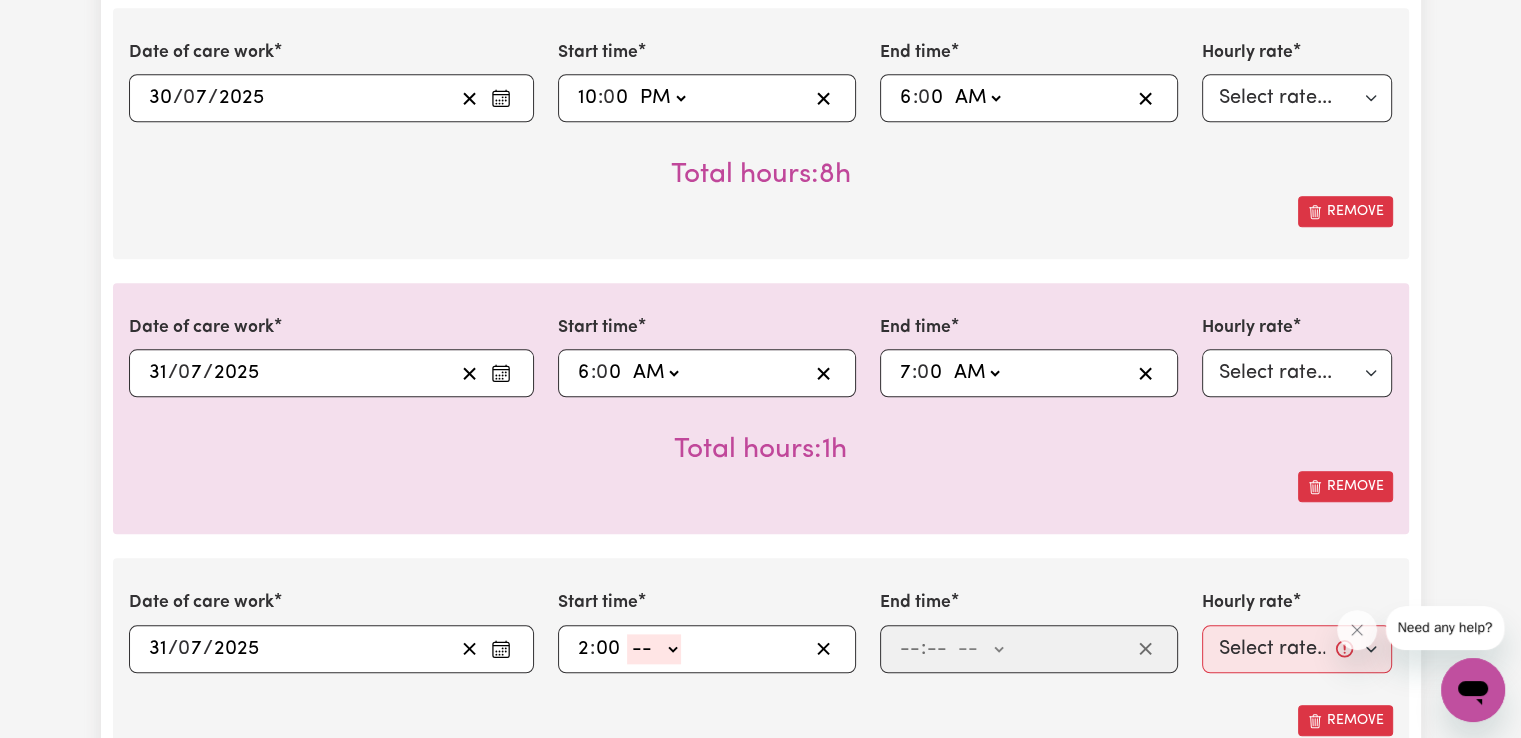 type on "00" 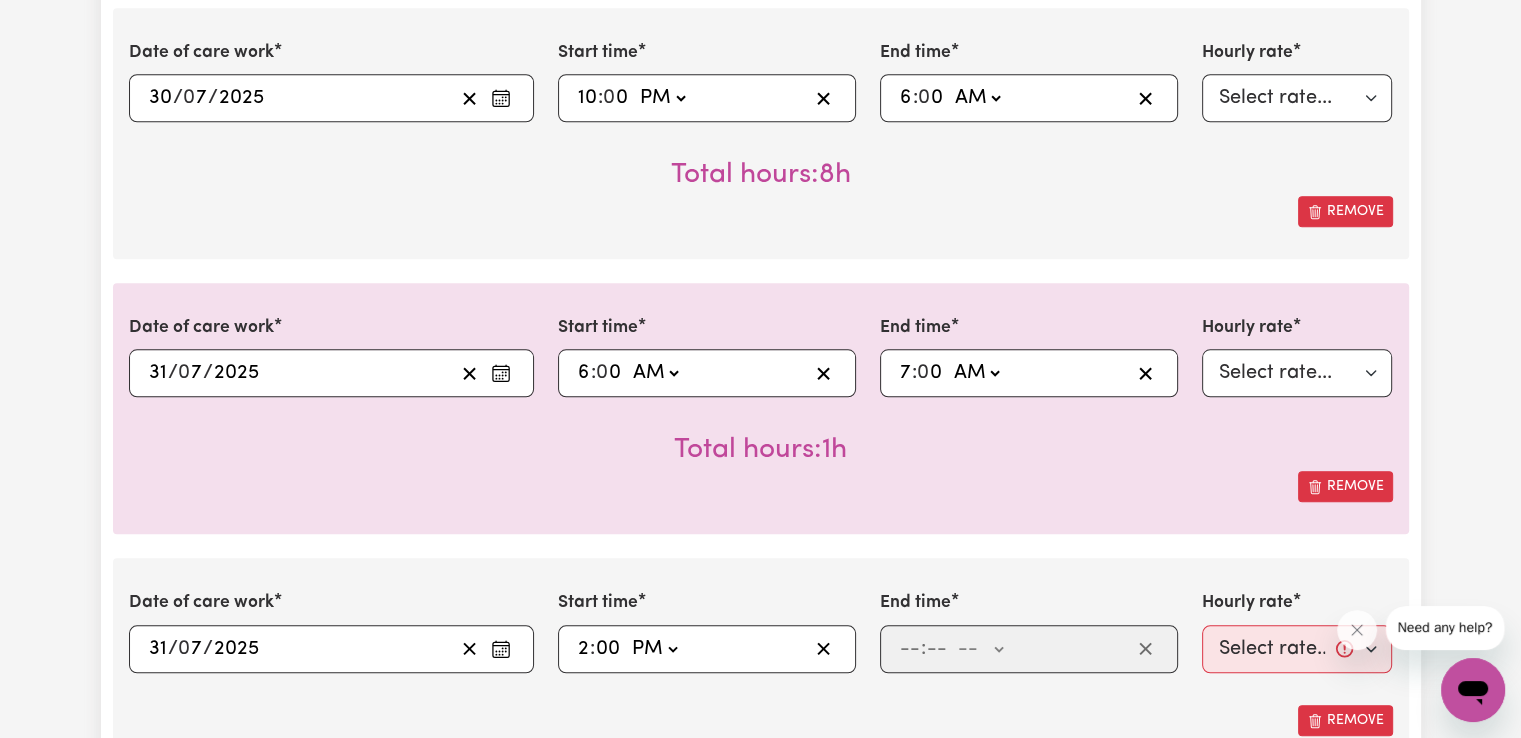 click on "-- AM PM" 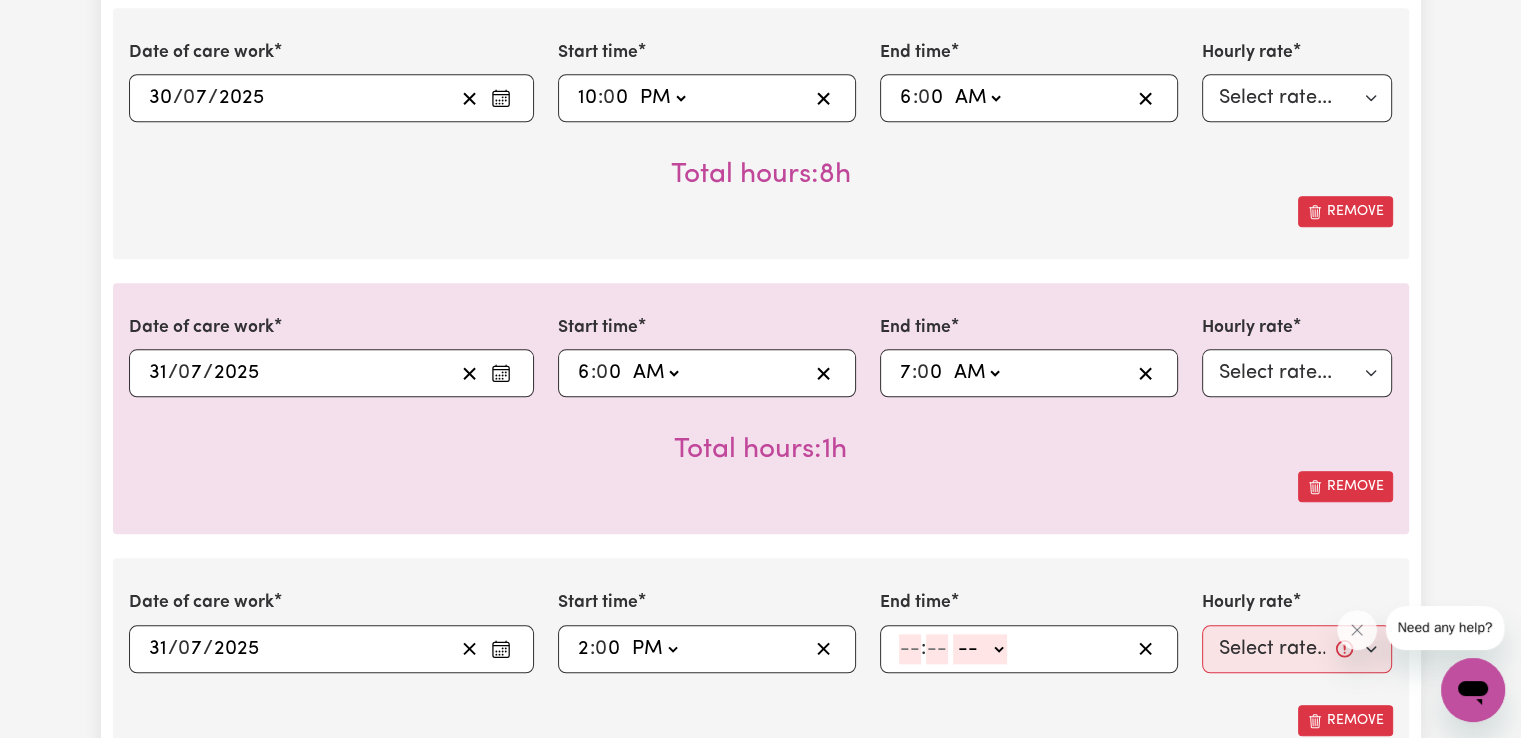 click 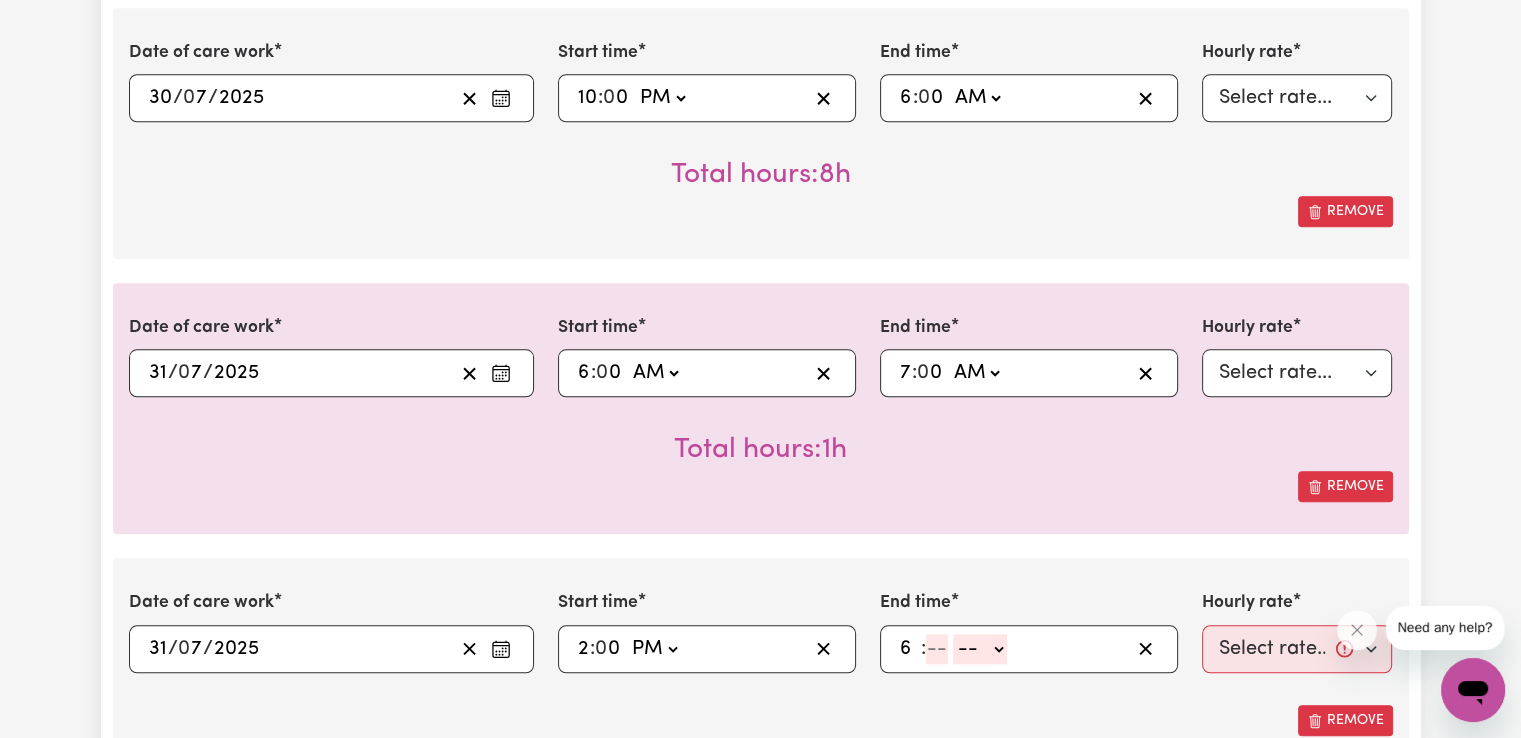 type on "6" 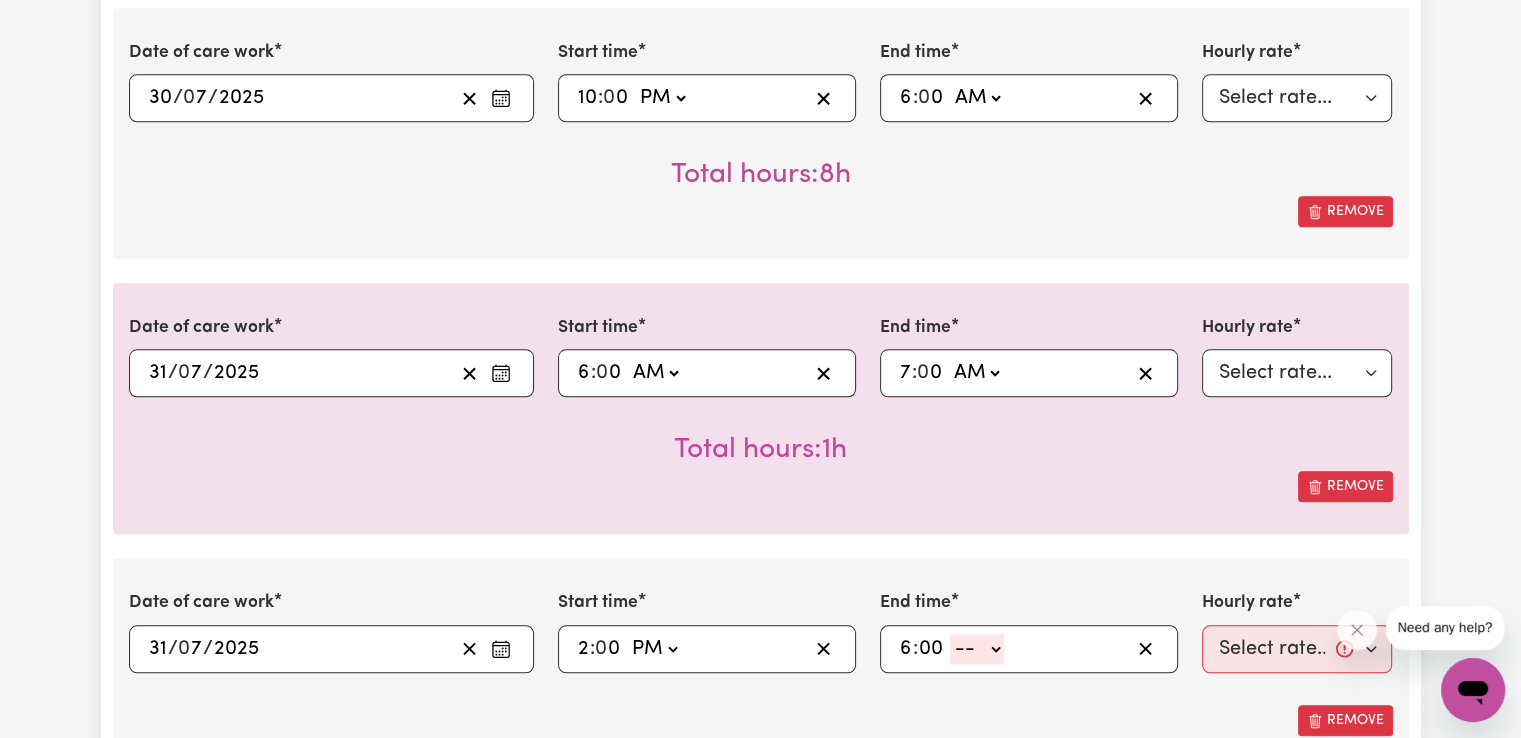 type on "00" 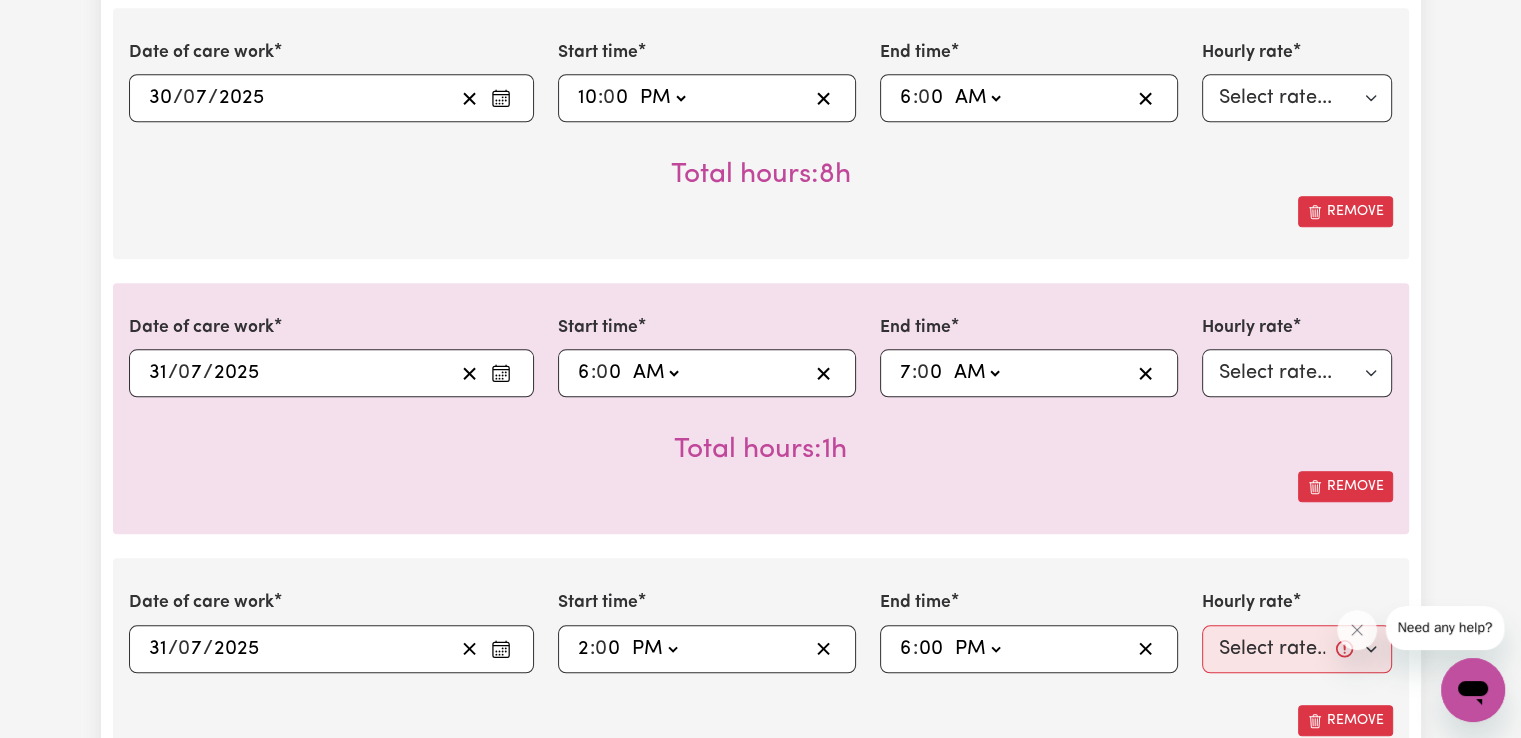 click on "-- AM PM" 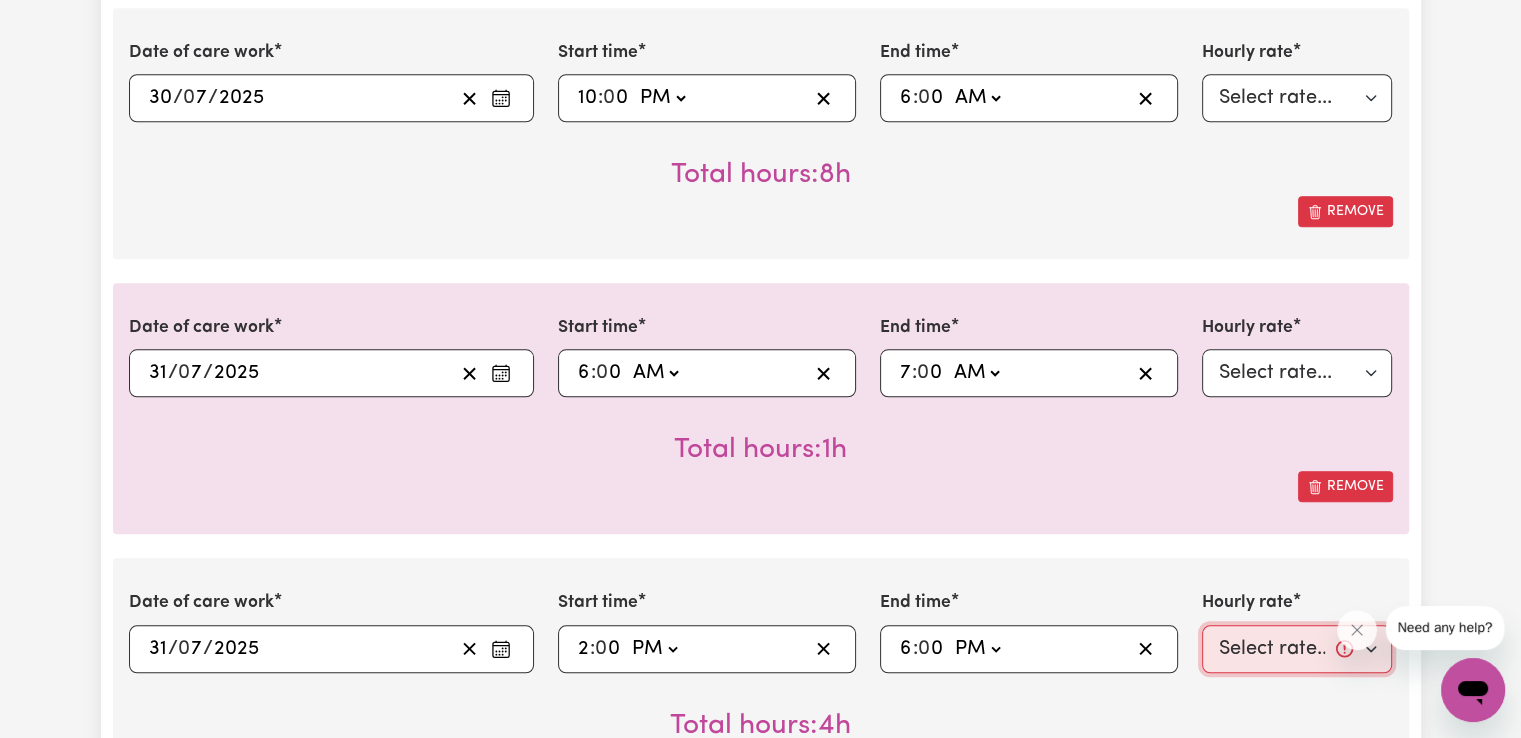 click on "Select rate... $50.05 (Weekday) $72.90 (Saturday) $90.04 (Sunday) $90.04 (Public Holiday) $52.13 (Evening Care) $29.43 (Overnight)" at bounding box center [1297, 649] 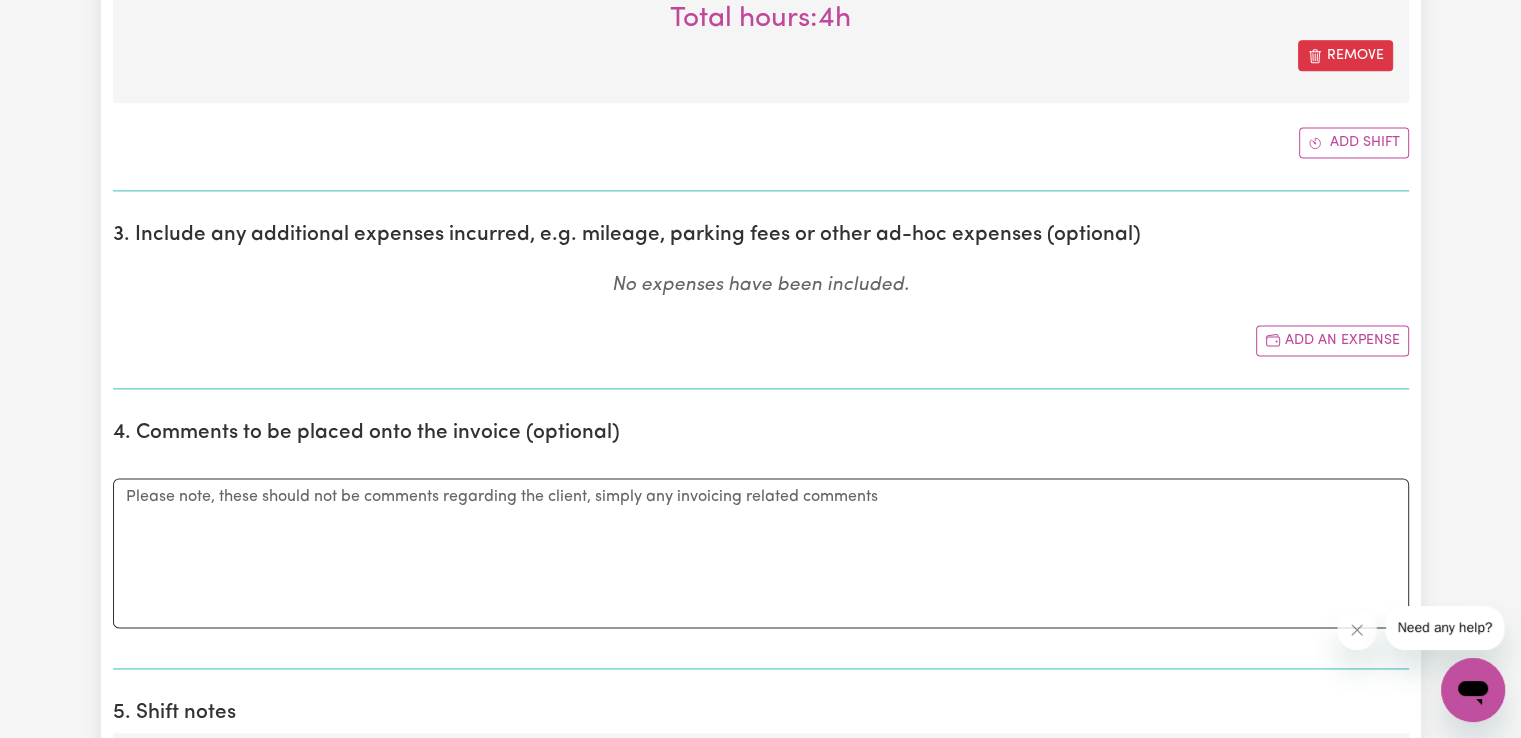 scroll, scrollTop: 2760, scrollLeft: 0, axis: vertical 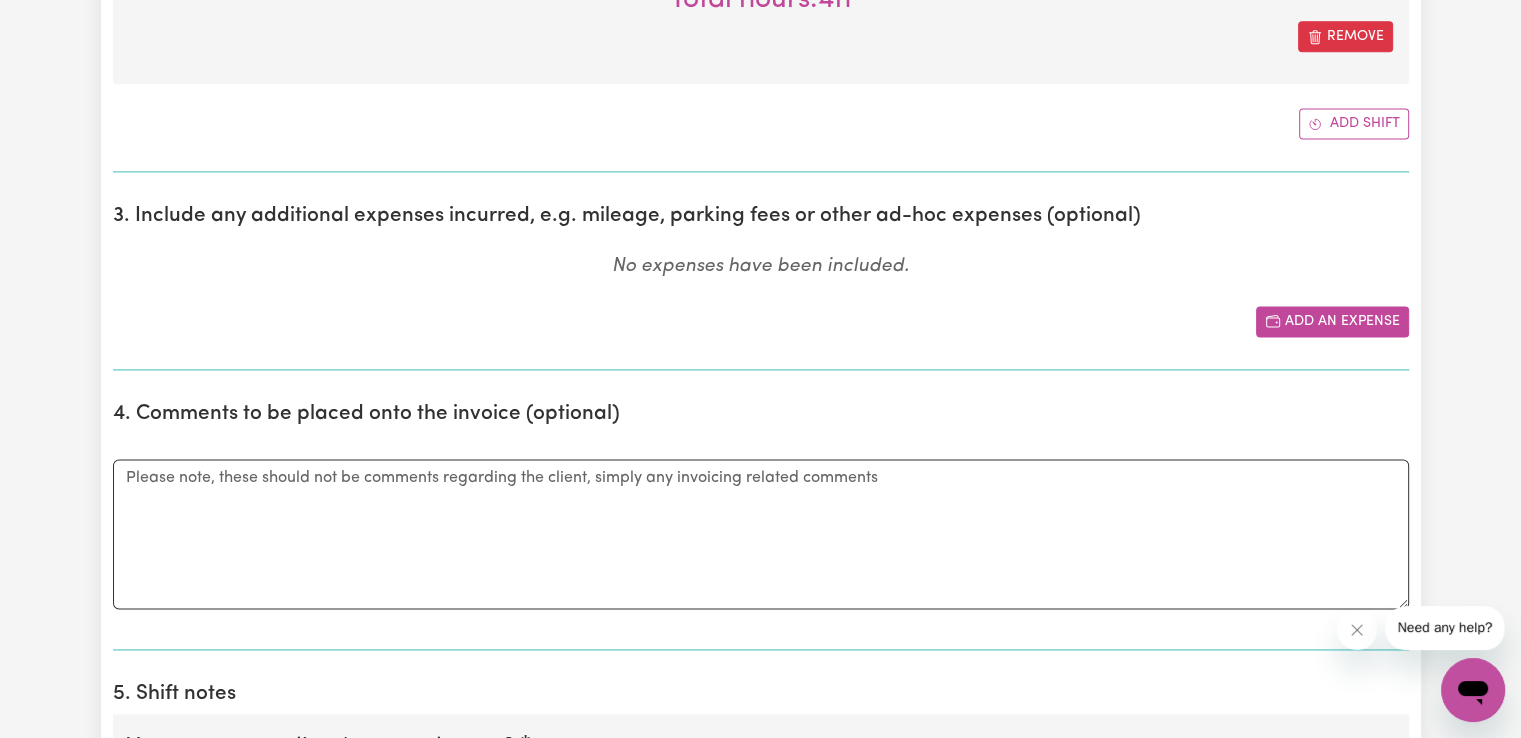 click on "Add an expense" at bounding box center (1332, 321) 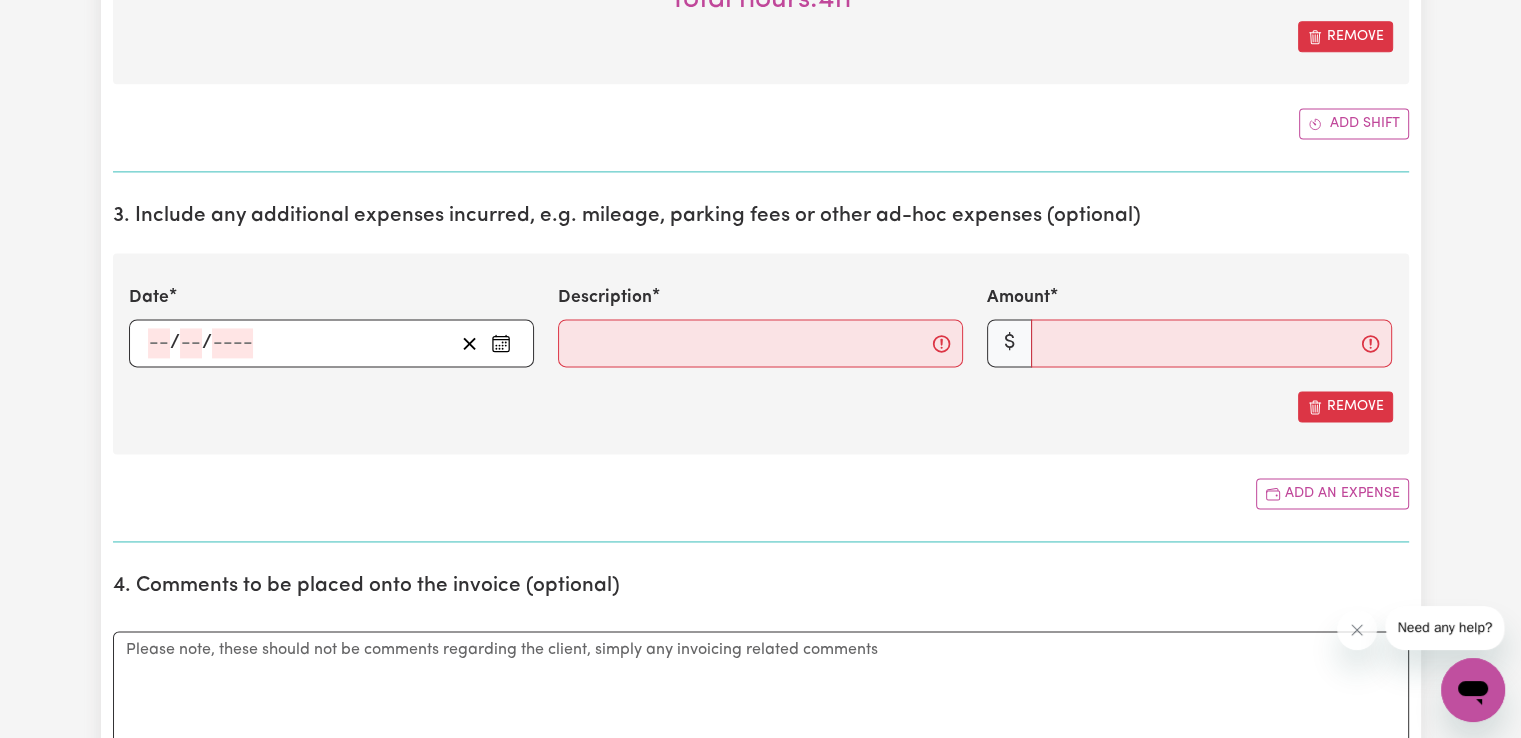 click 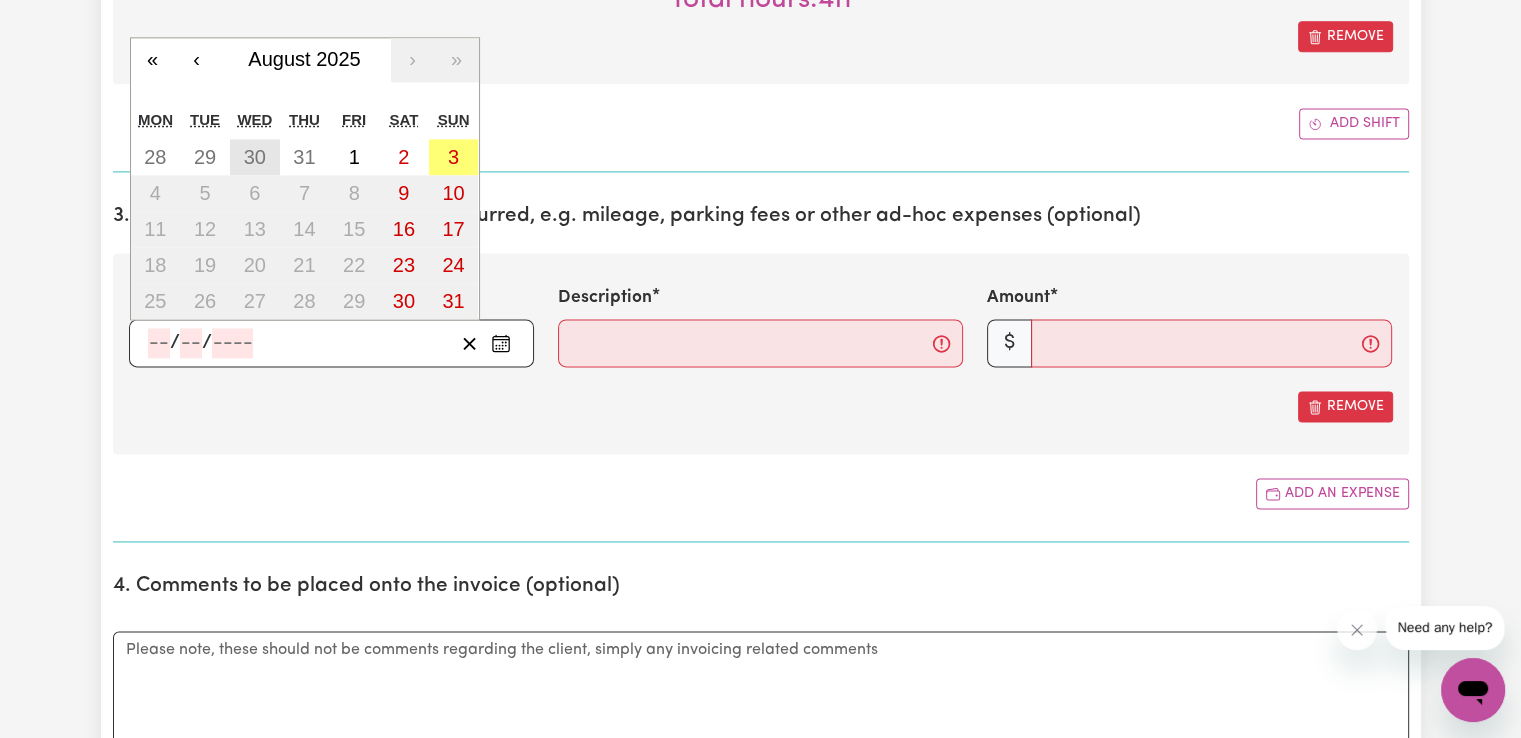 click on "30" at bounding box center (255, 157) 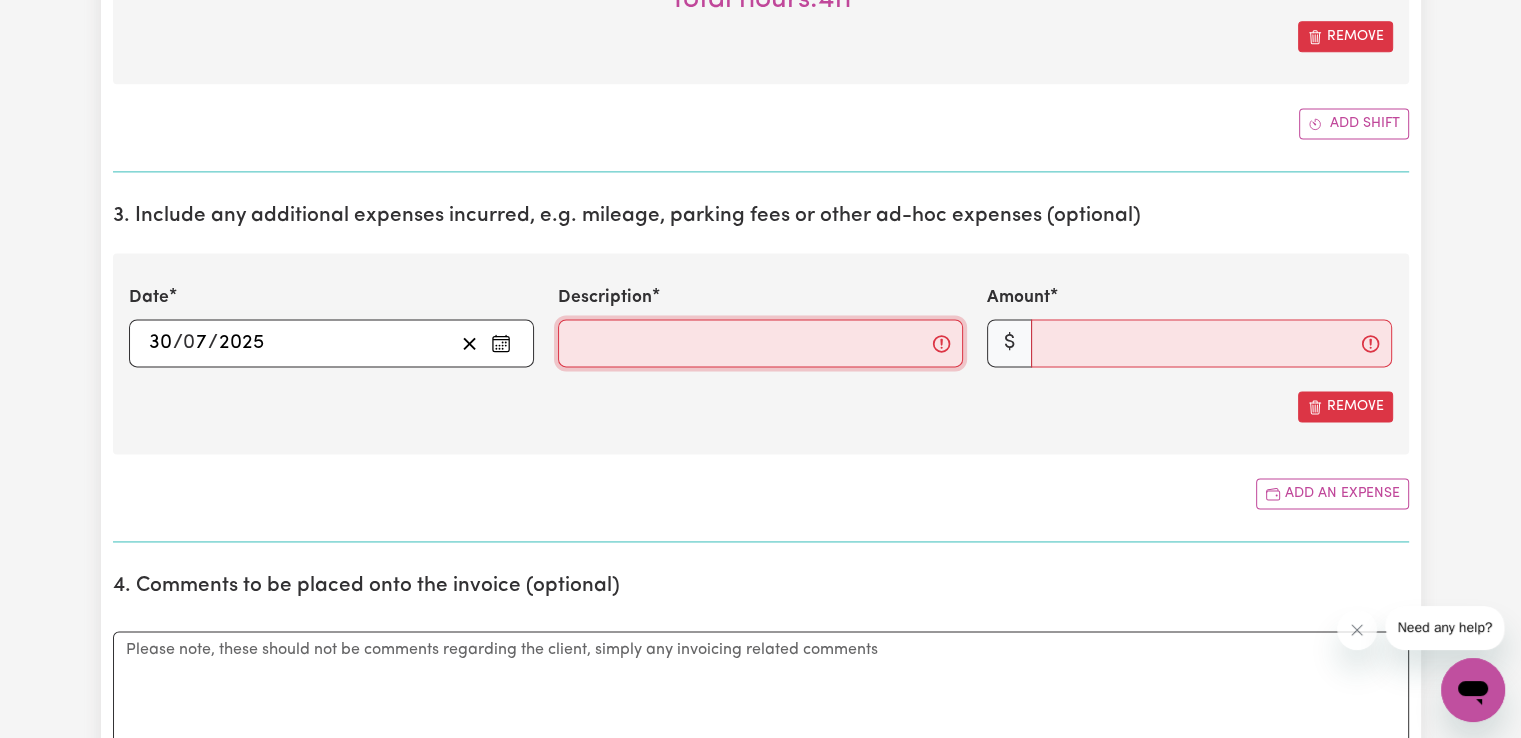 click on "Description" at bounding box center (760, 343) 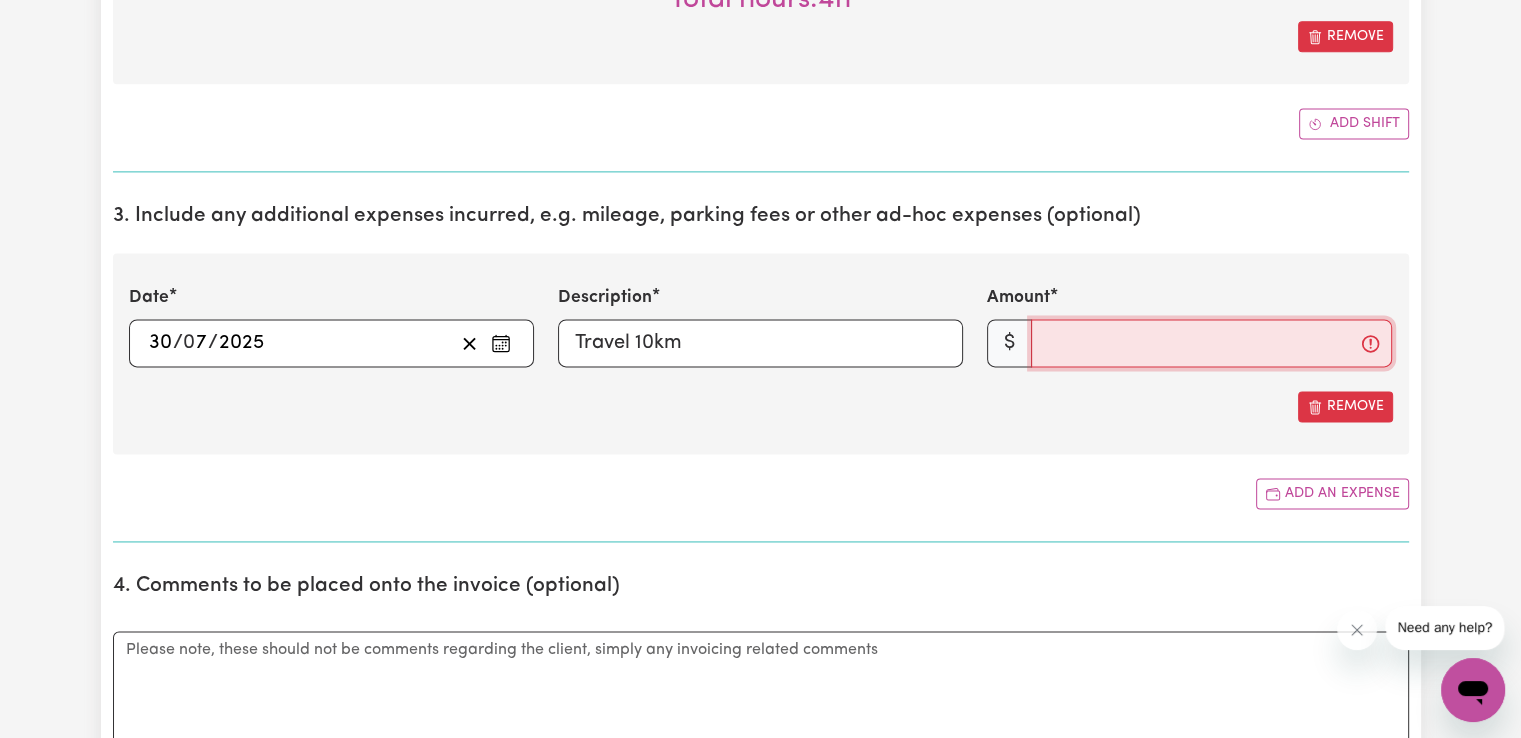 click on "Amount" at bounding box center [1211, 343] 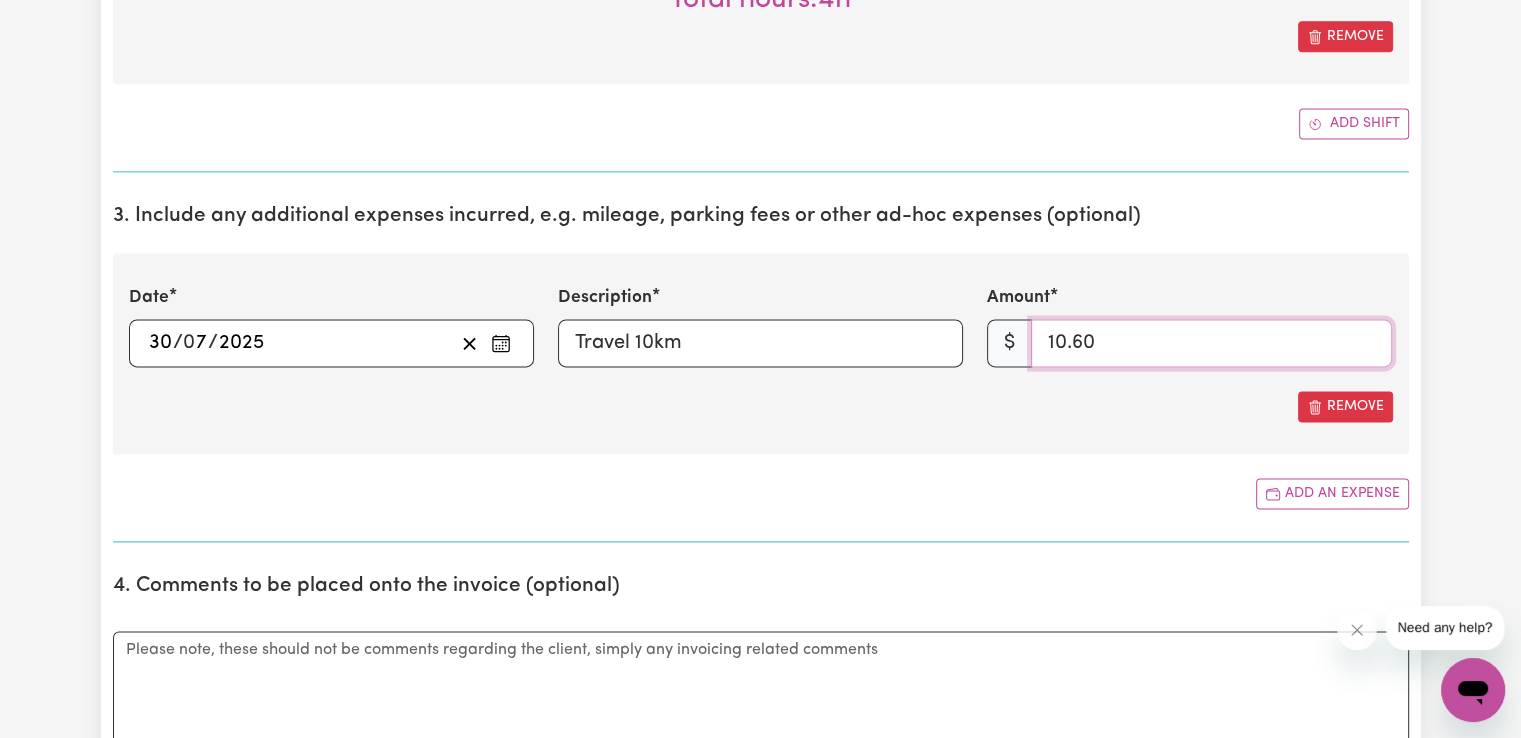 type on "10.60" 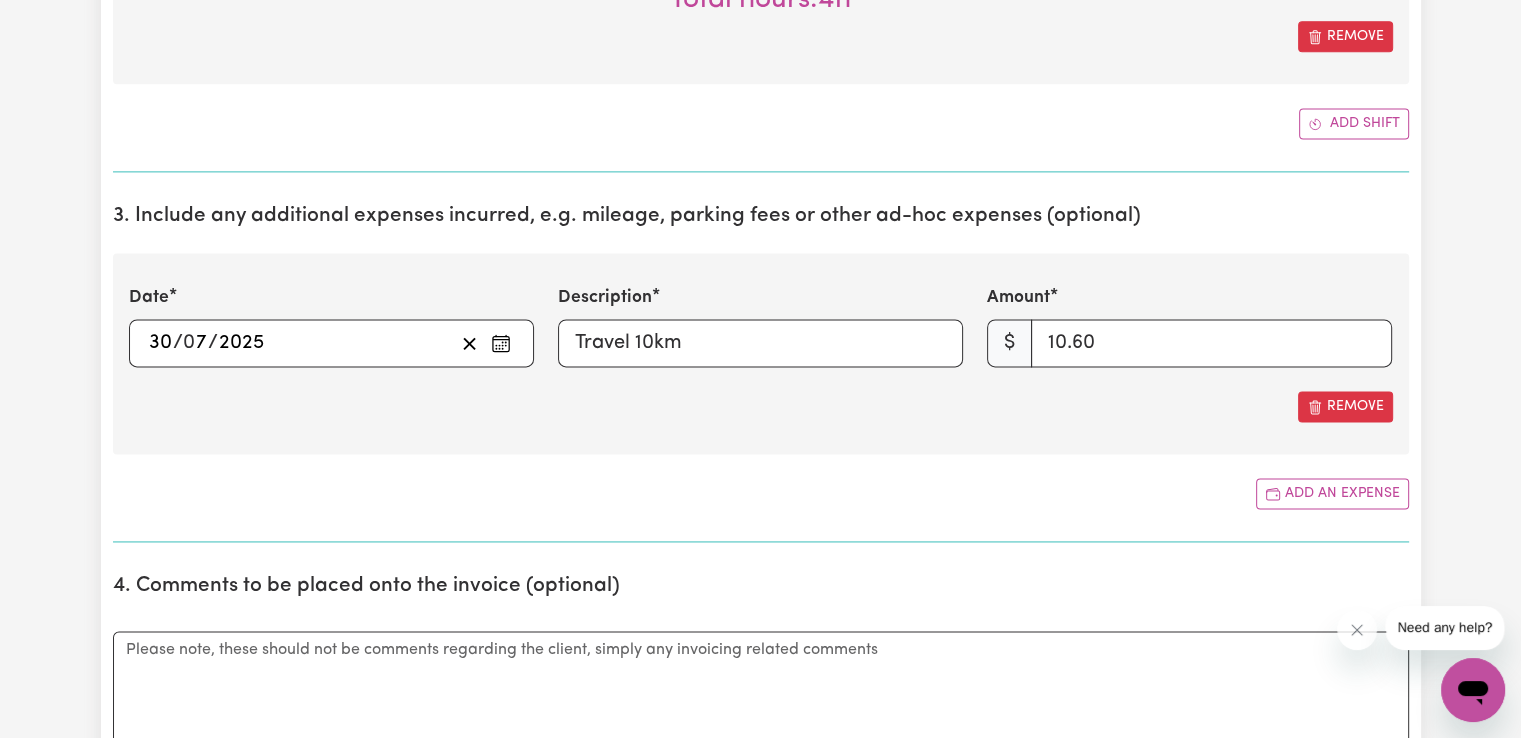 click on "3. Include any additional expenses incurred, e.g. mileage, parking fees or other ad-hoc expenses (optional) Date [YEAR]-[MONTH]-[DAY] [DAY] / [MONTH] / [YEAR] « ‹ [MONTH] [YEAR] › » Mon Tue Wed Thu Fri Sat Sun 30 1 2 3 4 5 6 7 8 9 10 11 12 13 14 15 16 17 18 19 20 21 22 23 24 25 26 27 28 29 30 31 1 2 3 Description Travel 10km Amount $ [PRICE] Remove Add an expense" at bounding box center (761, 365) 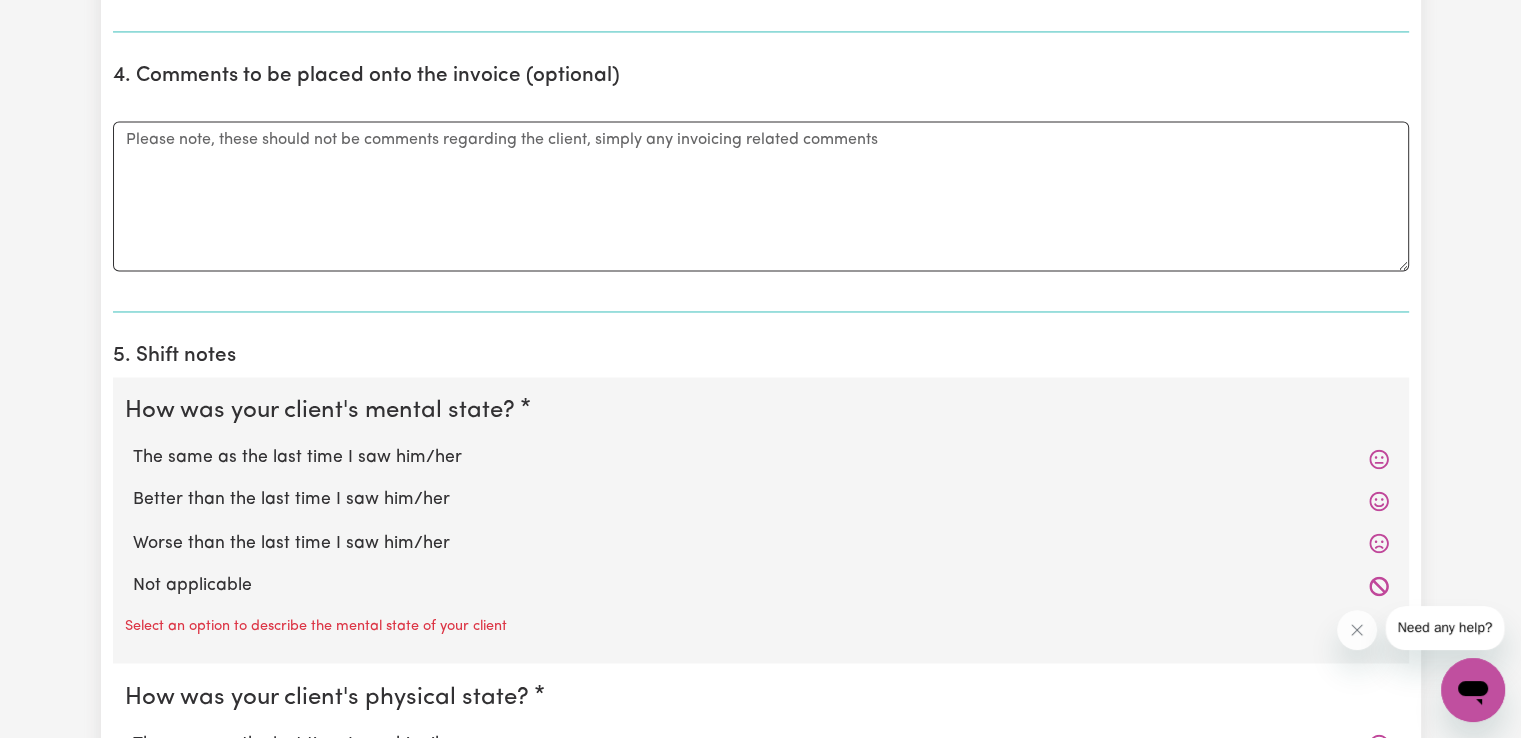 scroll, scrollTop: 3582, scrollLeft: 0, axis: vertical 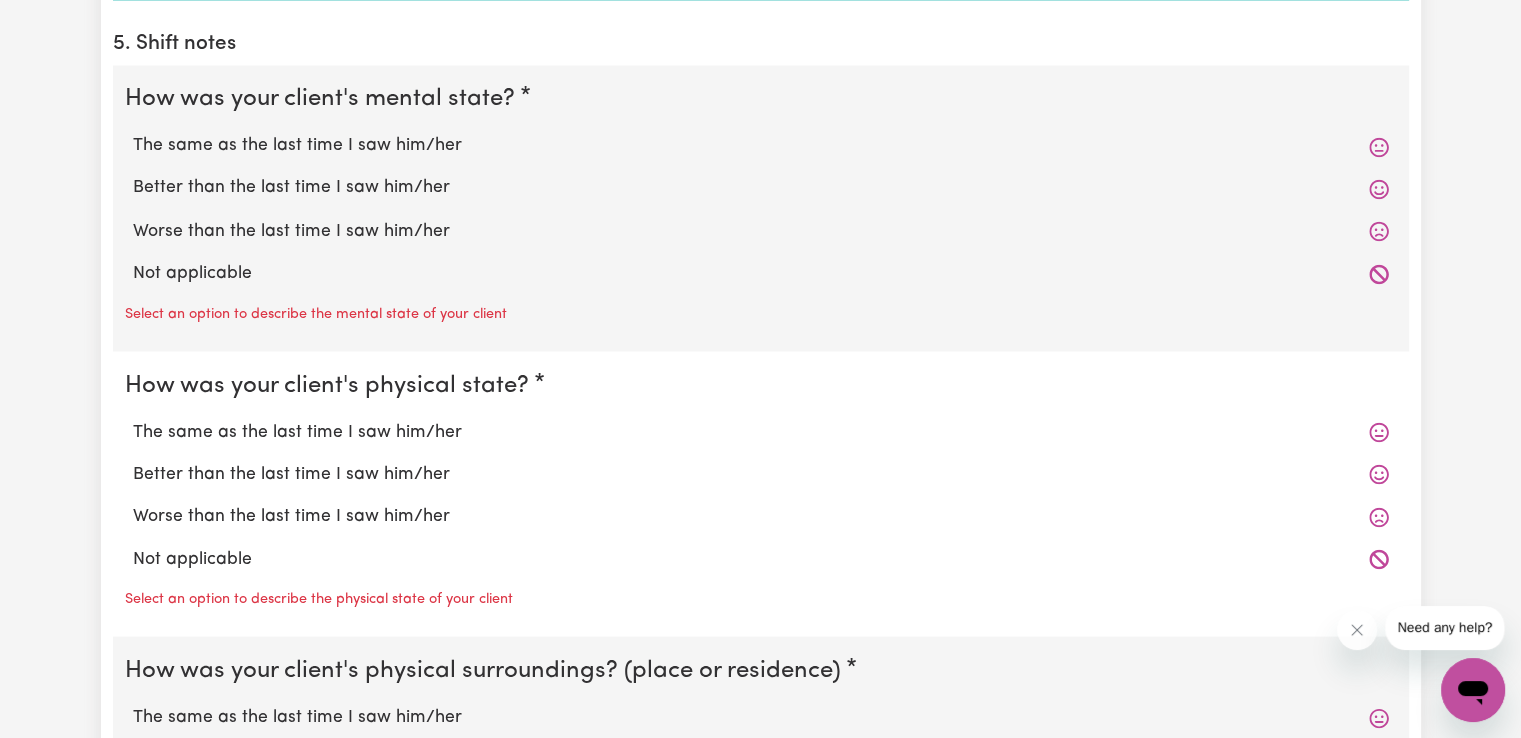 click on "Better than the last time I saw him/her" at bounding box center (761, 188) 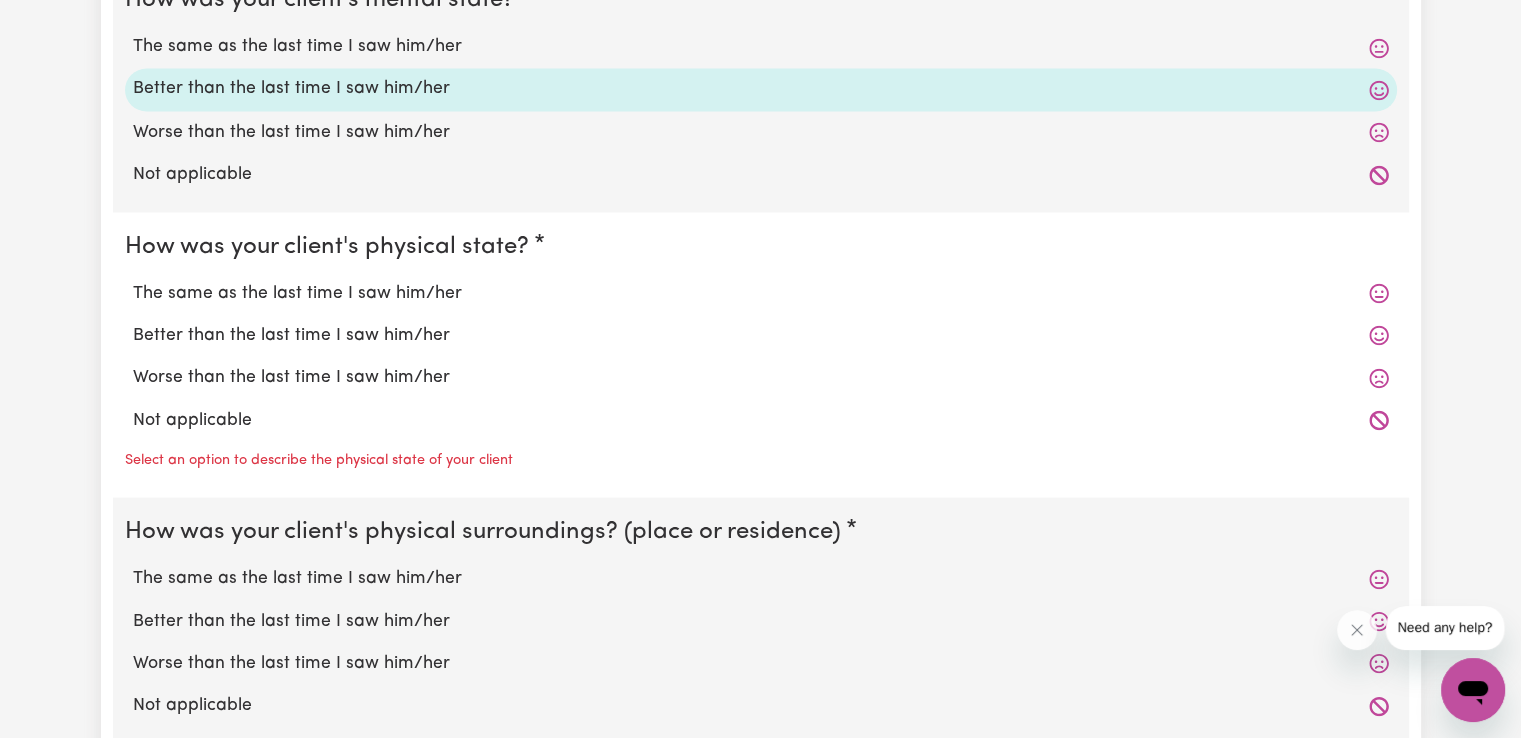 scroll, scrollTop: 3682, scrollLeft: 0, axis: vertical 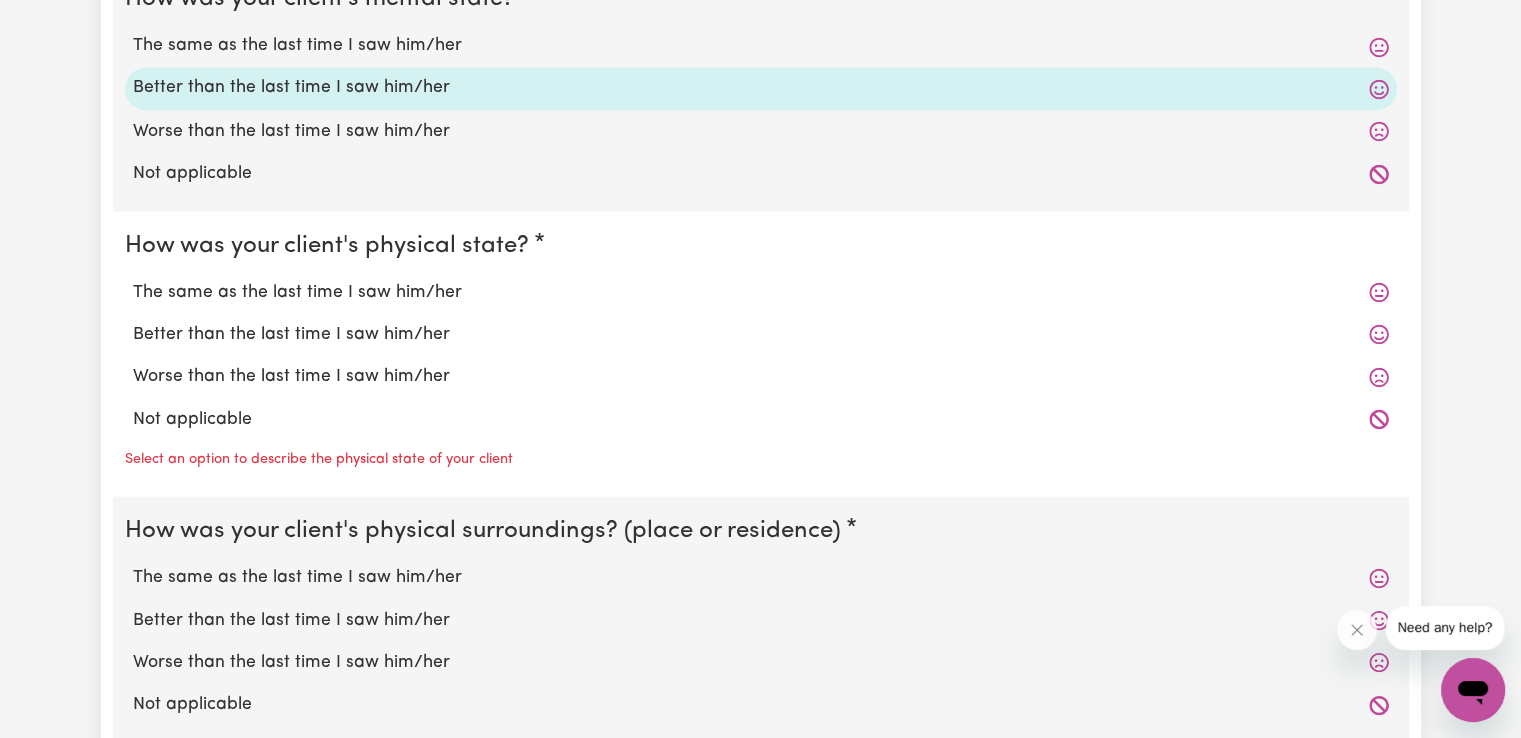 click on "The same as the last time I saw him/her" at bounding box center [761, 292] 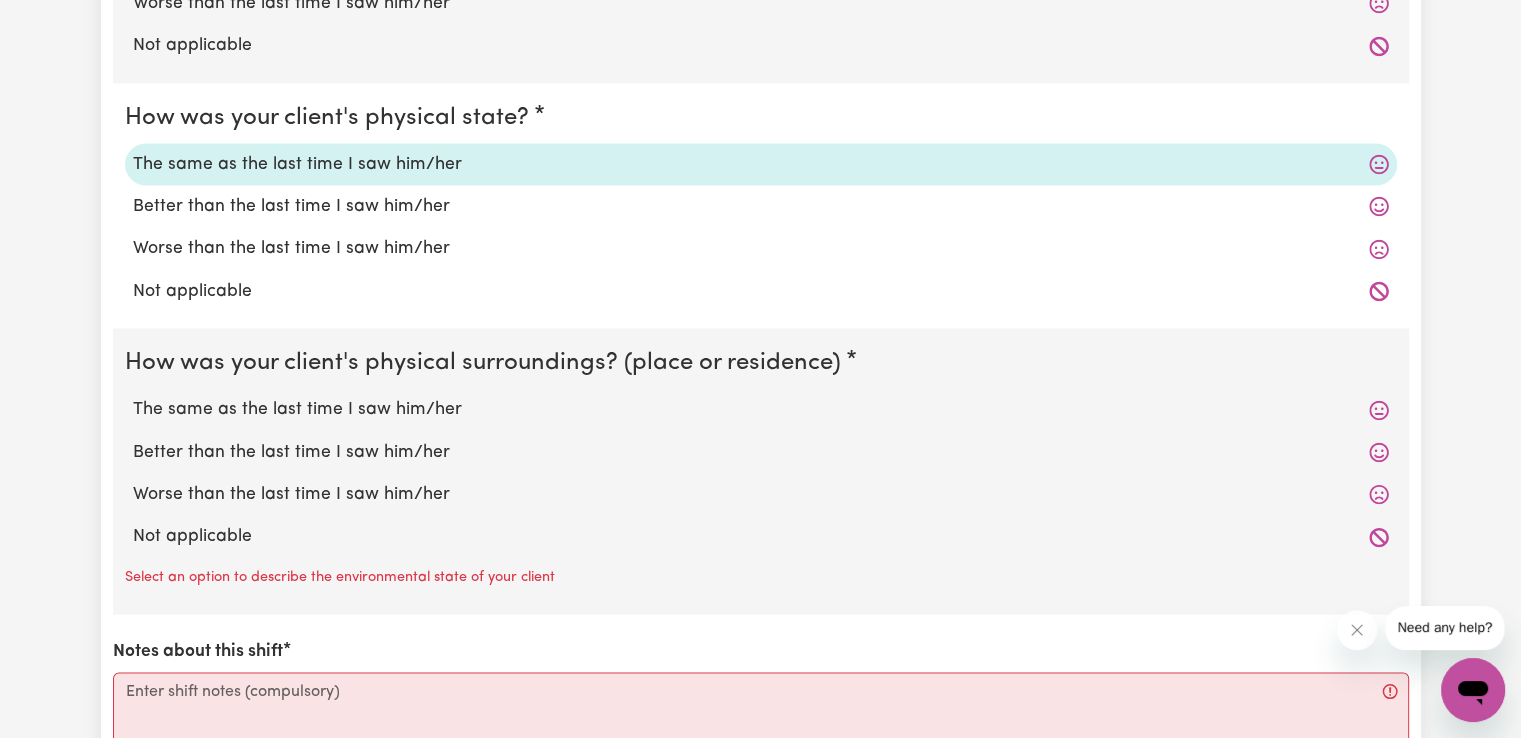 scroll, scrollTop: 3815, scrollLeft: 0, axis: vertical 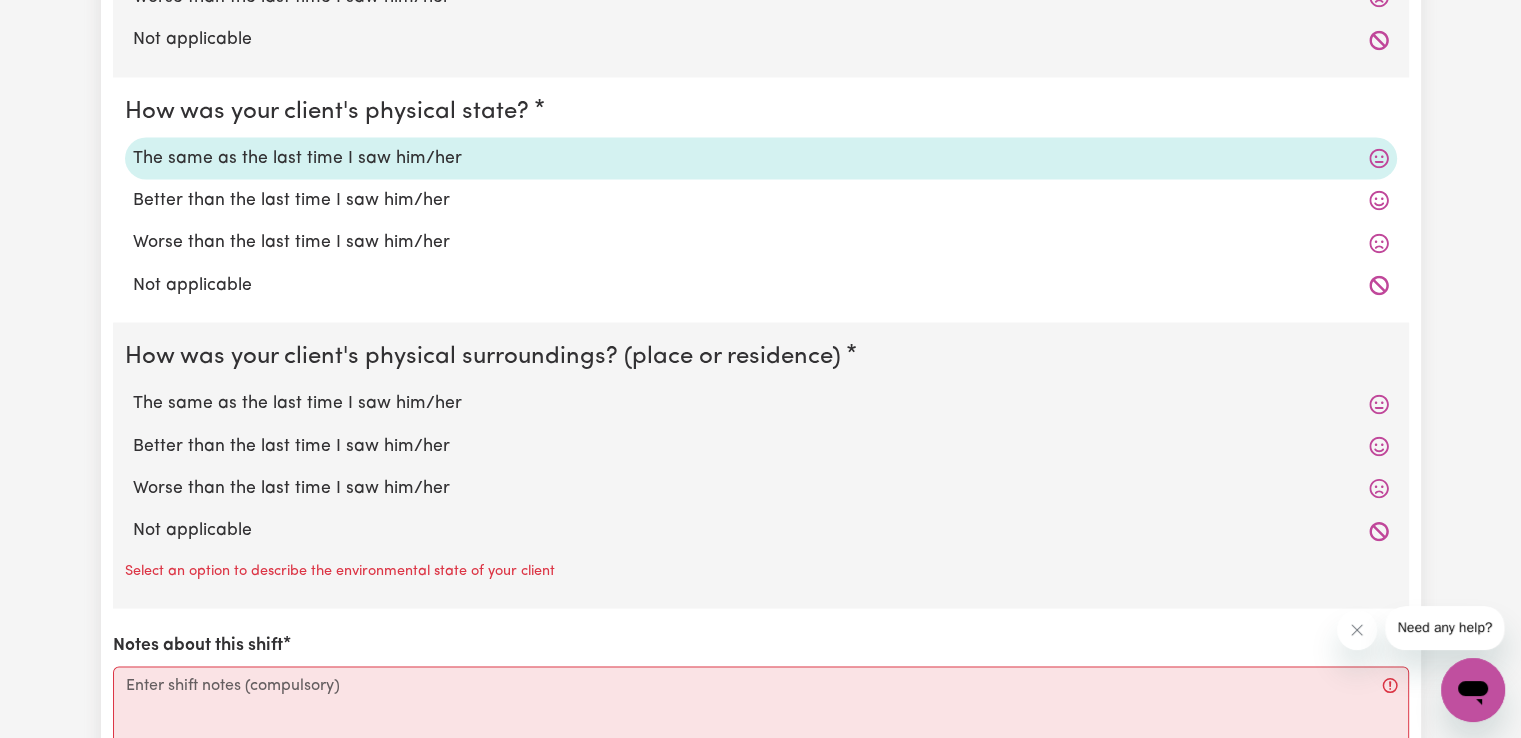 click on "The same as the last time I saw him/her" at bounding box center (761, 404) 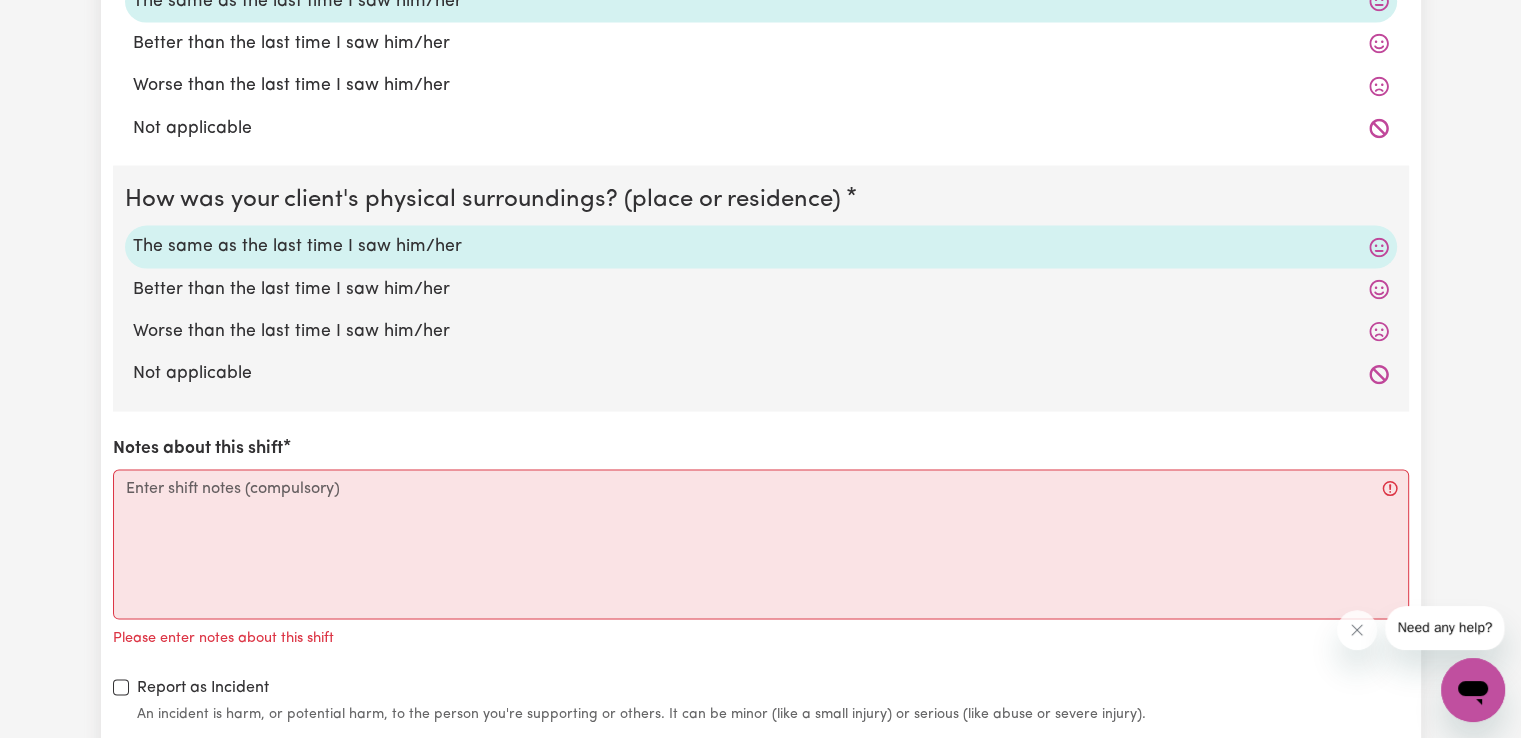 scroll, scrollTop: 3982, scrollLeft: 0, axis: vertical 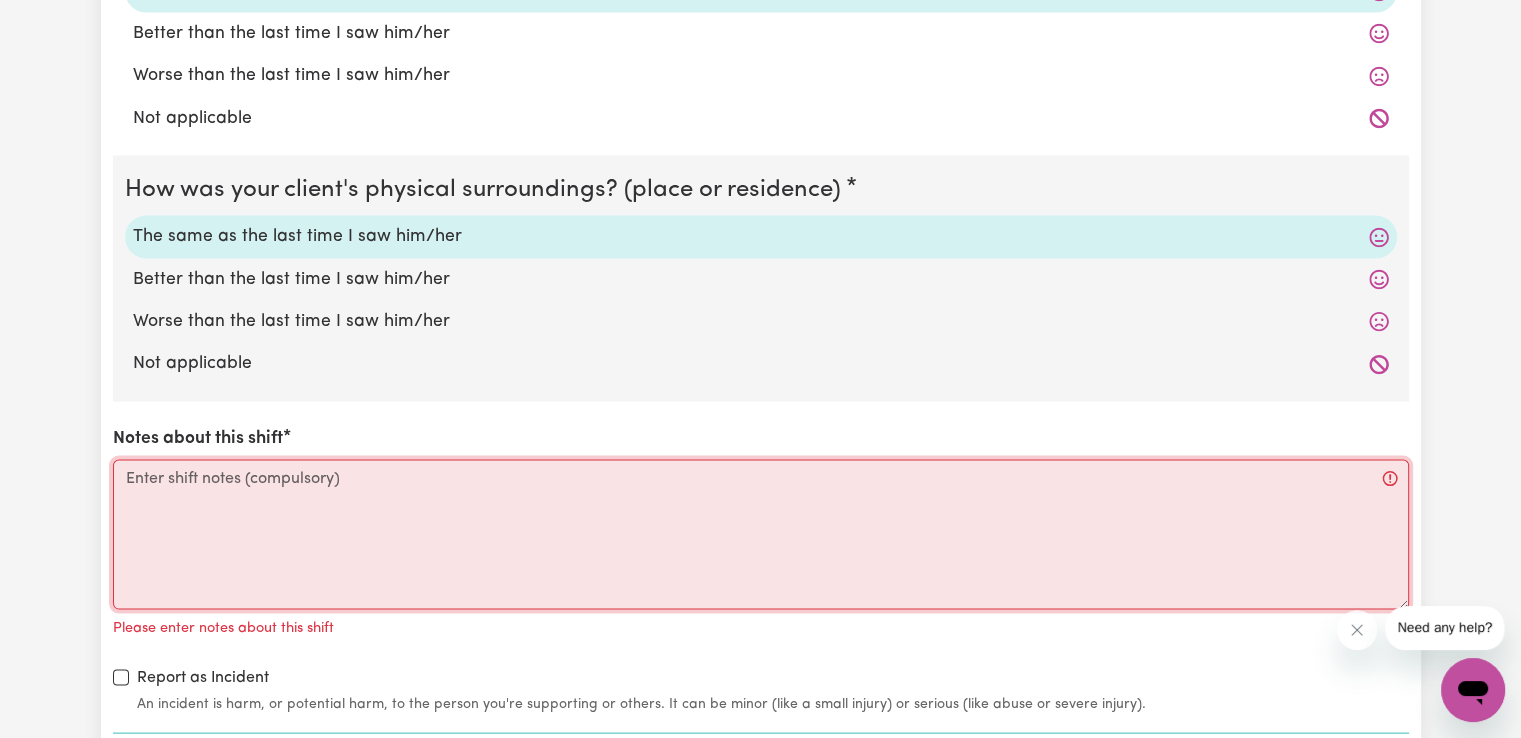 click on "Notes about this shift" at bounding box center (761, 535) 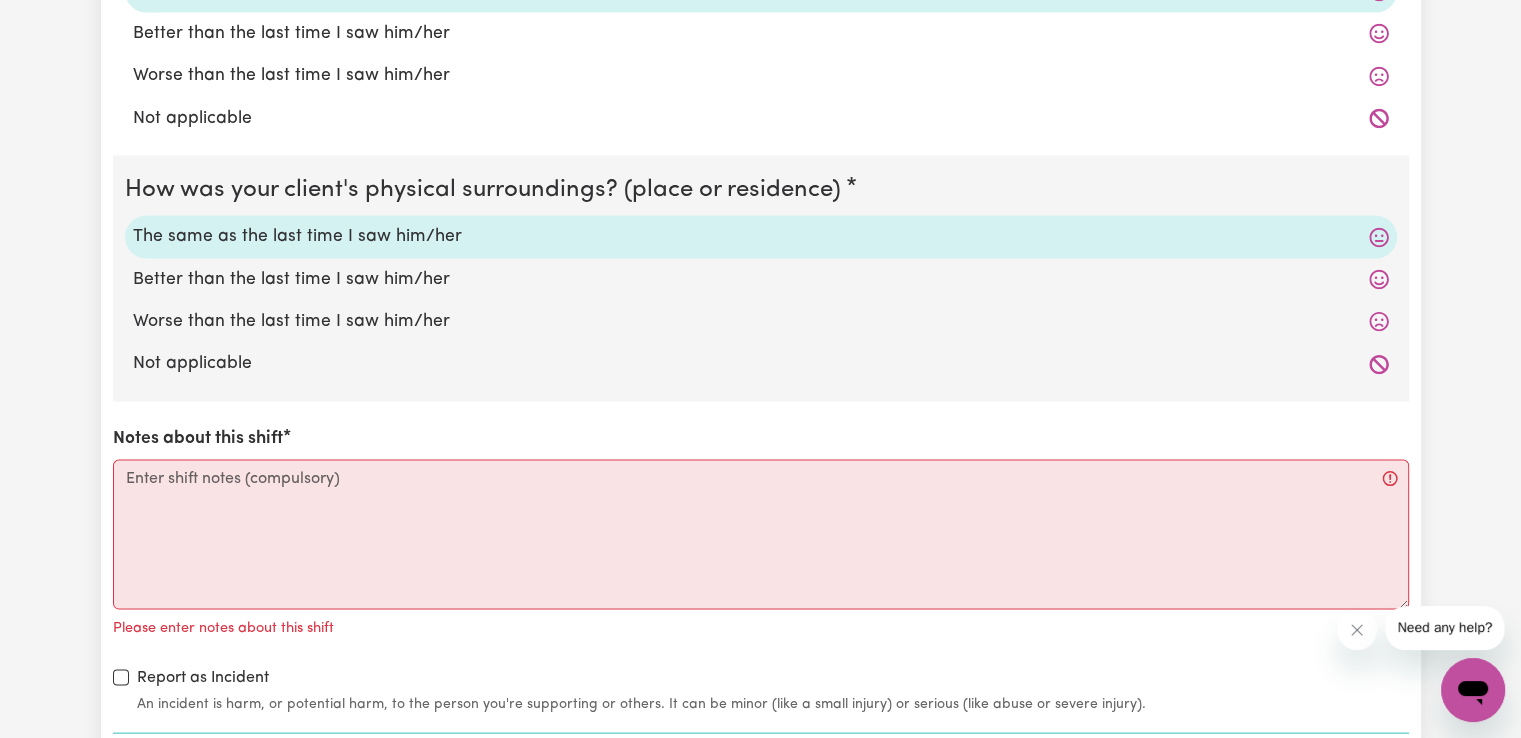 click on "Submit Hours 1. Fill in your details below to claim your payment Job title Select the job you're submitting hours for... [CHELSEA (HAN) VU - NDIS Number: [NUMBER]] Vietnamese Support workers with experience in Behaviour Support Plans Preview Job Your ABN [NUMBER] To include or update your ABN, update your profile . 2. Enter the details of your shift(s) Date of care work [YEAR]-[MONTH]-[DAY] [DAY] / [MONTH] / [YEAR] « ‹ [MONTH] [YEAR] › » Mon Tue Wed Thu Fri Sat Sun 30 1 2 3 4 5 6 7 8 9 10 11 12 13 14 15 16 17 18 19 20 21 22 23 24 25 26 27 28 29 30 31 1 2 3 Start time [HOUR]:00 [HOUR] : 00 AM PM End time [HOUR]:00 [HOUR] : 00 AM PM Hourly rate Select rate... $[PRICE] ([DAY_OF_WEEK]) $[PRICE] ([DAY_OF_WEEK]) $[PRICE] ([DAY_OF_WEEK]) $[PRICE] ([DAY_OF_WEEK]) $[PRICE] ([CARE_TYPE]) $[PRICE] ([CARE_TYPE]) Total hours: 1h Remove Date of care work [YEAR]-[MONTH]-[DAY] [DAY] / [MONTH] / [YEAR] « ‹ [MONTH] [YEAR] › » Mon Tue Wed Thu Fri Sat Sun 30 1 2 3 4 5 6 7 8 9 10 11 12 13 14 15 16 17 18 19 20 21 22 23 24 25 26 27 28 29 30 31 1 2 3 Start time [HOUR]:00 [HOUR] : 00 AM PM End time [HOUR]:00 6" at bounding box center (760, -1527) 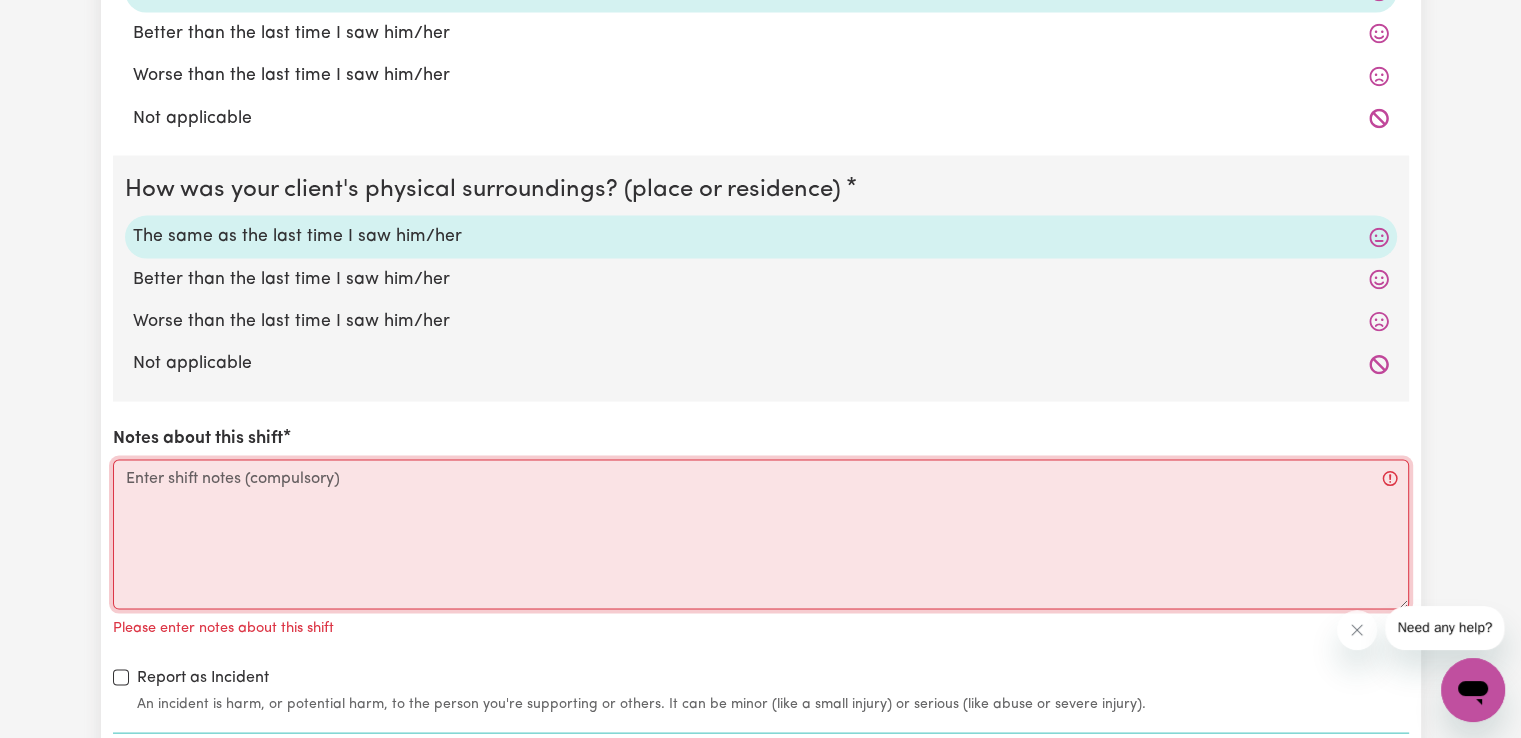 click on "Notes about this shift" at bounding box center [761, 535] 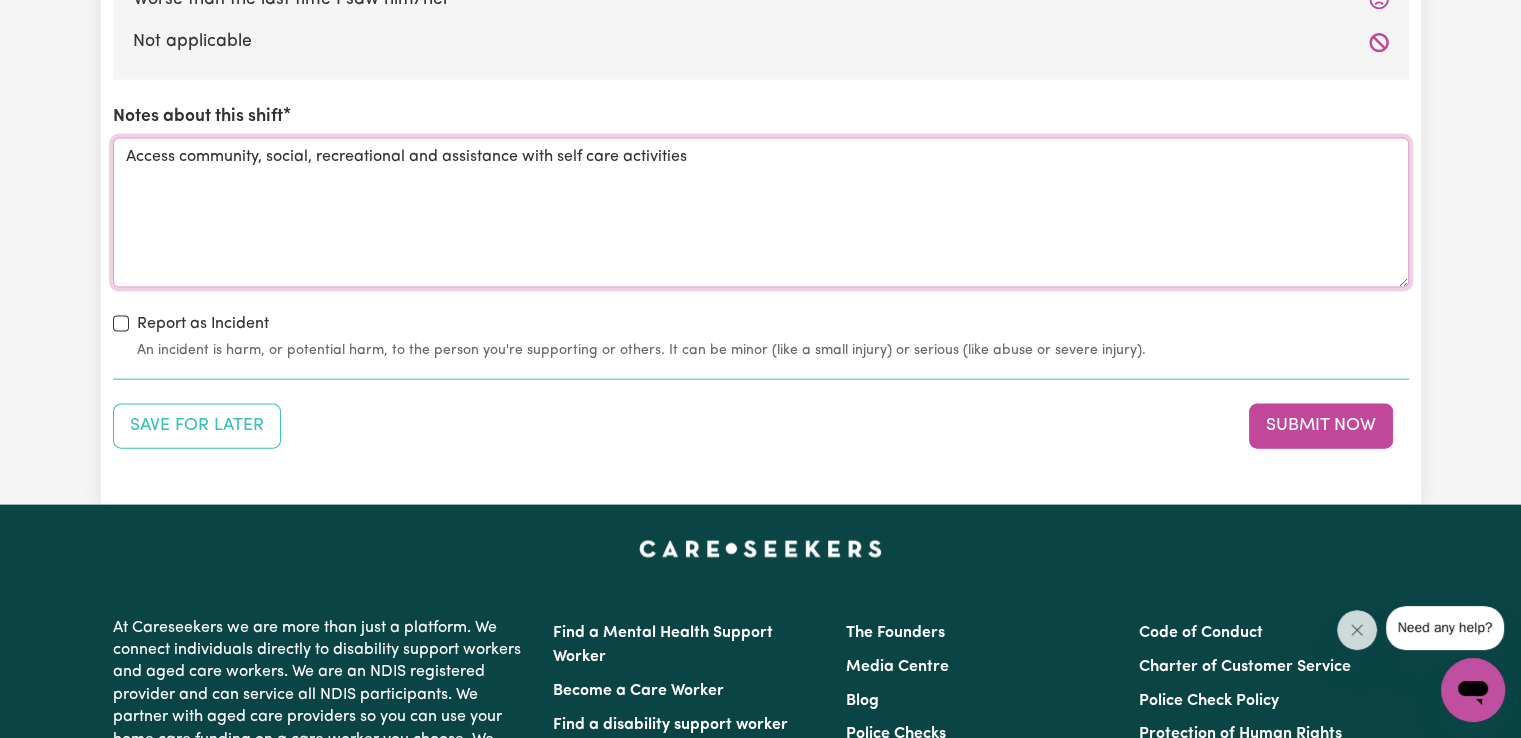 scroll, scrollTop: 4291, scrollLeft: 0, axis: vertical 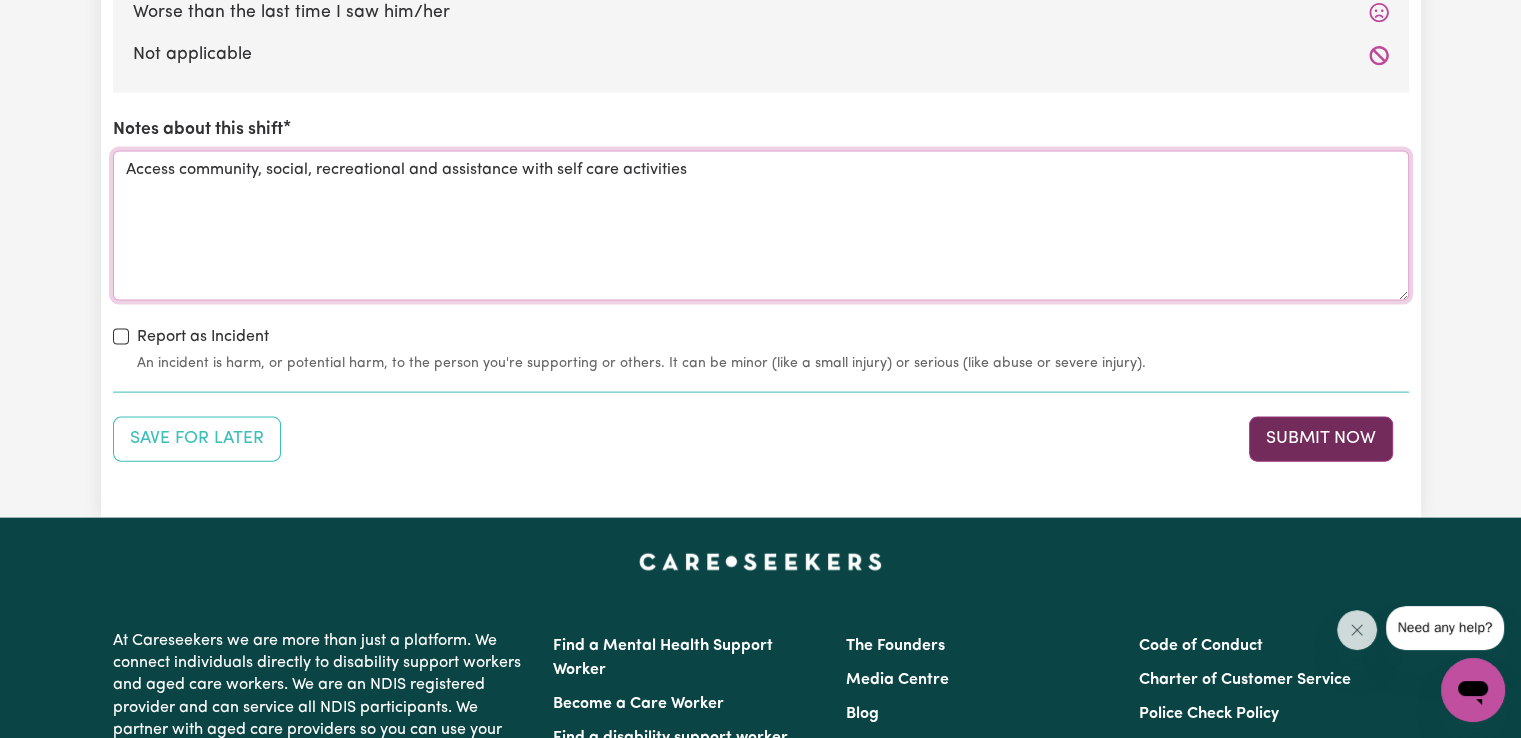 type on "Access community, social, recreational and assistance with self care activities" 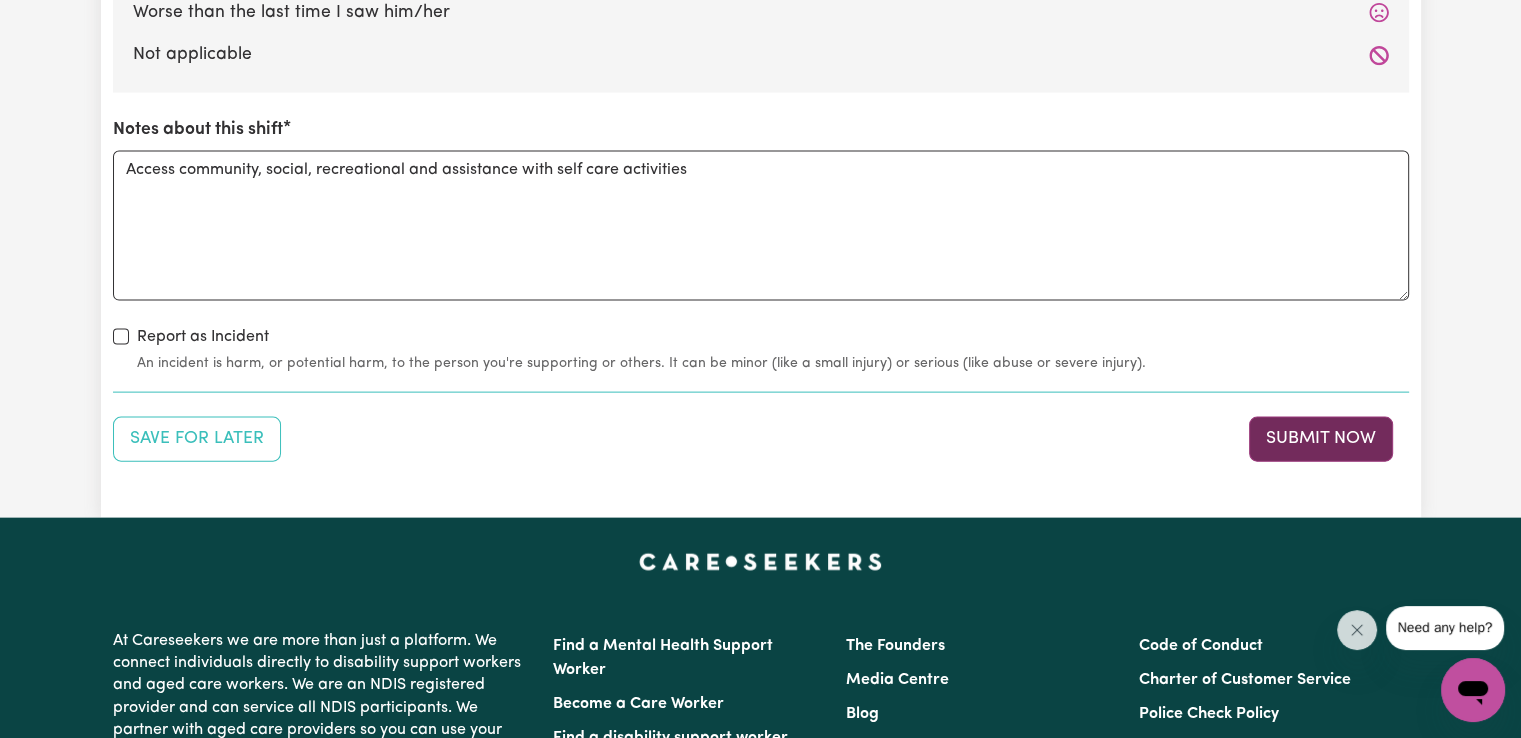 click on "Submit Now" at bounding box center [1321, 439] 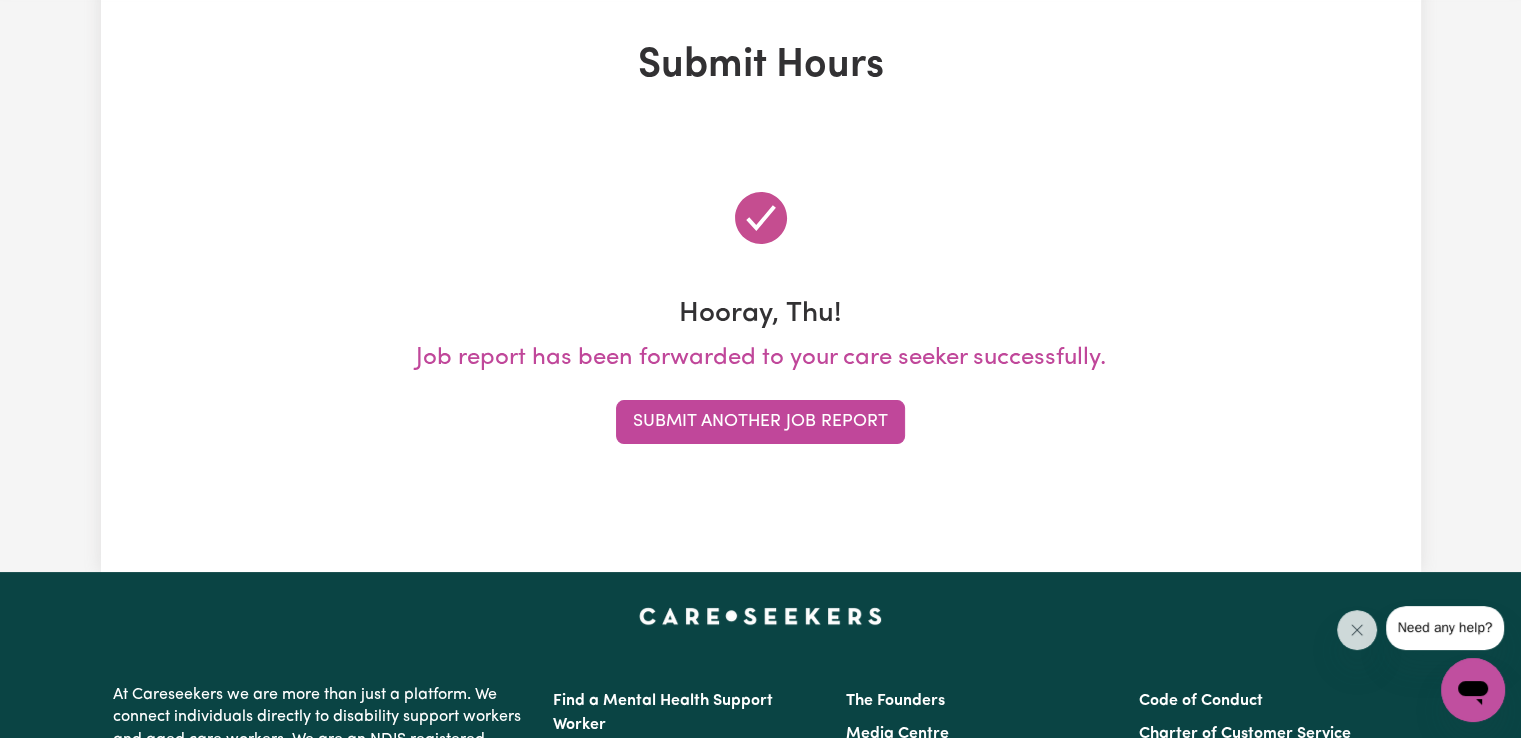 scroll, scrollTop: 0, scrollLeft: 0, axis: both 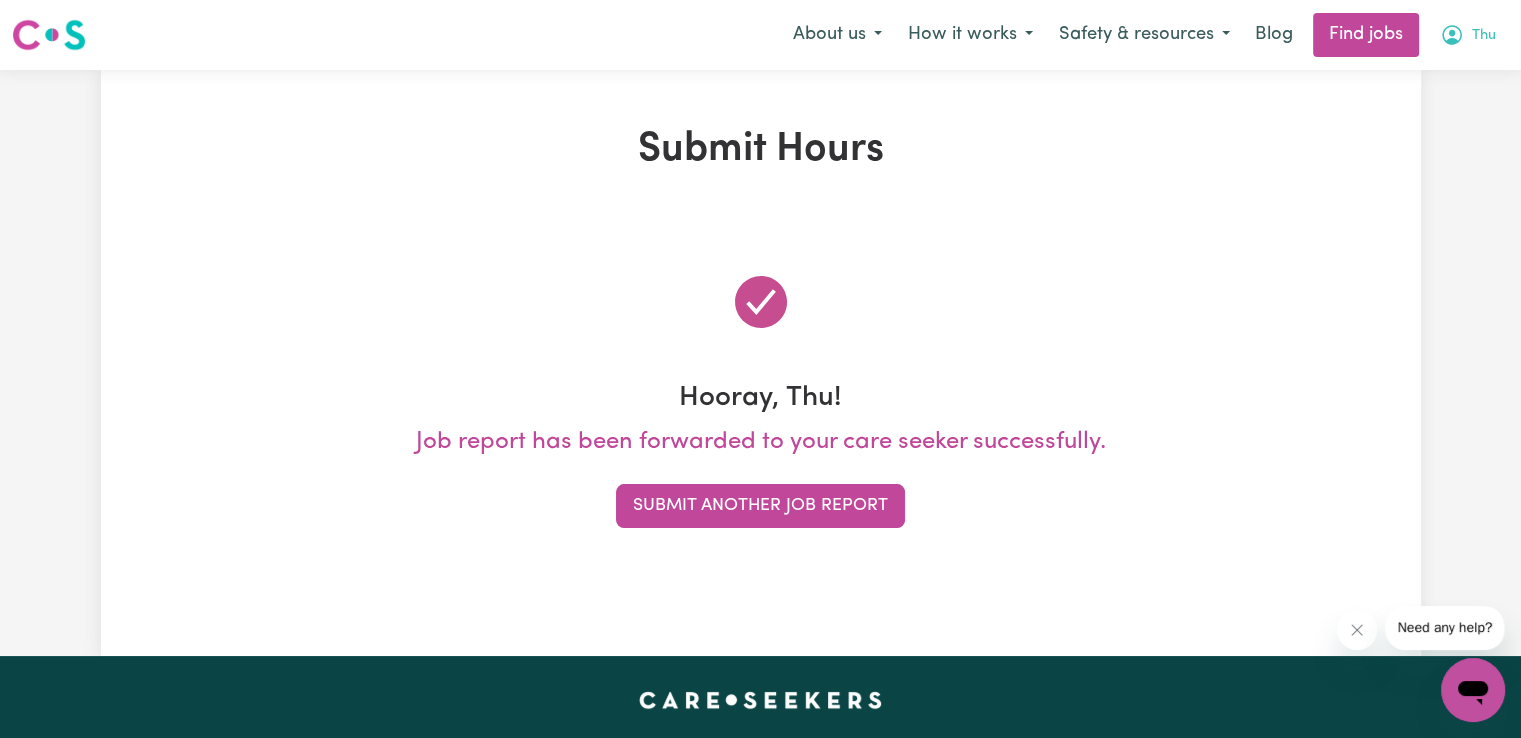 click on "Thu" at bounding box center [1484, 36] 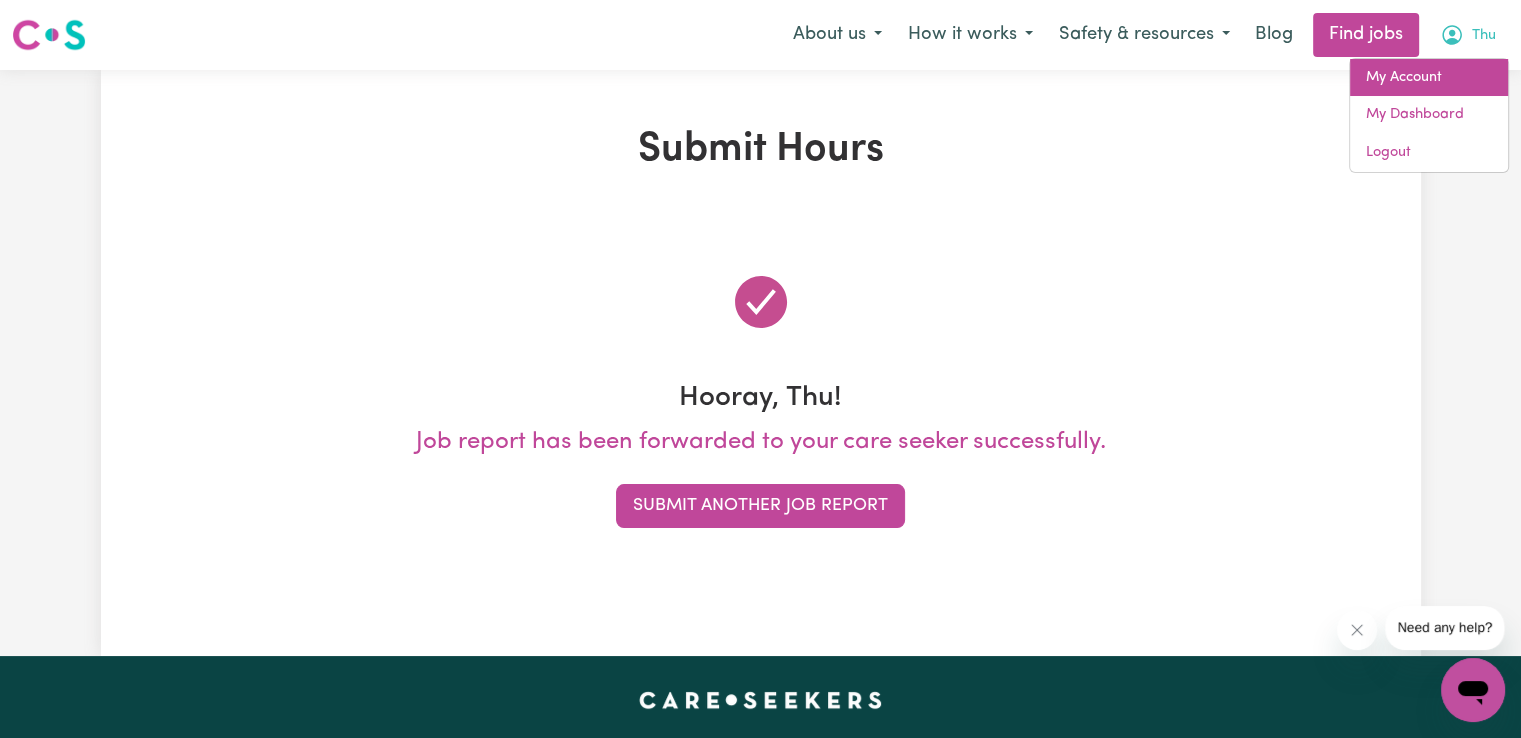 click on "My Account" at bounding box center (1429, 78) 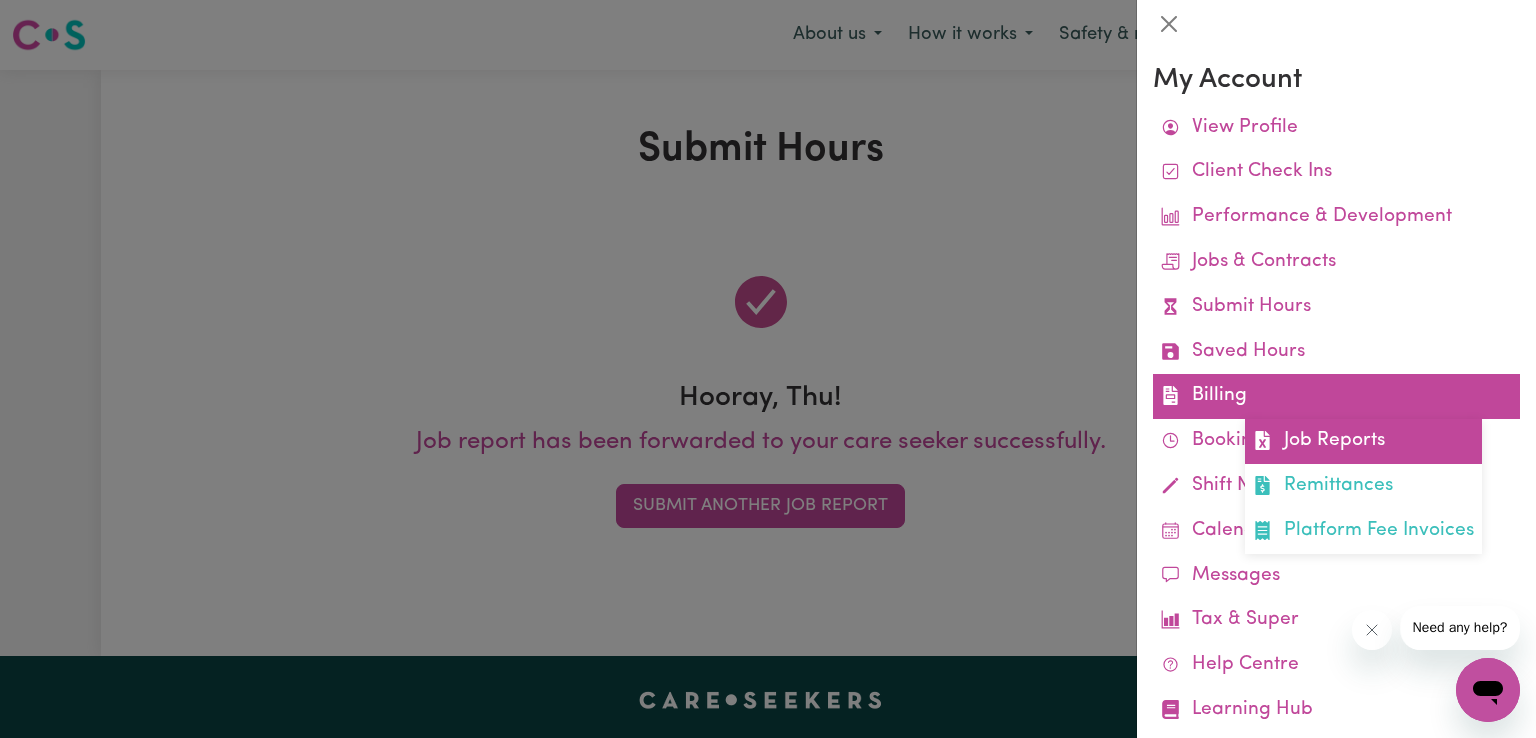 click on "Job Reports" at bounding box center (1363, 441) 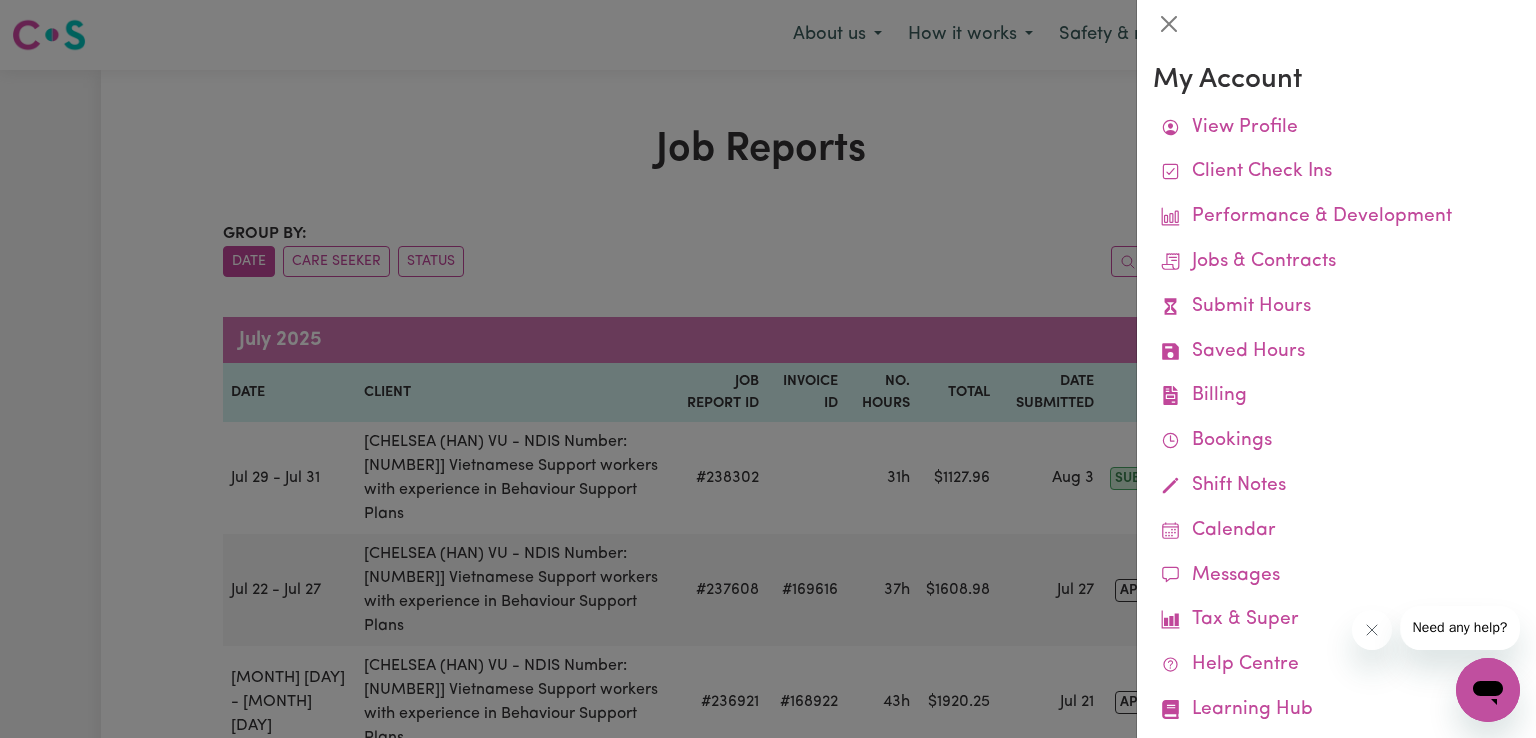 click at bounding box center (768, 369) 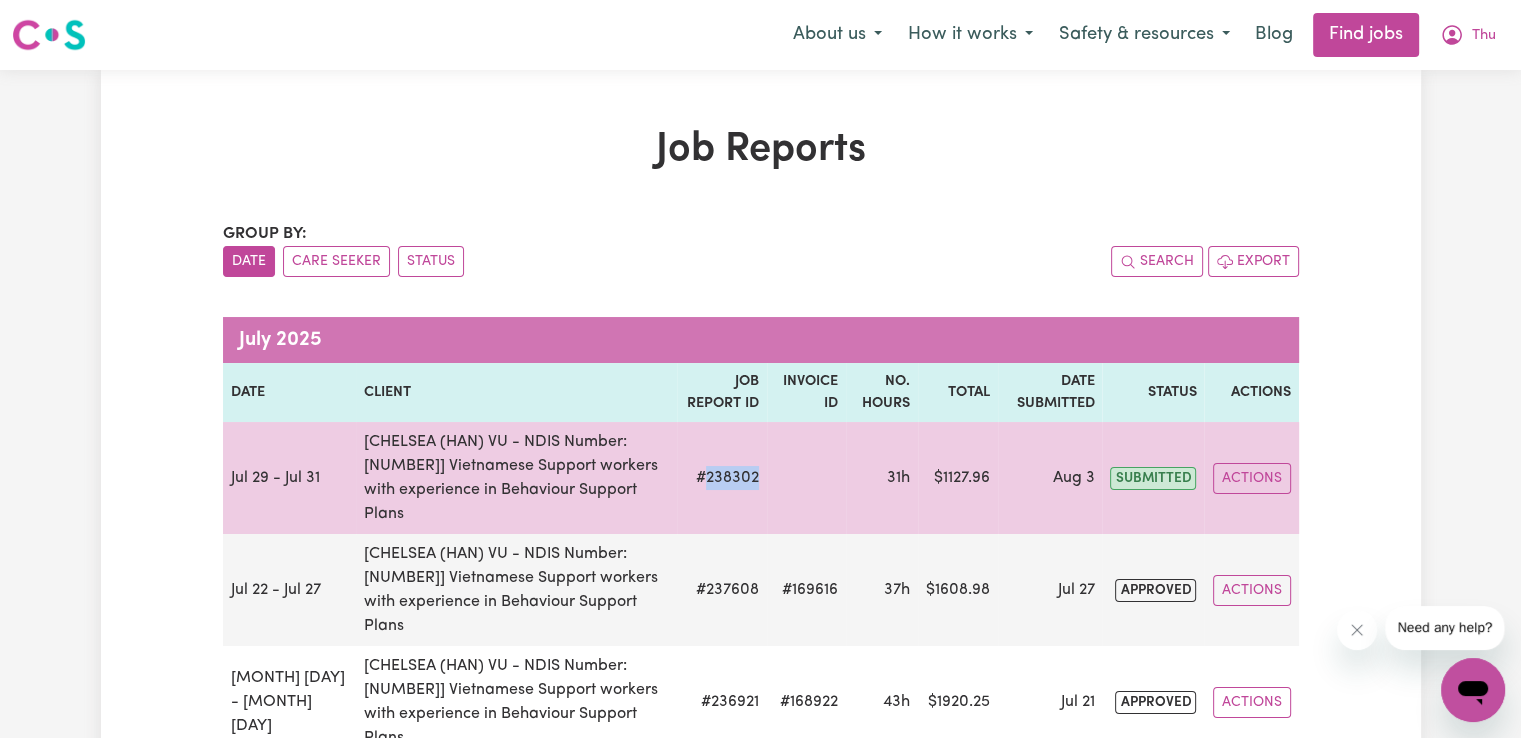 drag, startPoint x: 661, startPoint y: 454, endPoint x: 712, endPoint y: 459, distance: 51.24451 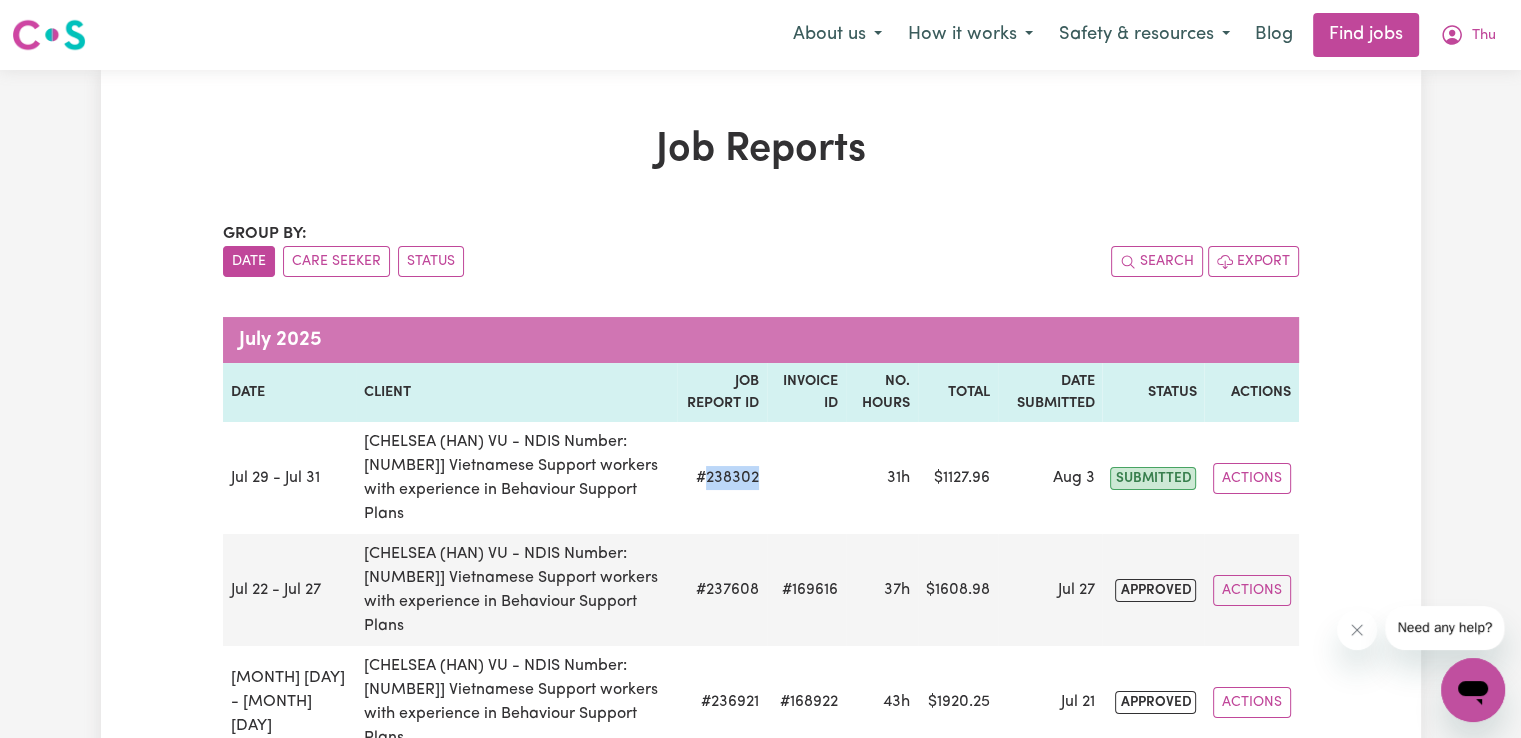 click on "Job Reports Group by: Date Care Seeker Status Search Export [MONTH] [YEAR] Date Client Job Report ID Invoice ID No. Hours Total Date Submitted Status Actions [MONTH] [DAY] - [MONTH] [DAY] [CHELSEA (HAN) VU - NDIS Number: [NUMBER]] # [NUMBER] [HOUR]h $ [PRICE] [MONTH] [DAY] Actions [MONTH] [DAY] - [MONTH] [DAY] [CHELSEA (HAN) VU - NDIS Number: [NUMBER]] #[NUMBER] #[NUMBER] [HOUR]h $ [PRICE] [MONTH] [DAY] approved Actions [MONTH] [DAY] - [MONTH] [DAY] [CHELSEA (HAN) VU - NDIS Number: [NUMBER]] # [NUMBER] #[NUMBER] [HOUR]h $ [PRICE] [MONTH] [DAY] approved Actions [MONTH] [DAY] - [MONTH] [DAY] [CHELSEA (HAN) VU - NDIS Number: [NUMBER]] # [NUMBER] #[NUMBER] [HOUR]h $ [PRICE] [MONTH] [DAY] approved Actions [MONTH] [DAY] - [MONTH] [DAY] [CHELSEA (HAN) VU - NDIS Number: [NUMBER]] # [NUMBER] #[NUMBER] [HOUR]h $ [PRICE] [MONTH] [DAY] approved Actions [MONTH] [YEAR] Date Client Job Report ID Invoice ID No. Hours Total Date Submitted Status Actions [MONTH] [DAY] - [MONTH] [DAY] [CHELSEA (HAN) VU - NDIS Number: [NUMBER]] # [NUMBER] #[NUMBER] [HOUR]h [PRICE] [MONTH] [DAY] approved Actions [MONTH] [DAY] - [MONTH] [DAY] [CHELSEA (HAN) VU - NDIS Number: [NUMBER]] # [NUMBER] #[NUMBER] [HOUR]h $ [PRICE] [MONTH] [DAY] approved Actions [MONTH] [DAY] [HOUR]h" at bounding box center [760, 4090] 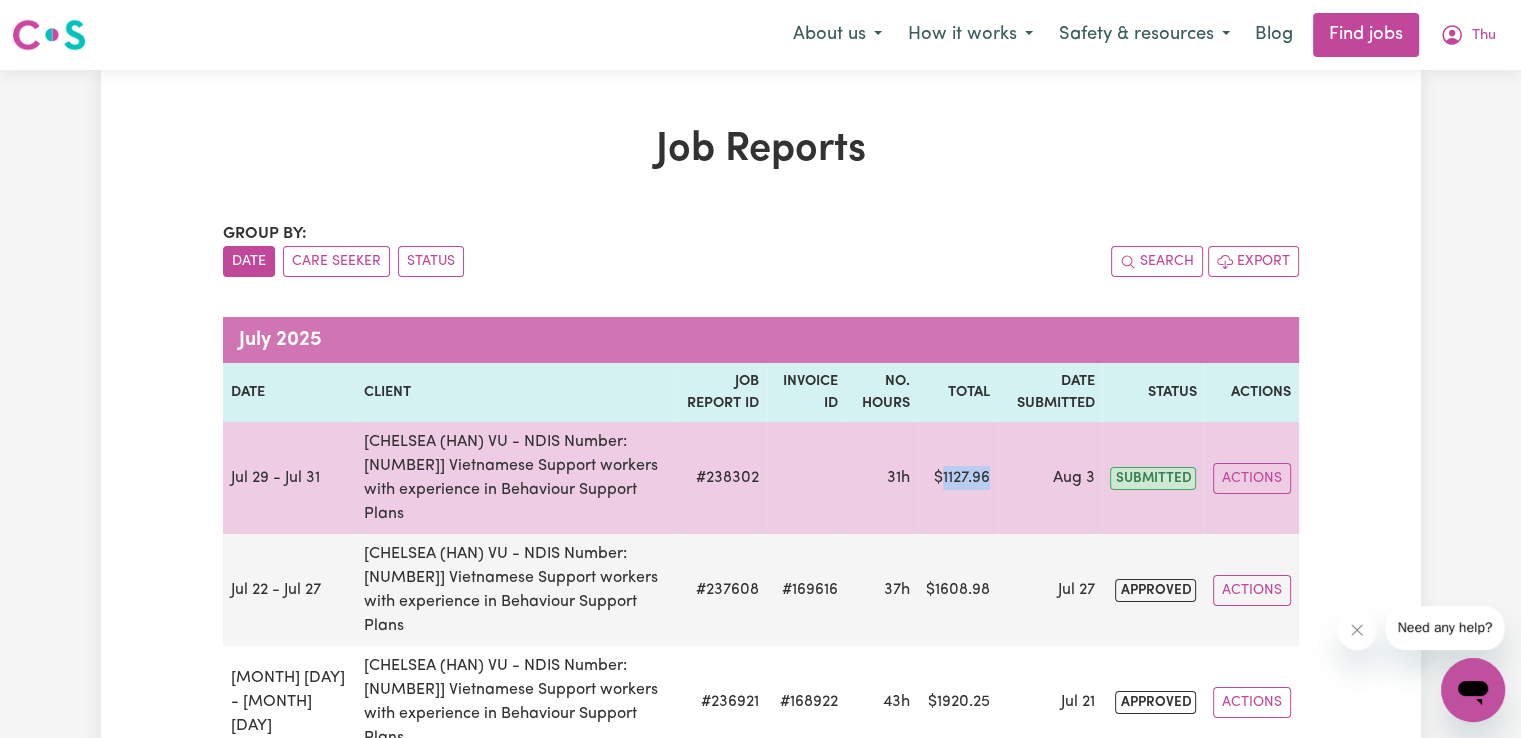 drag, startPoint x: 920, startPoint y: 452, endPoint x: 970, endPoint y: 454, distance: 50.039986 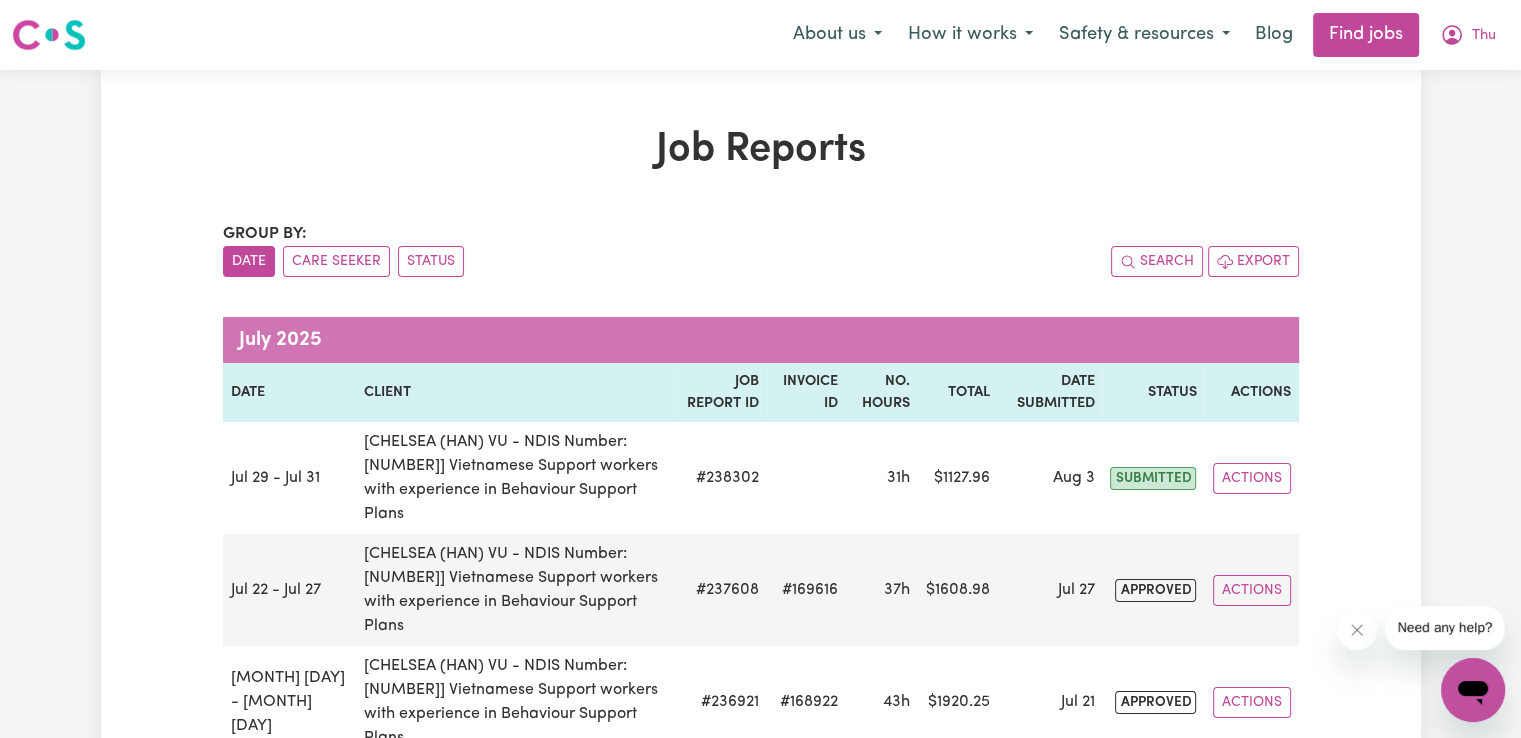 drag, startPoint x: 1460, startPoint y: 279, endPoint x: 1462, endPoint y: 263, distance: 16.124516 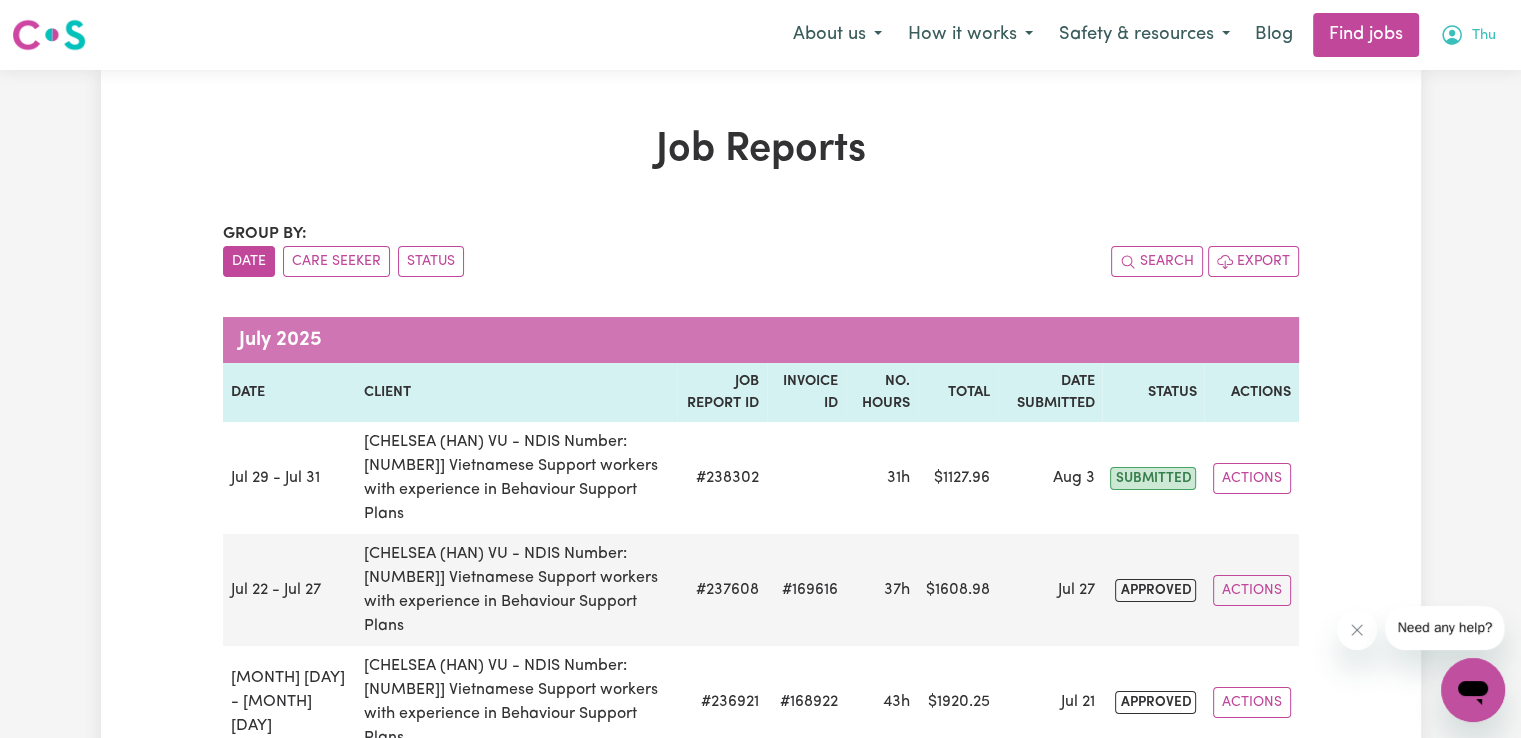 click on "Thu" at bounding box center [1468, 35] 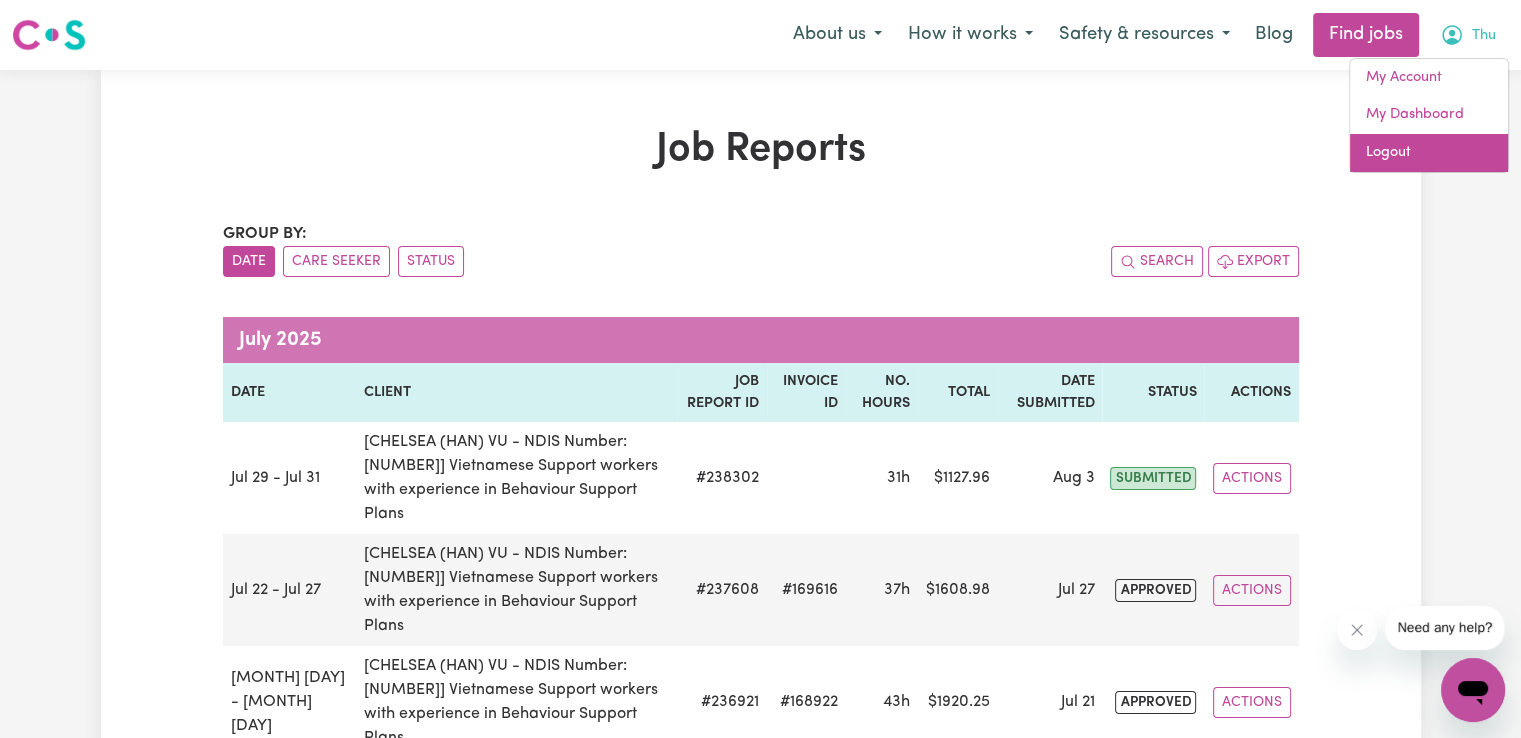 click on "Logout" at bounding box center (1429, 153) 